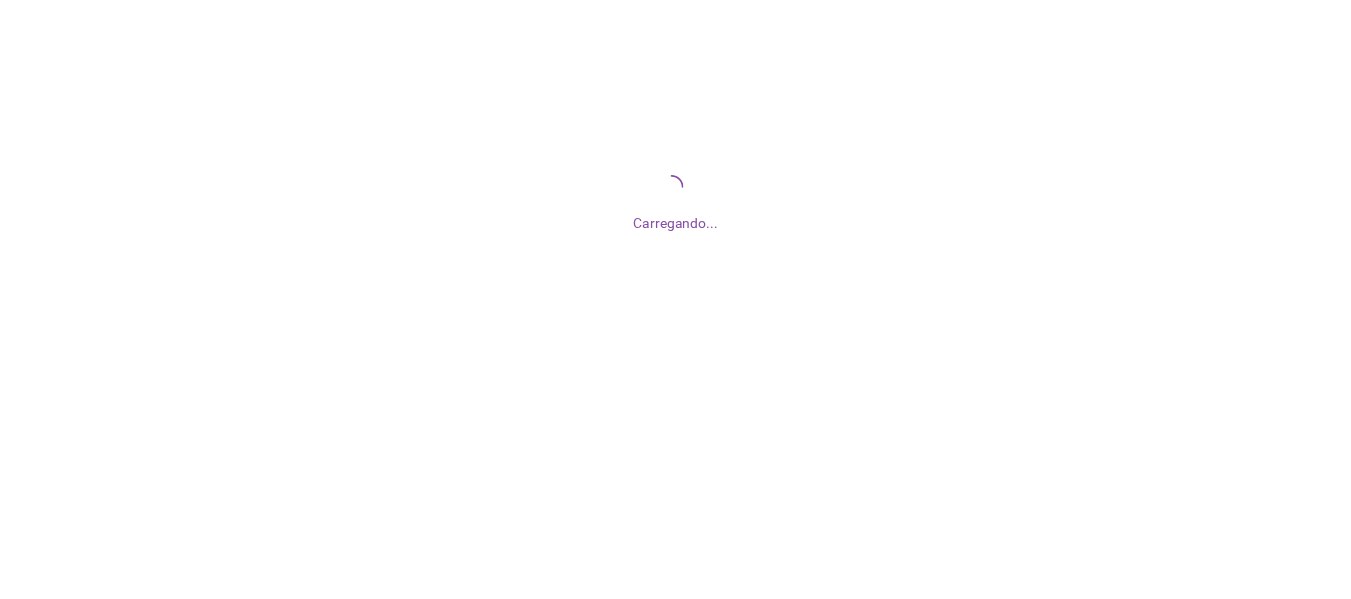 scroll, scrollTop: 0, scrollLeft: 0, axis: both 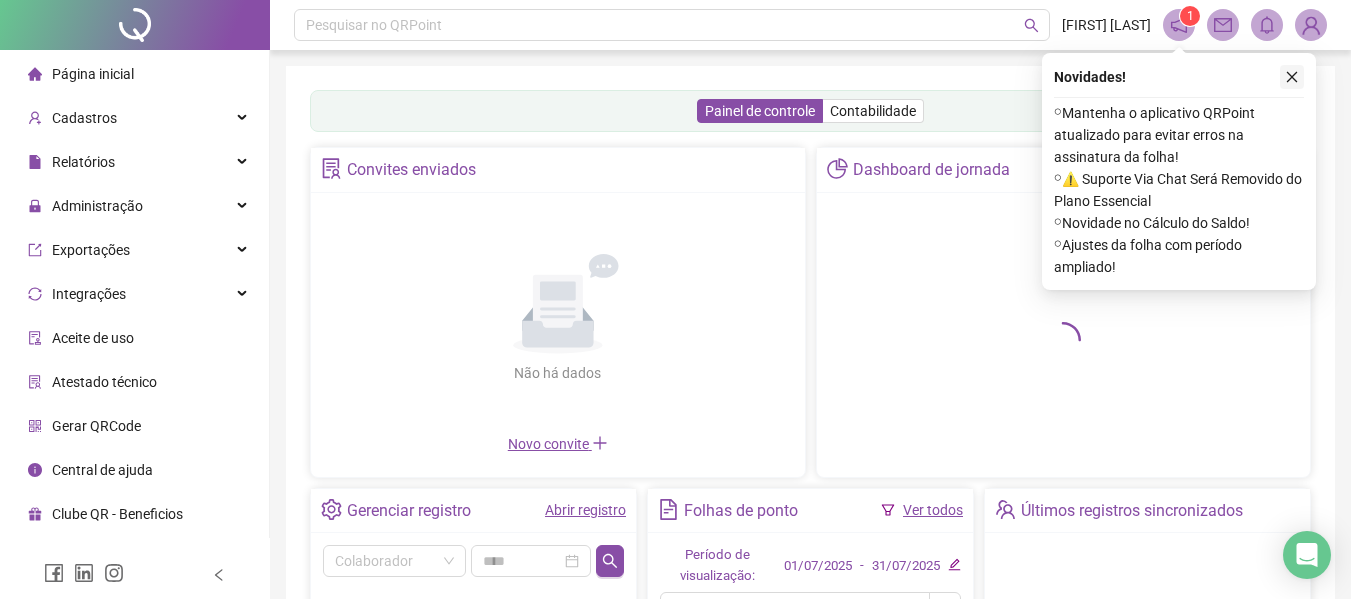 click 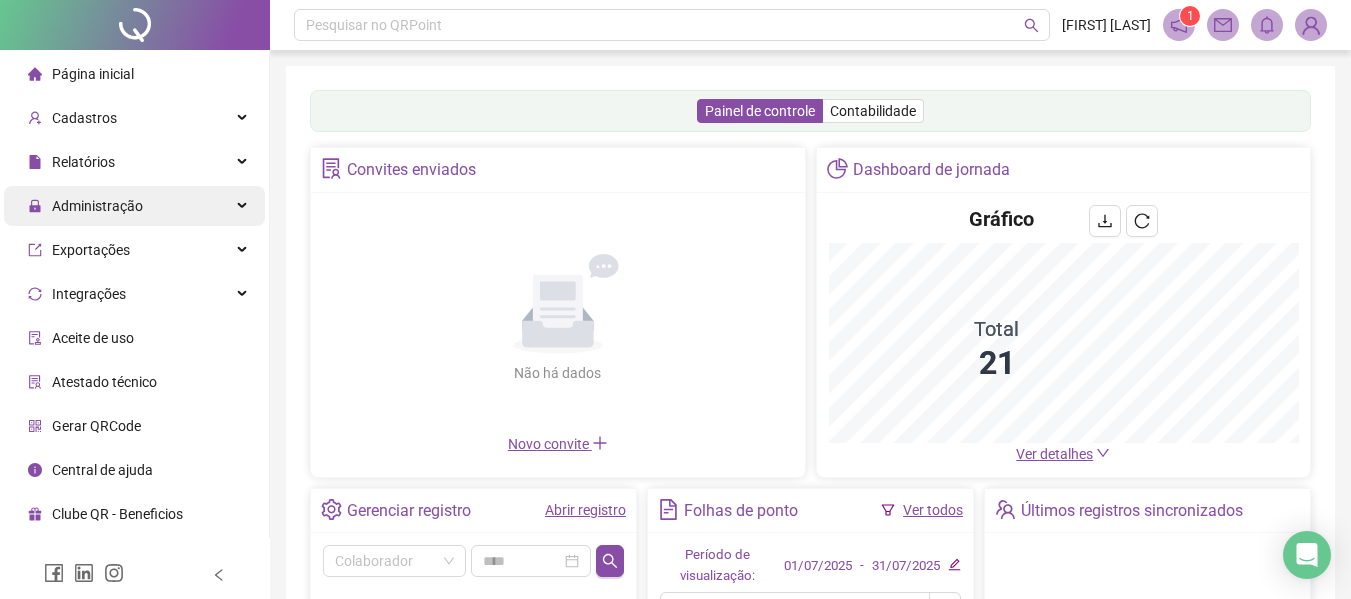 click on "Administração" at bounding box center [97, 206] 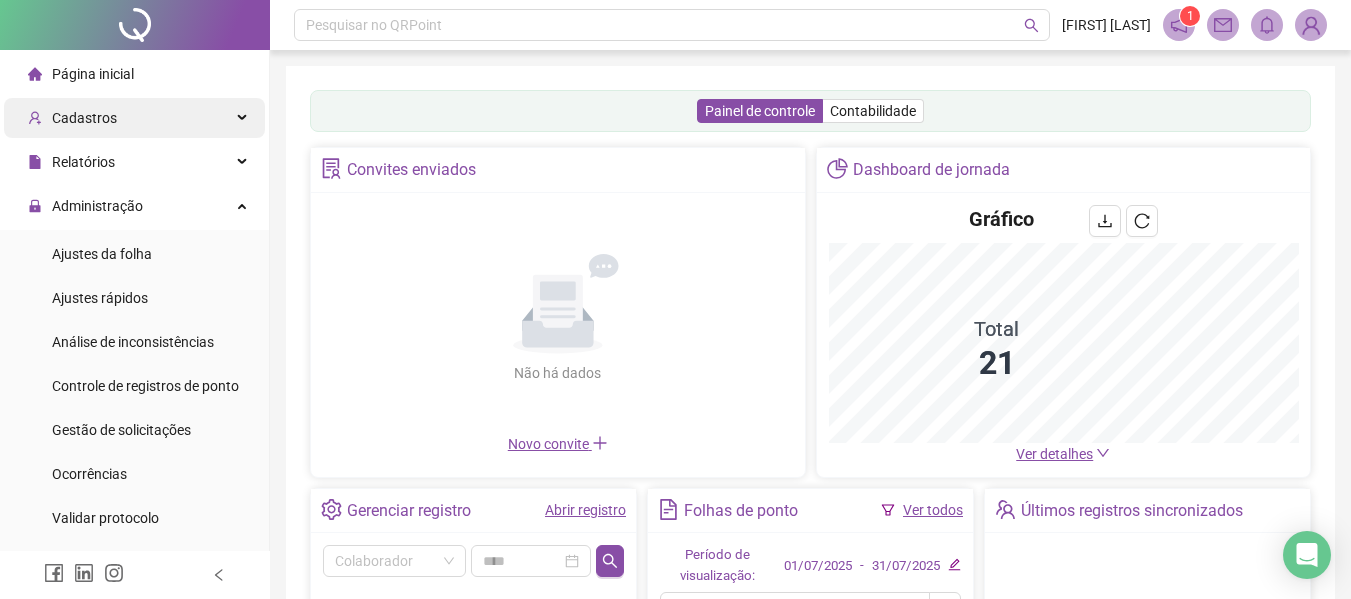 click on "Cadastros" at bounding box center [134, 118] 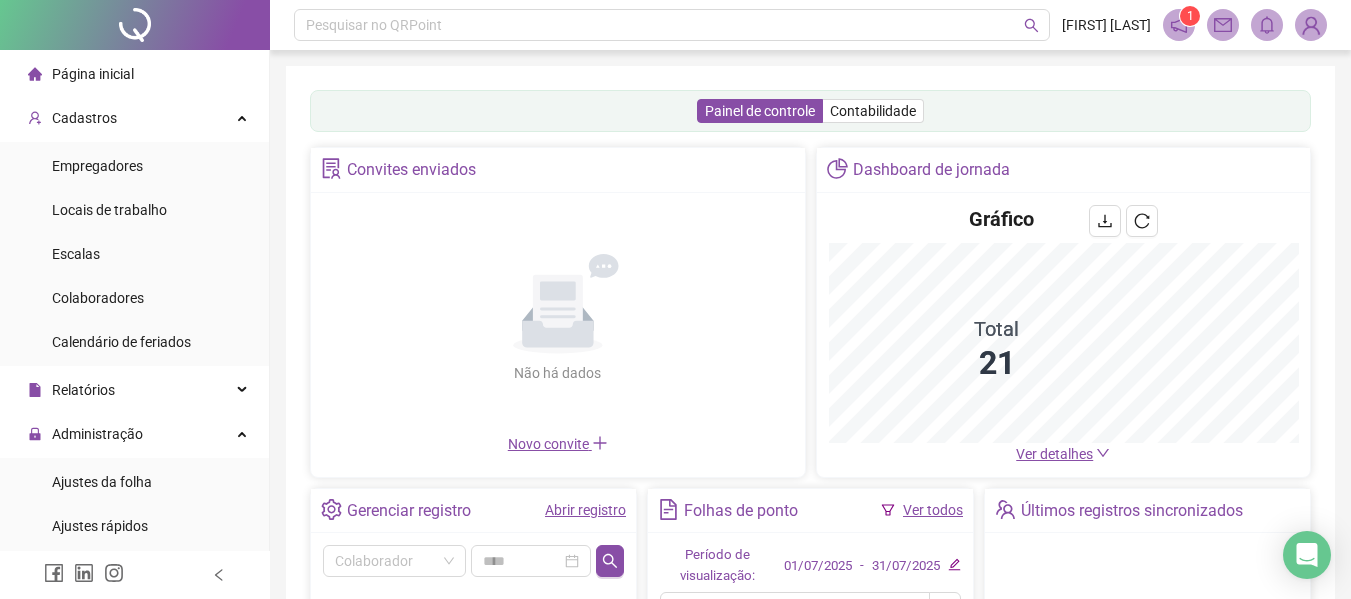 drag, startPoint x: 148, startPoint y: 286, endPoint x: 308, endPoint y: 287, distance: 160.00313 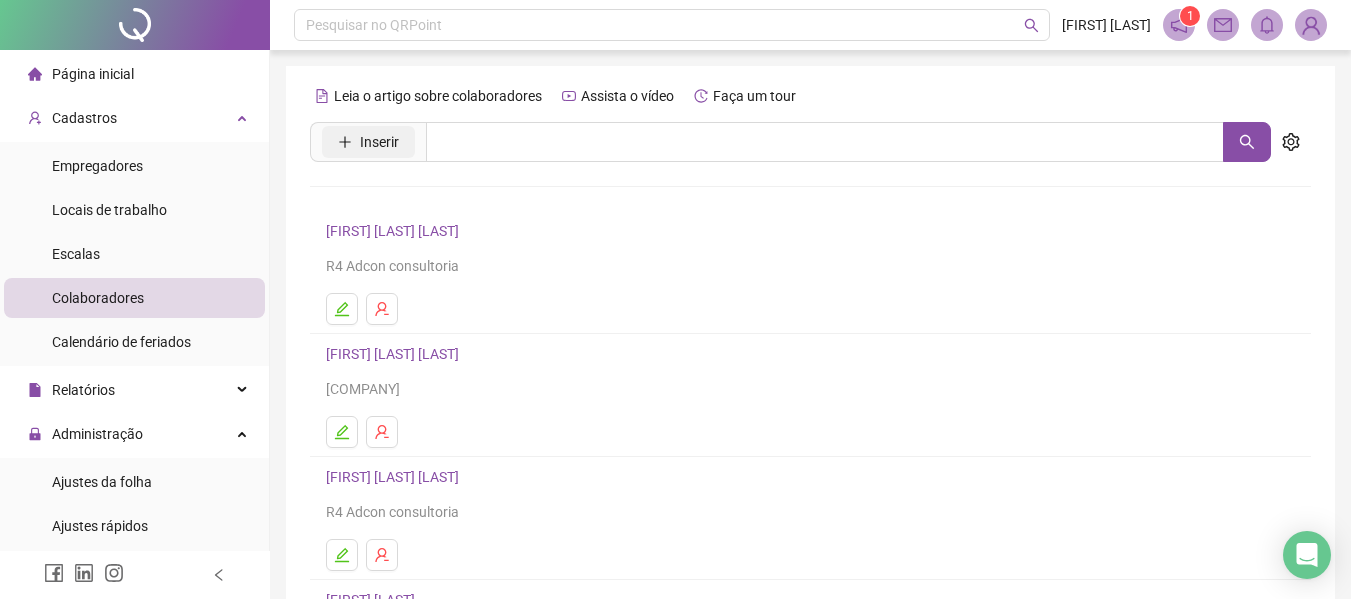 click on "Inserir" at bounding box center [379, 142] 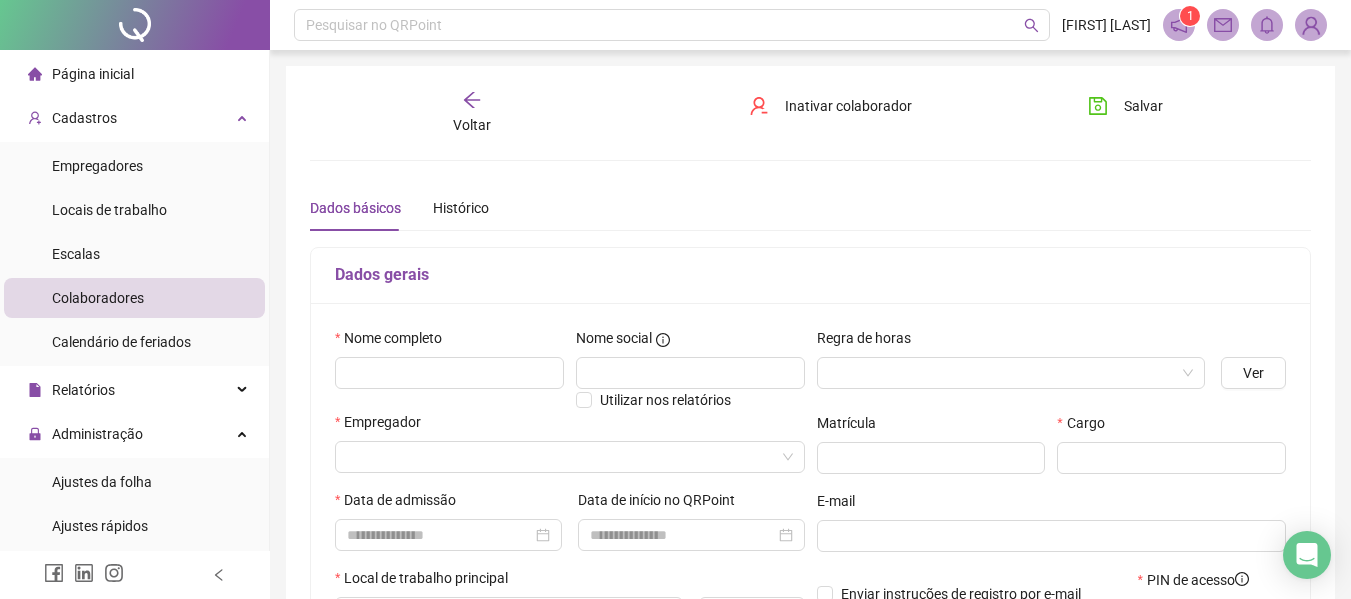 type on "*****" 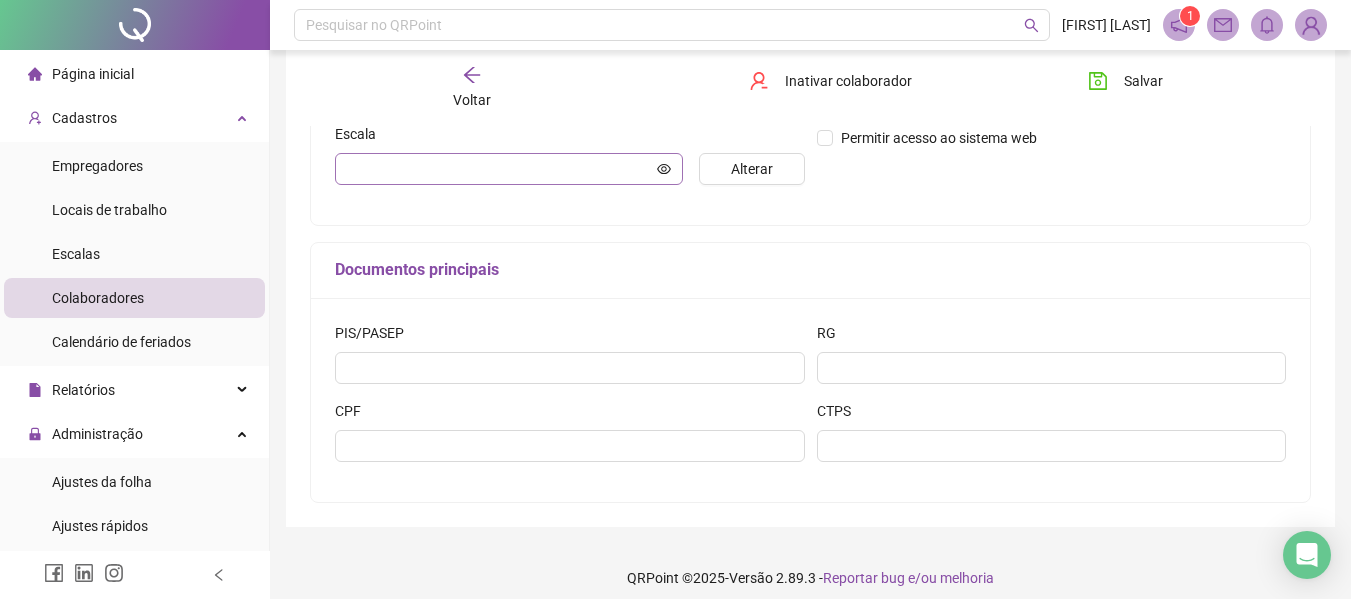 scroll, scrollTop: 342, scrollLeft: 0, axis: vertical 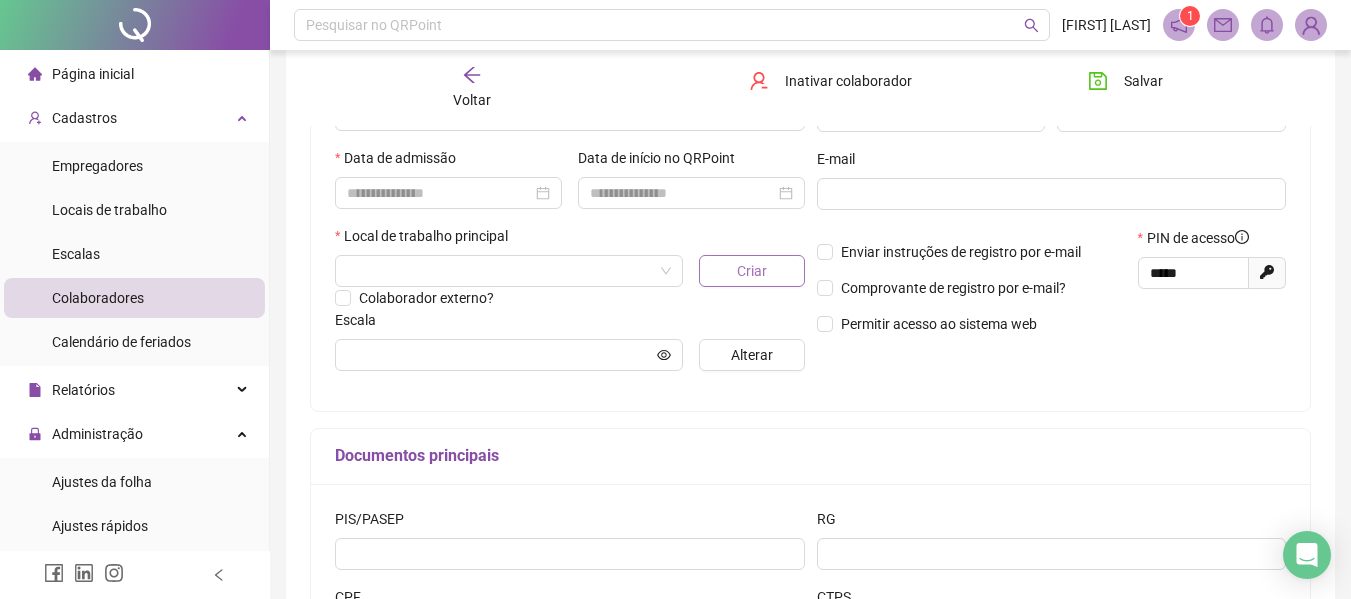 click on "Criar" at bounding box center [751, 271] 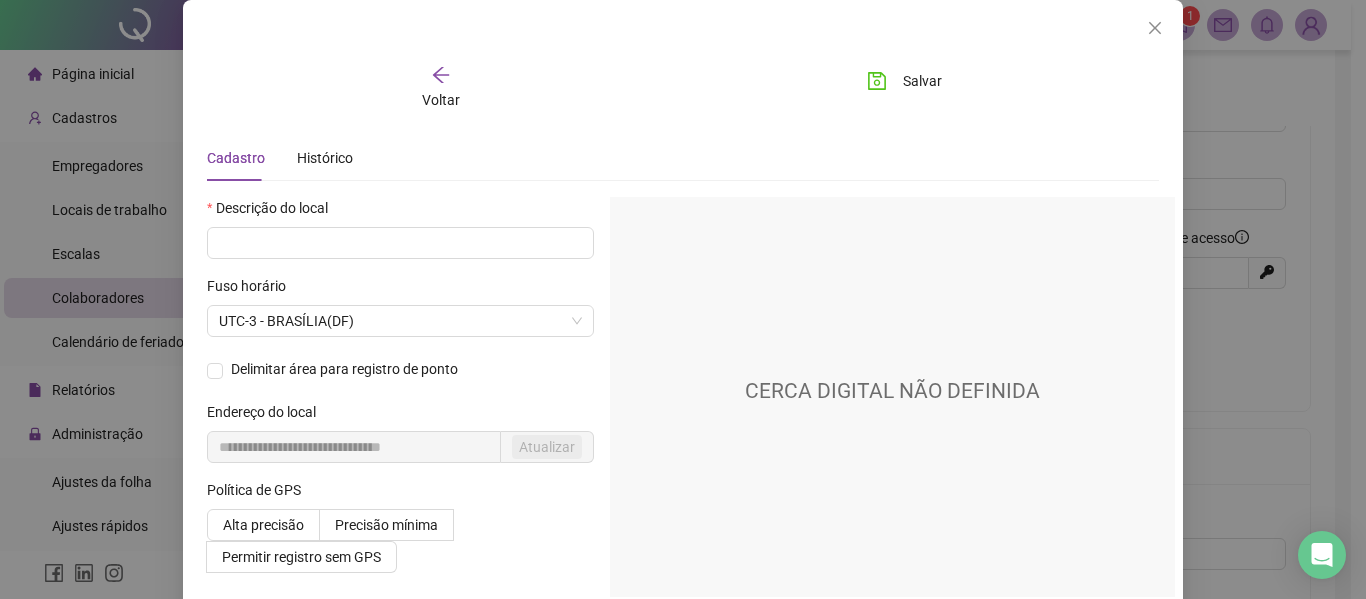click on "Voltar Salvar" at bounding box center (683, 88) 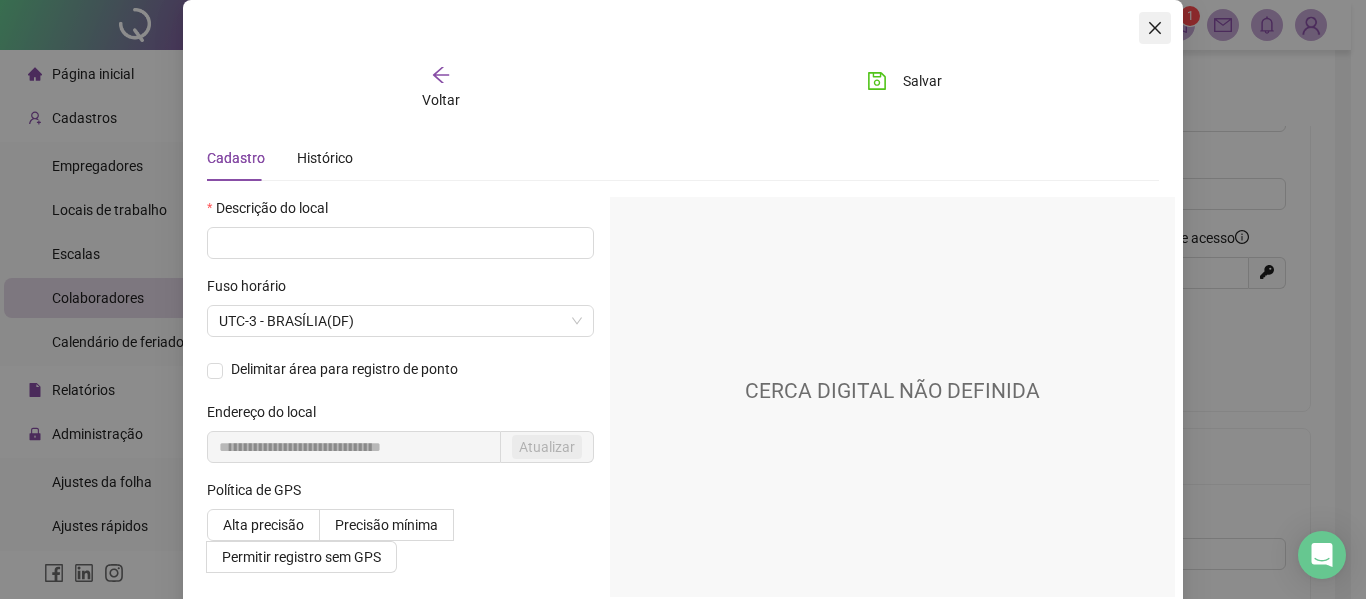 click at bounding box center [1155, 28] 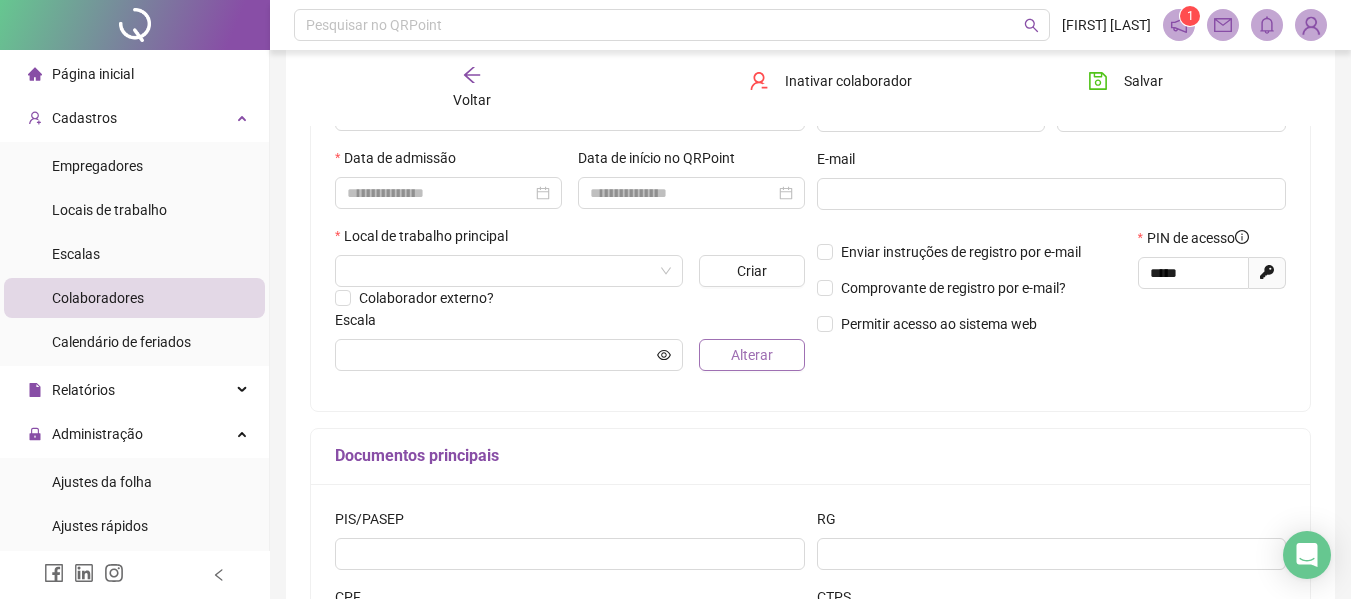 click on "Alterar" at bounding box center (752, 355) 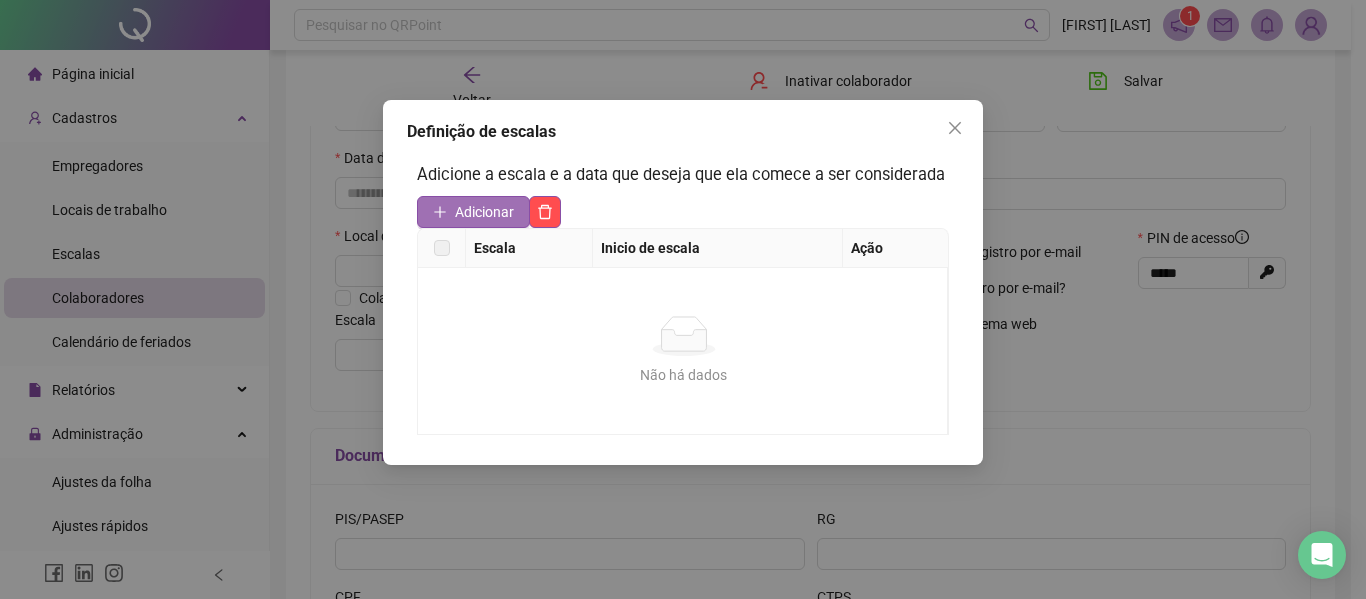 click 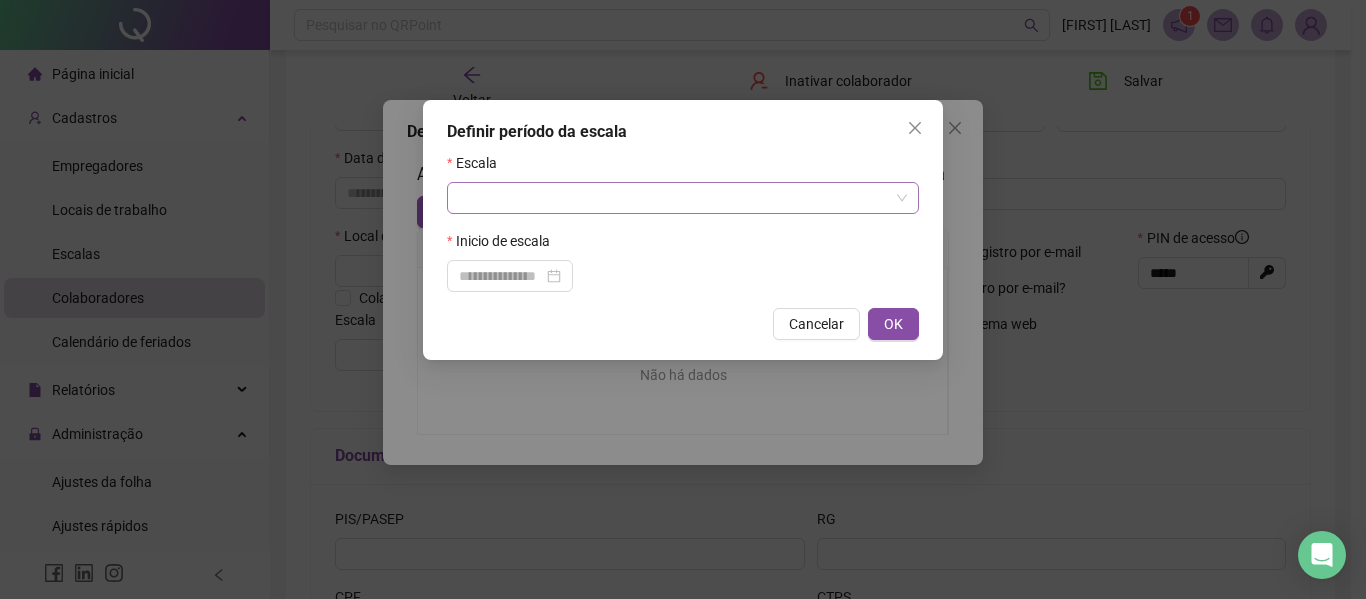 drag, startPoint x: 650, startPoint y: 185, endPoint x: 685, endPoint y: 186, distance: 35.014282 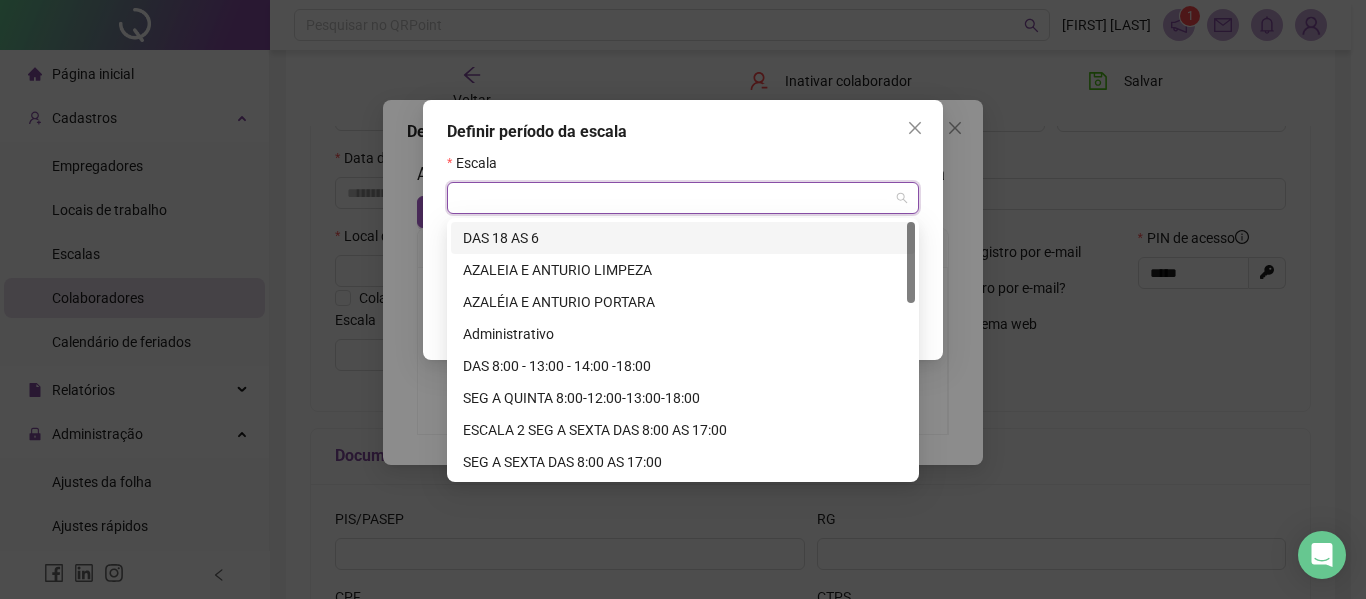 click on "Definir período da escala Escala Inicio de escala Cancelar OK" at bounding box center (683, 230) 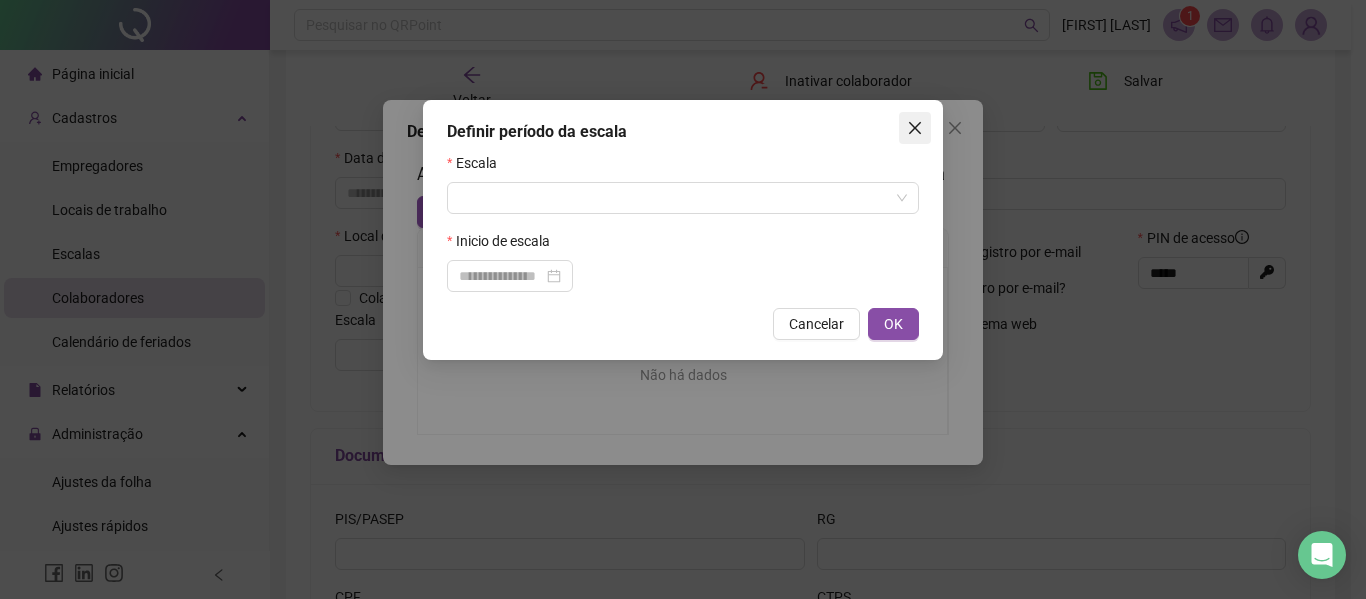 click 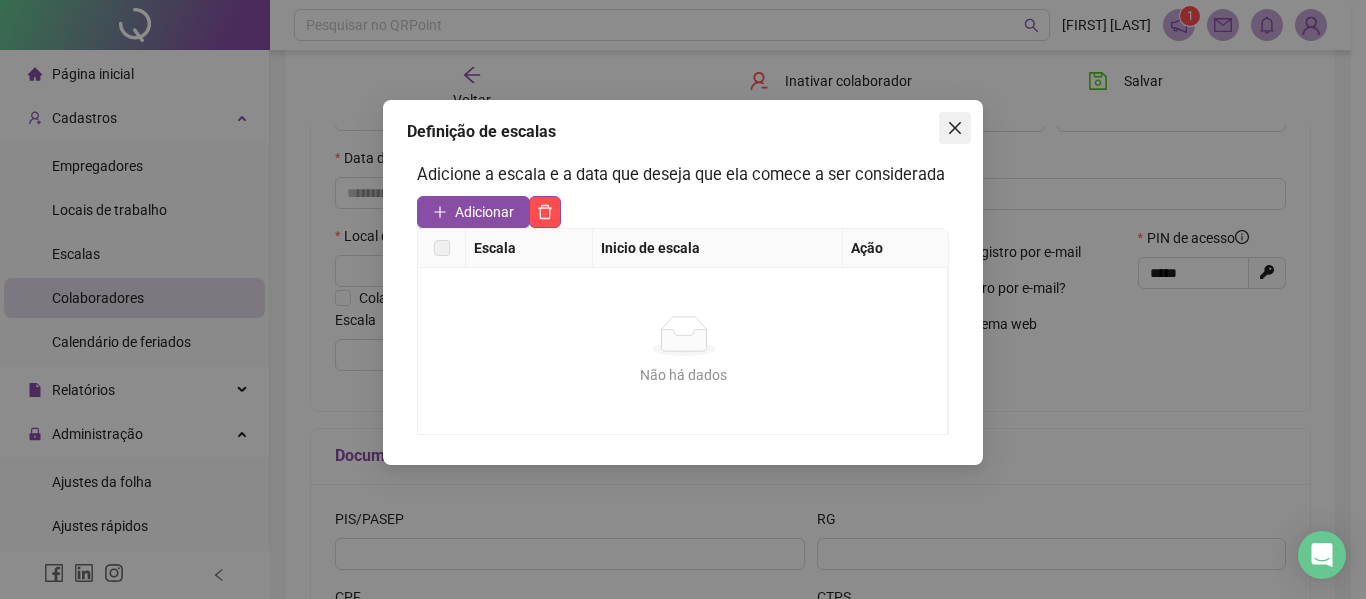 click at bounding box center [955, 128] 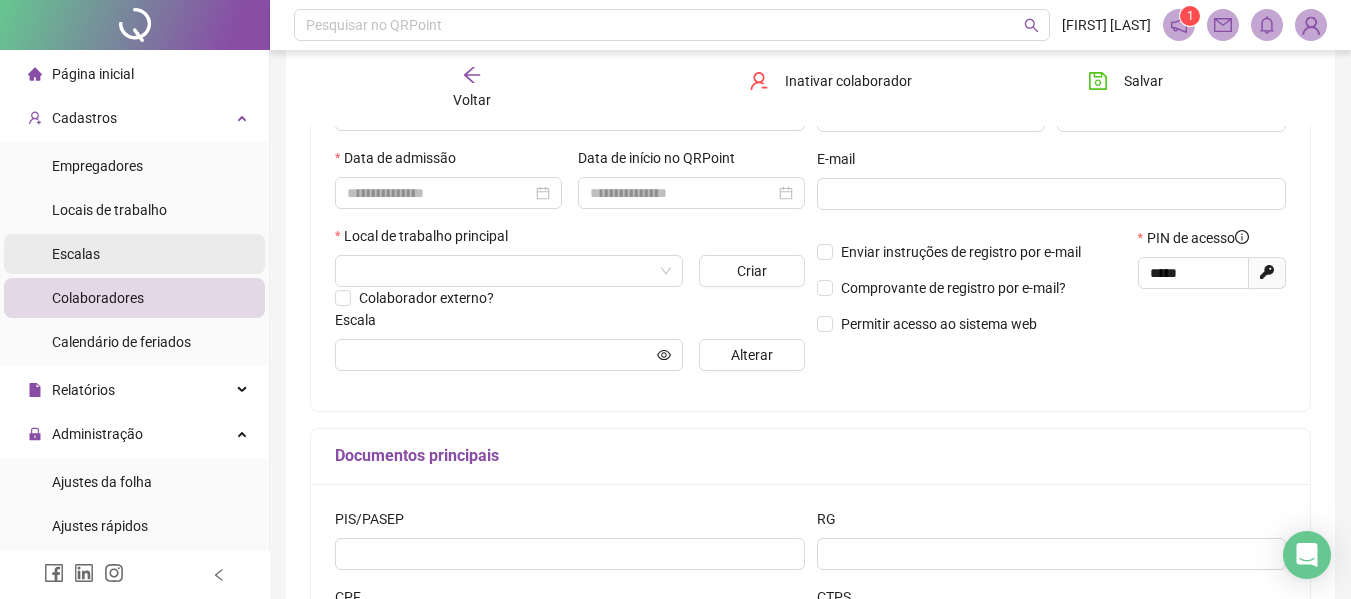 click on "Escalas" at bounding box center (134, 254) 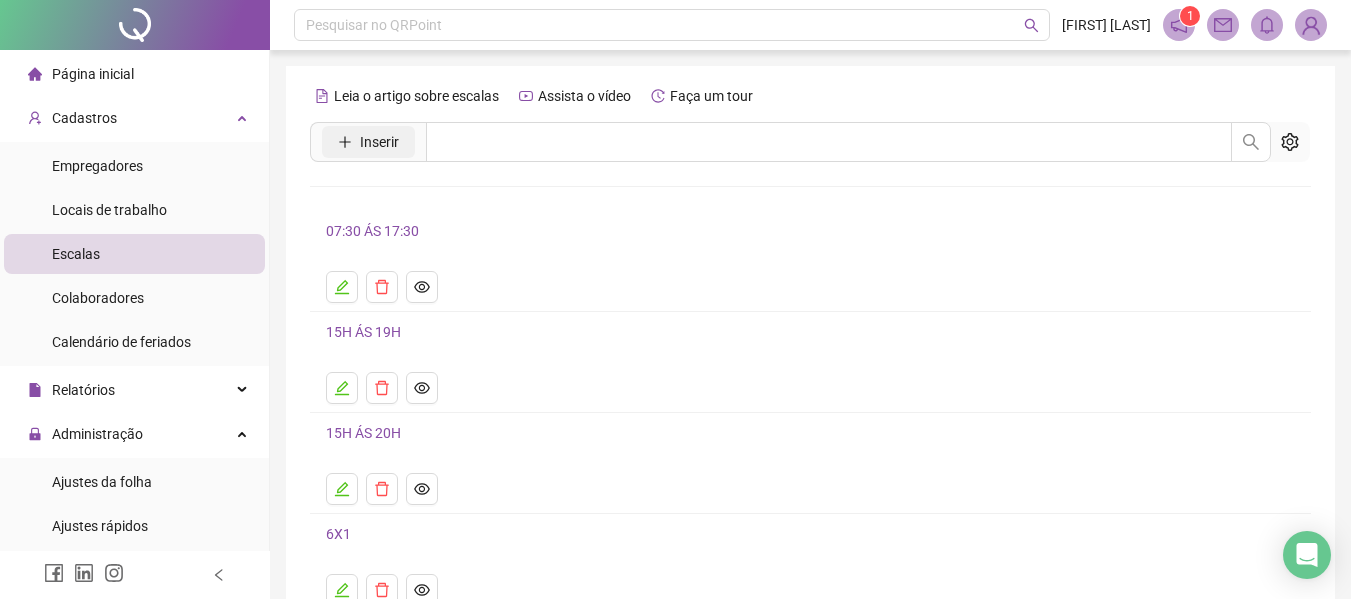 click on "Inserir" at bounding box center [379, 142] 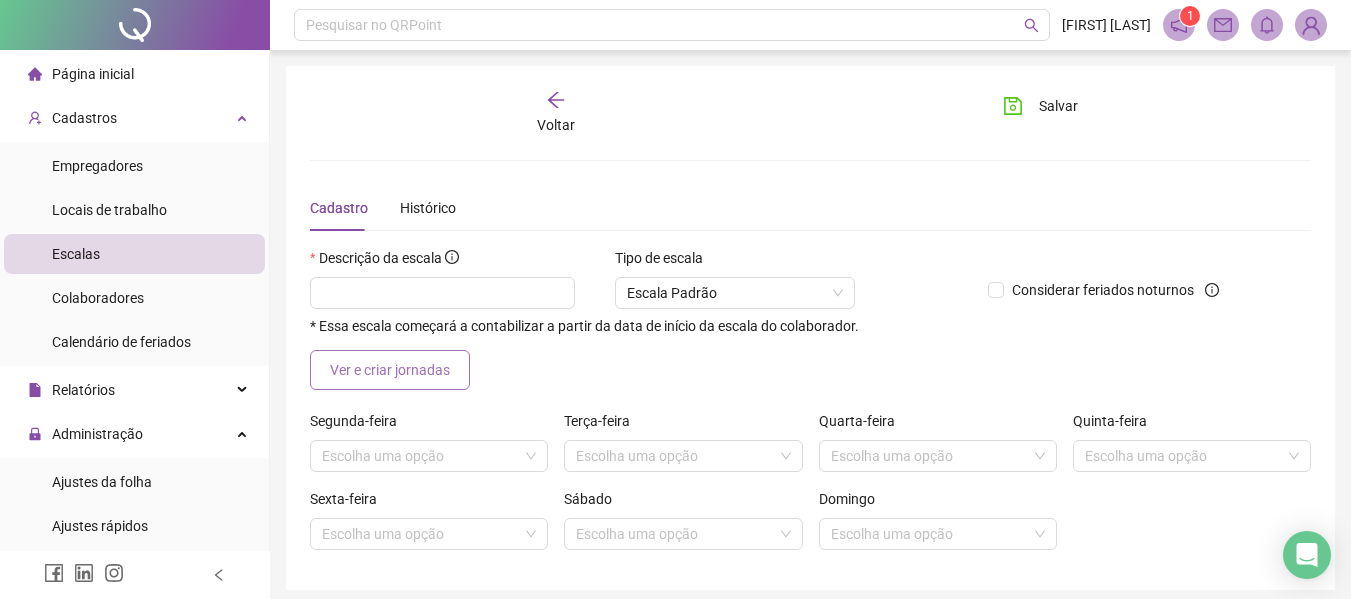 click on "Ver e criar jornadas" at bounding box center (390, 370) 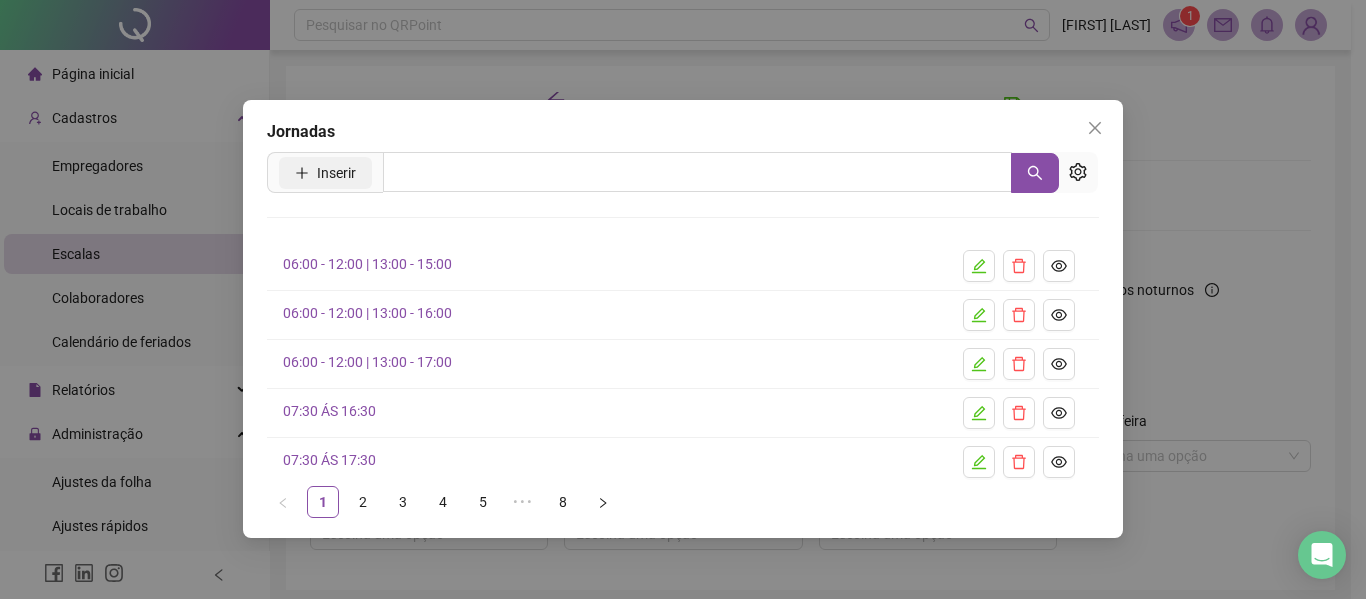 click on "Inserir" at bounding box center (336, 173) 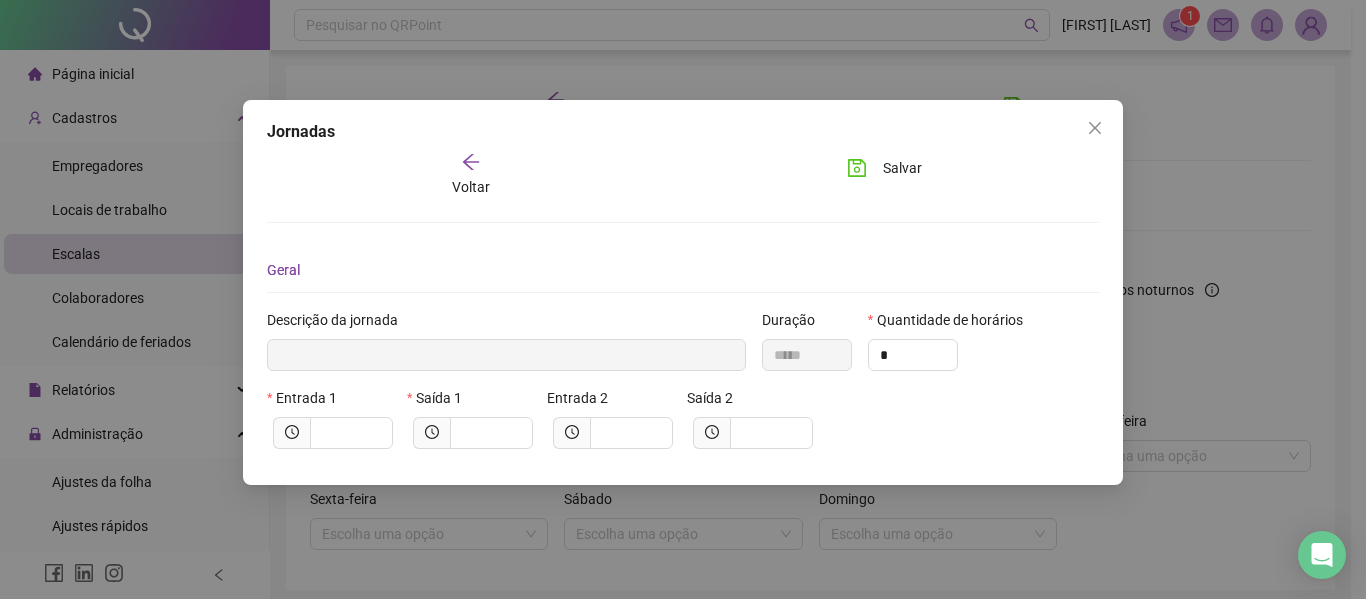 type 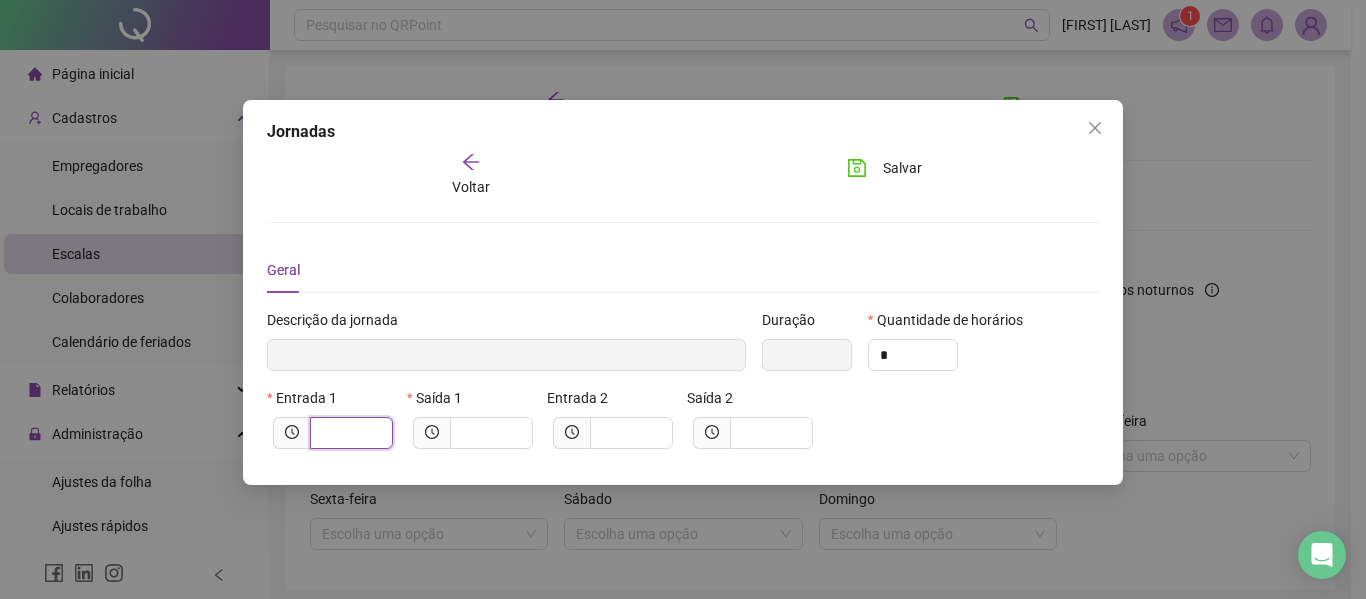 click at bounding box center [349, 433] 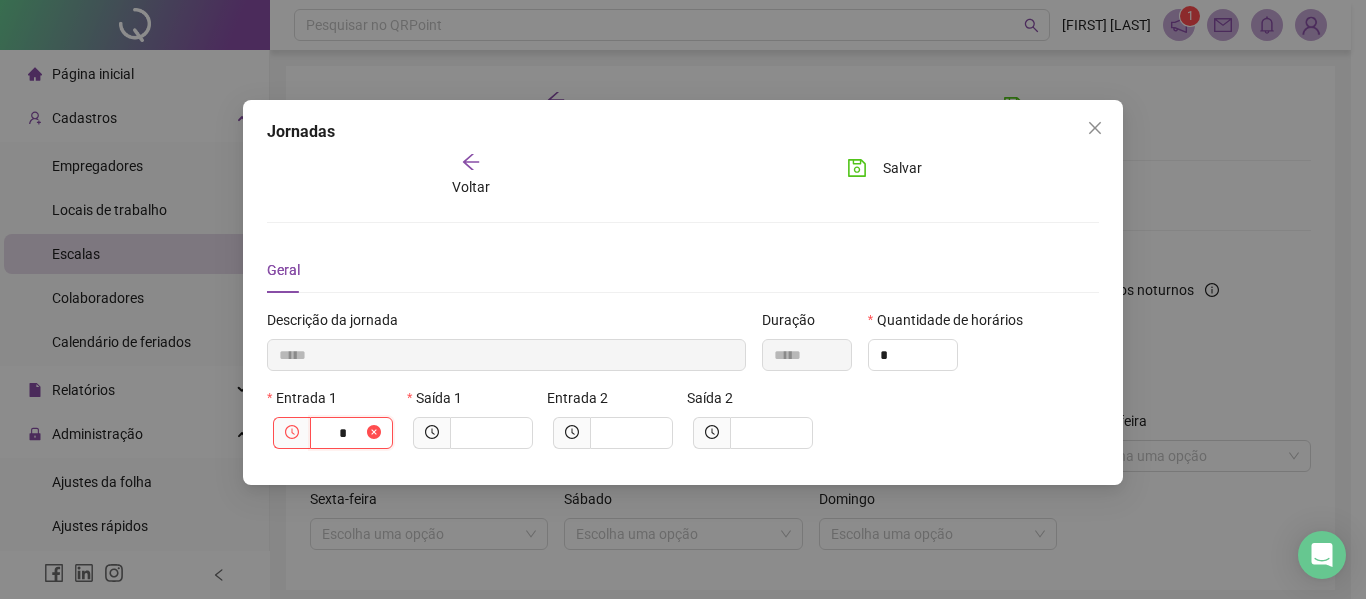 type on "******" 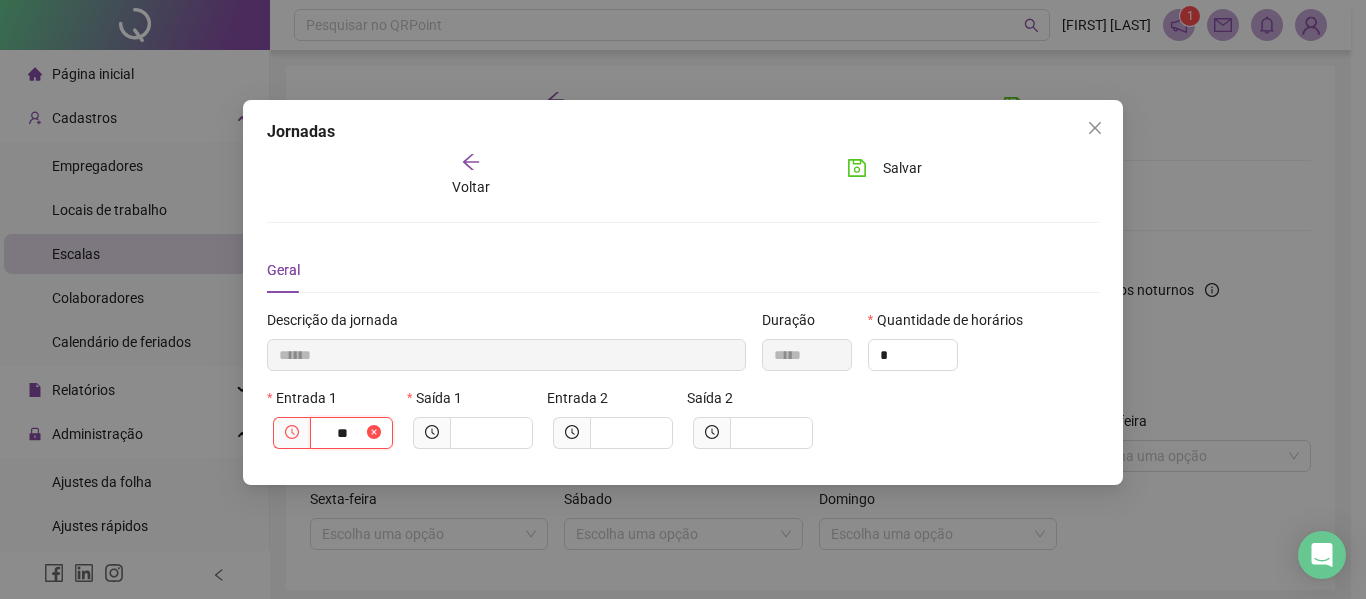 type on "***" 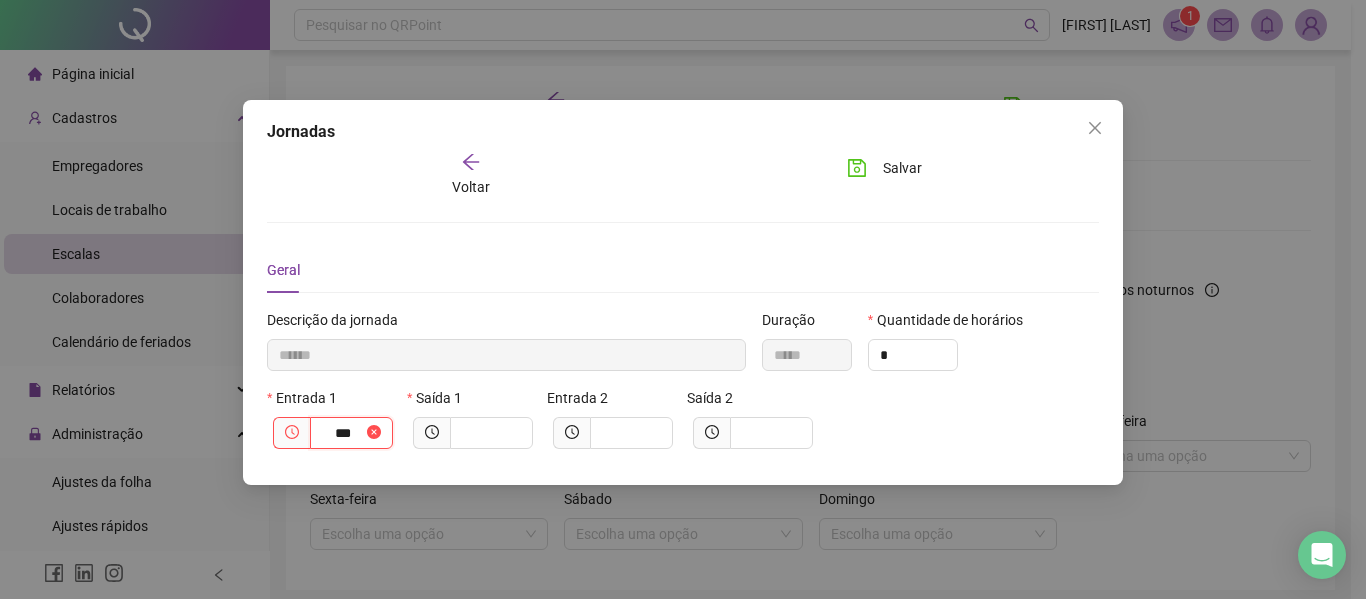 type on "********" 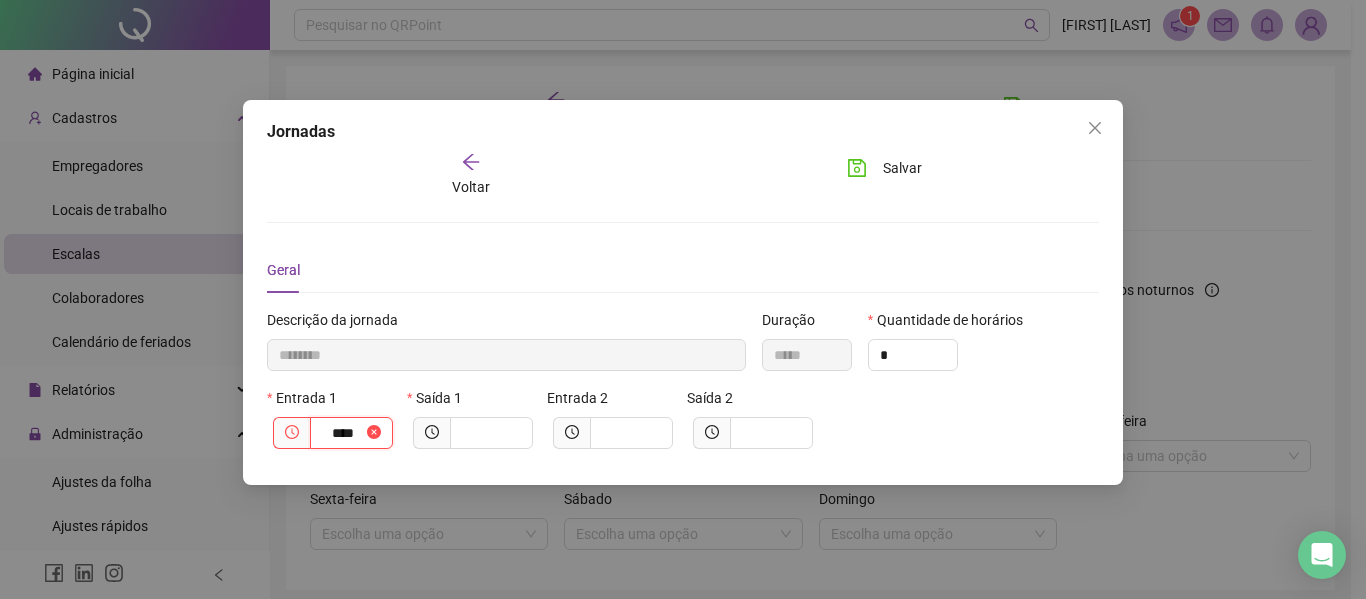 type on "*********" 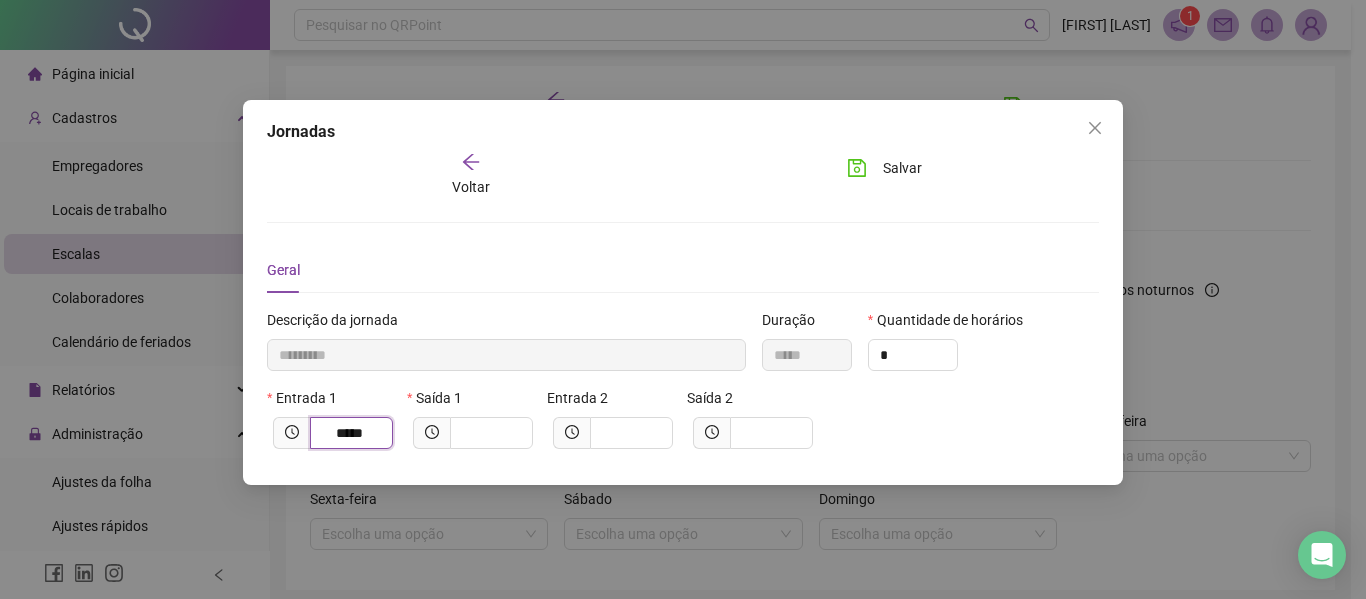 type on "*****" 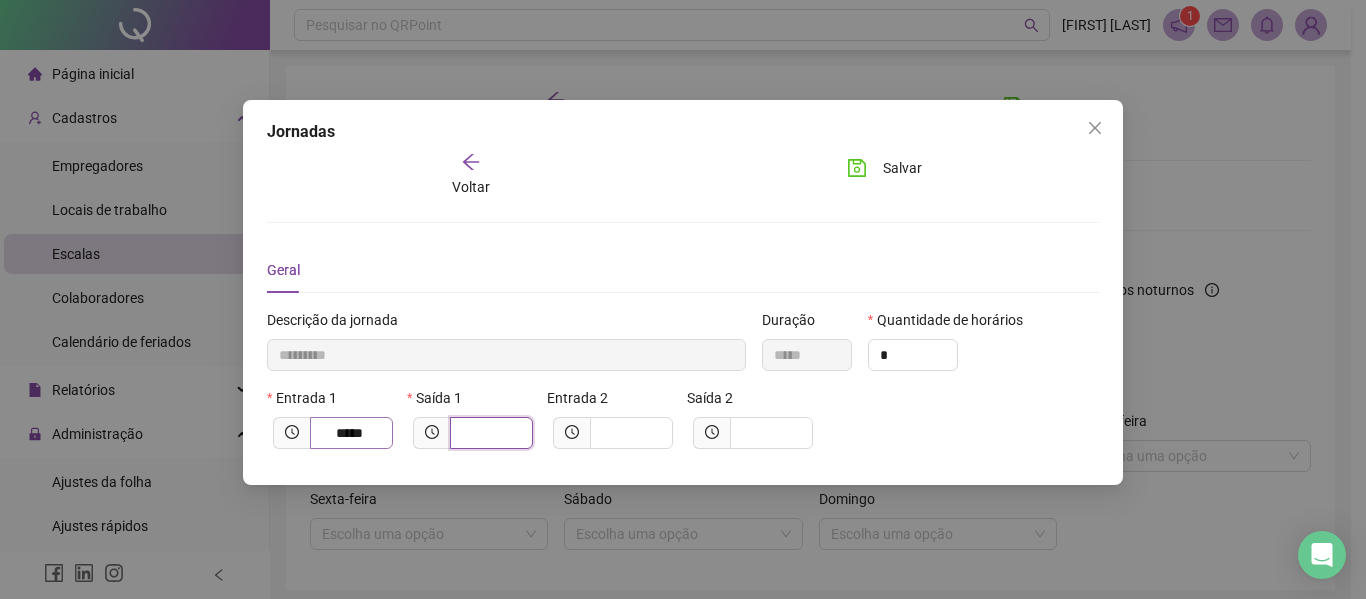 type on "*********" 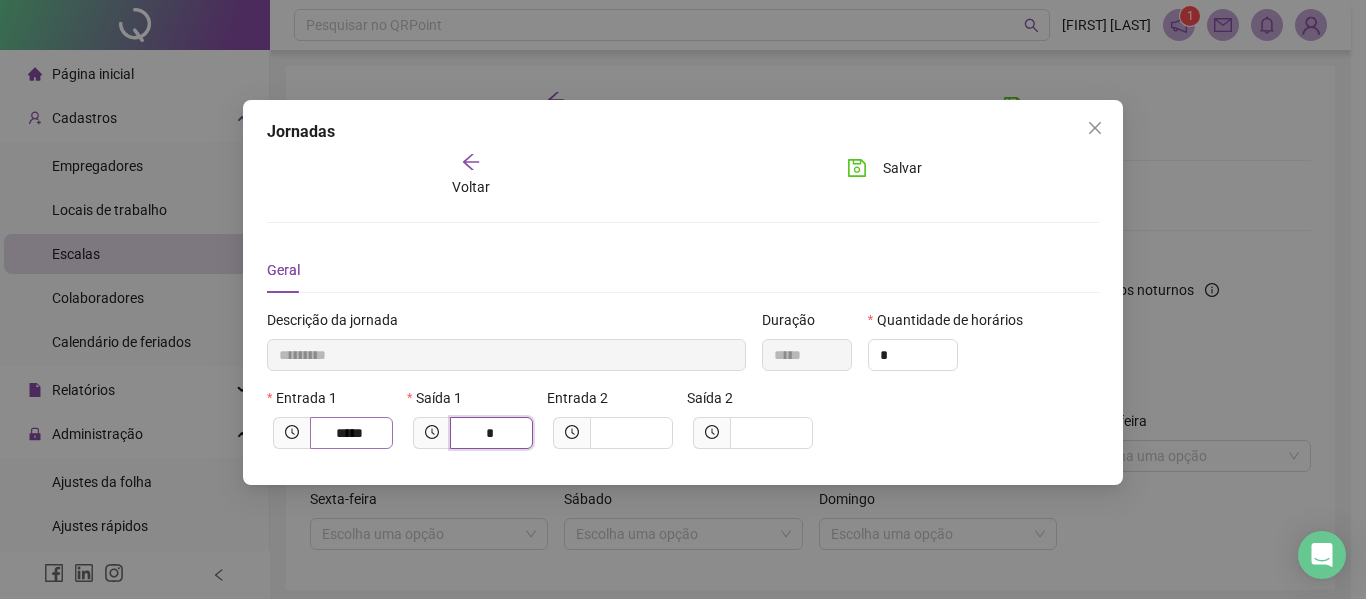 type on "**********" 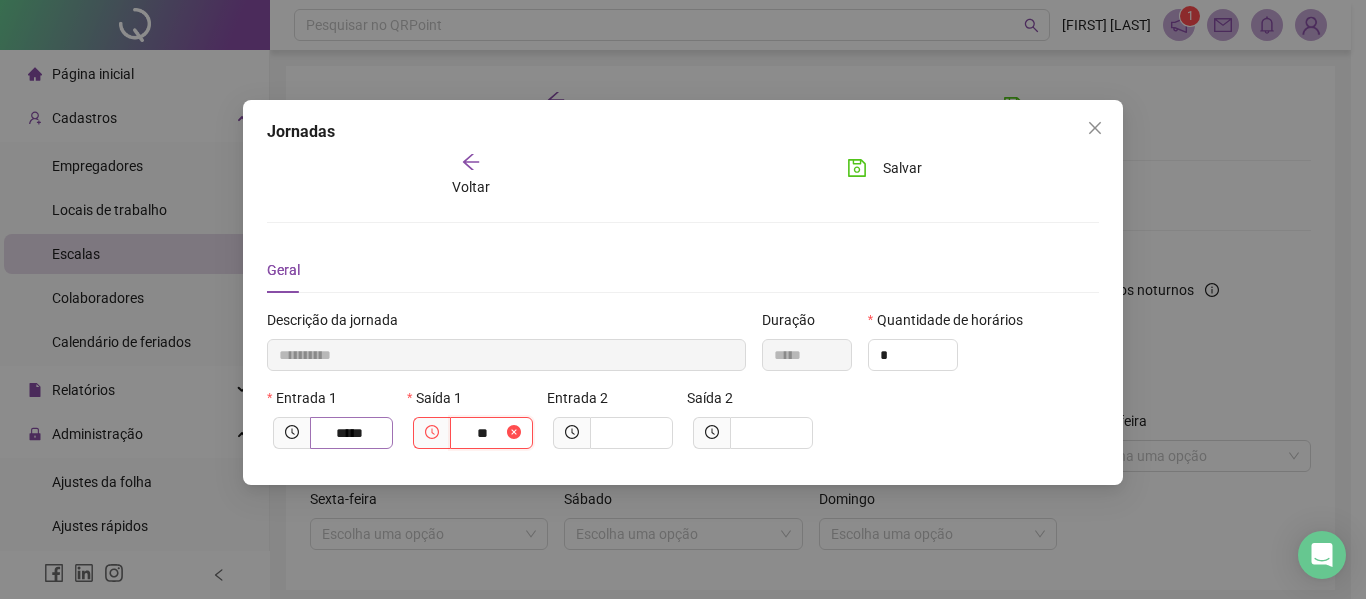 type on "***" 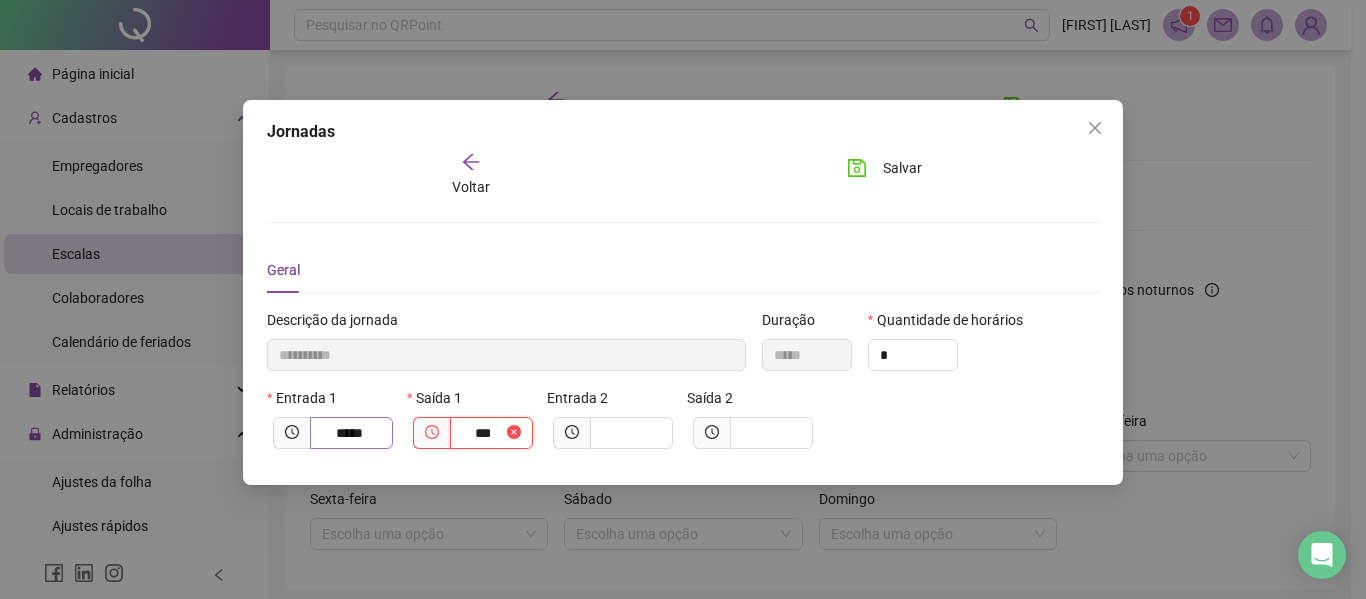 type on "**********" 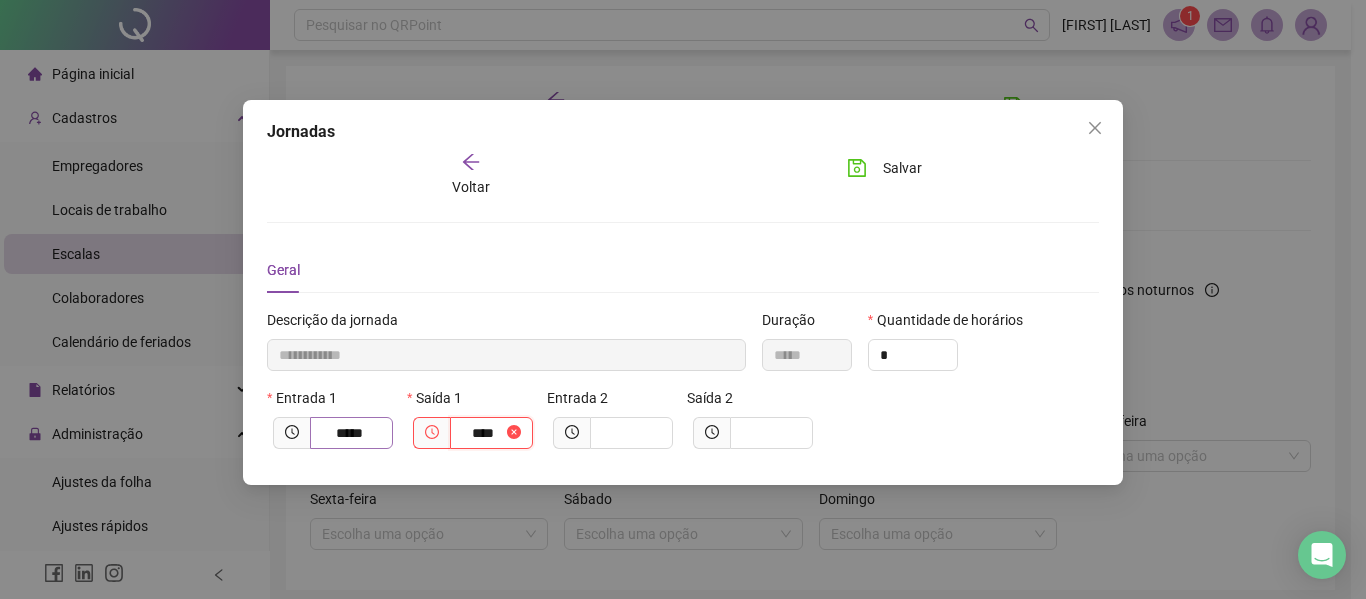 type on "**********" 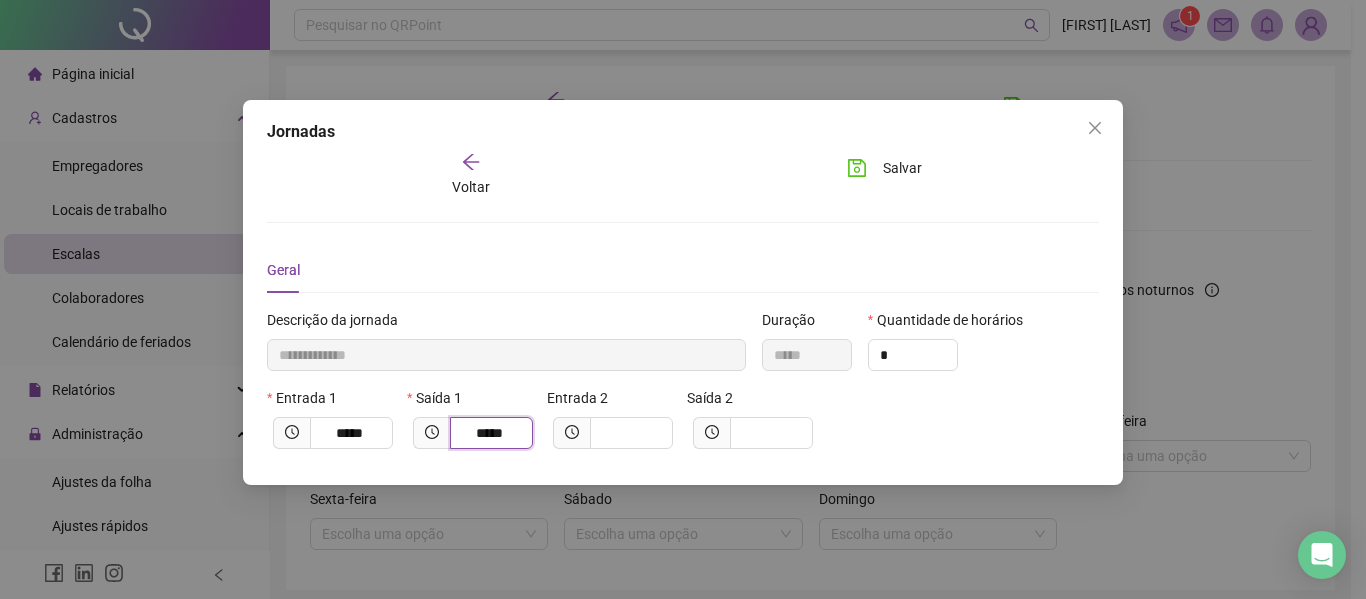 type on "*****" 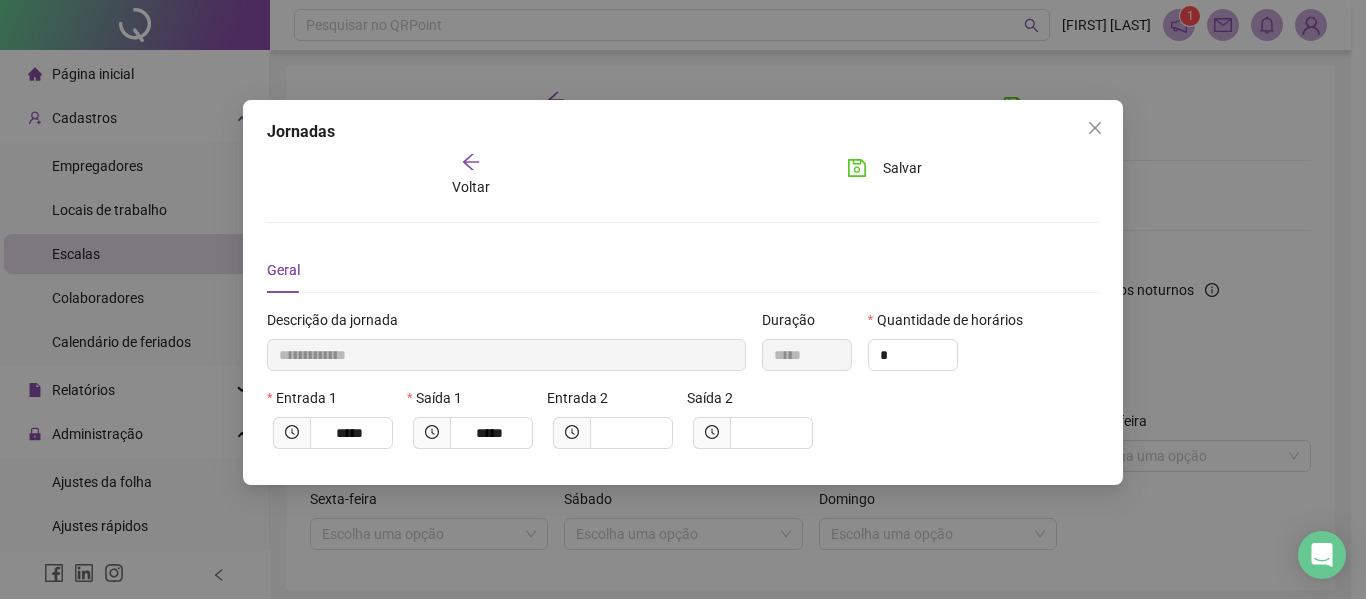 click at bounding box center [1095, 128] 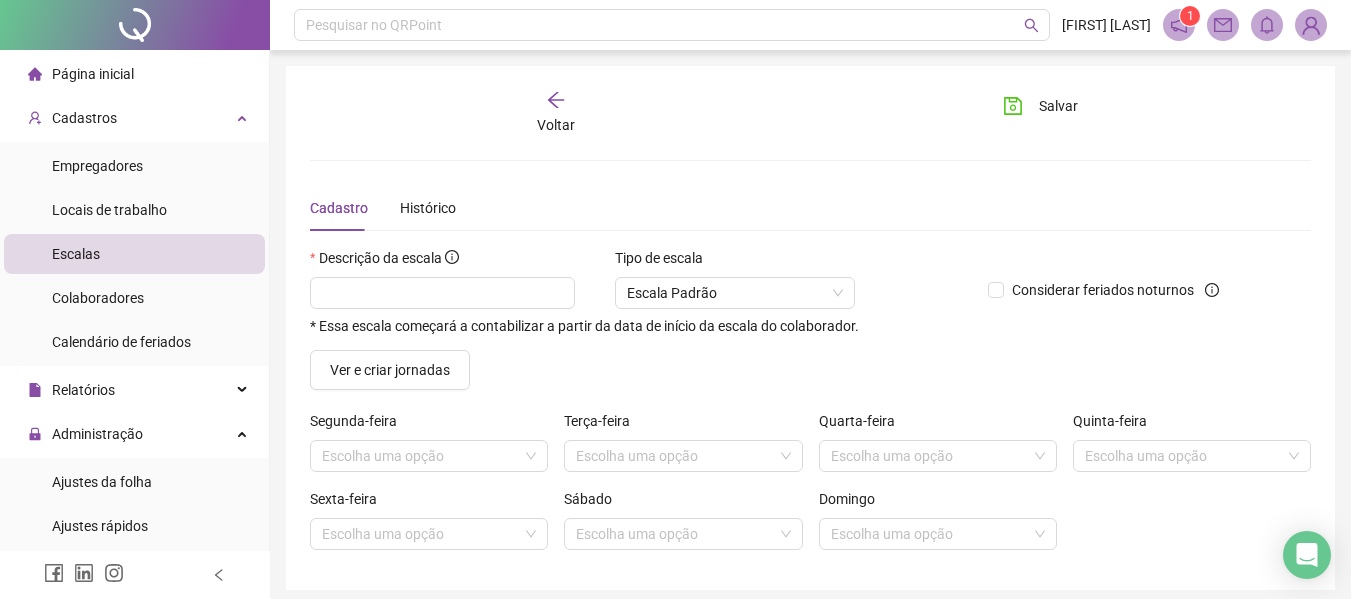 scroll, scrollTop: 300, scrollLeft: 0, axis: vertical 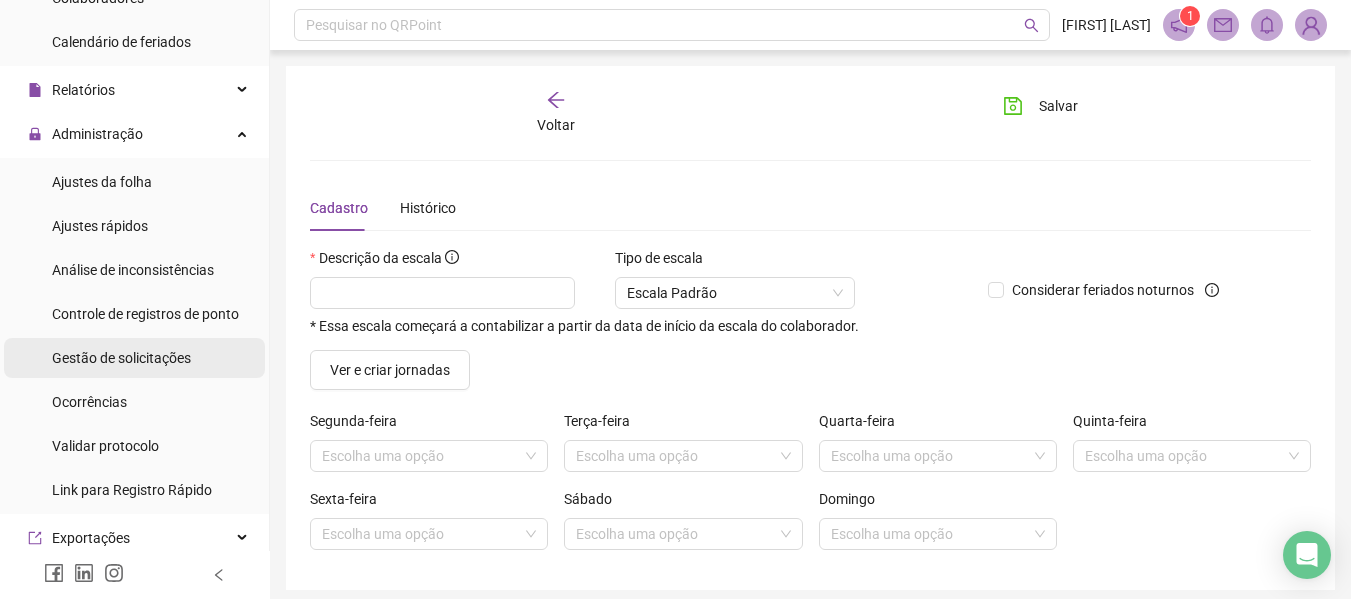click on "Gestão de solicitações" at bounding box center (134, 358) 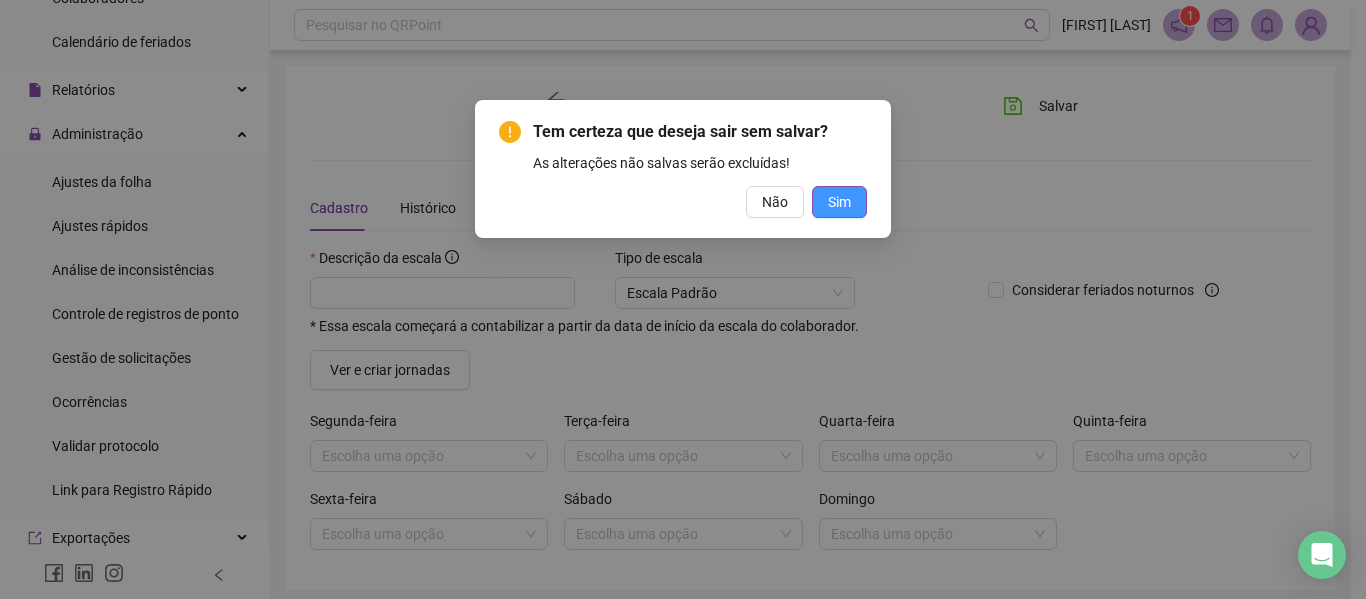 click on "Sim" at bounding box center (839, 202) 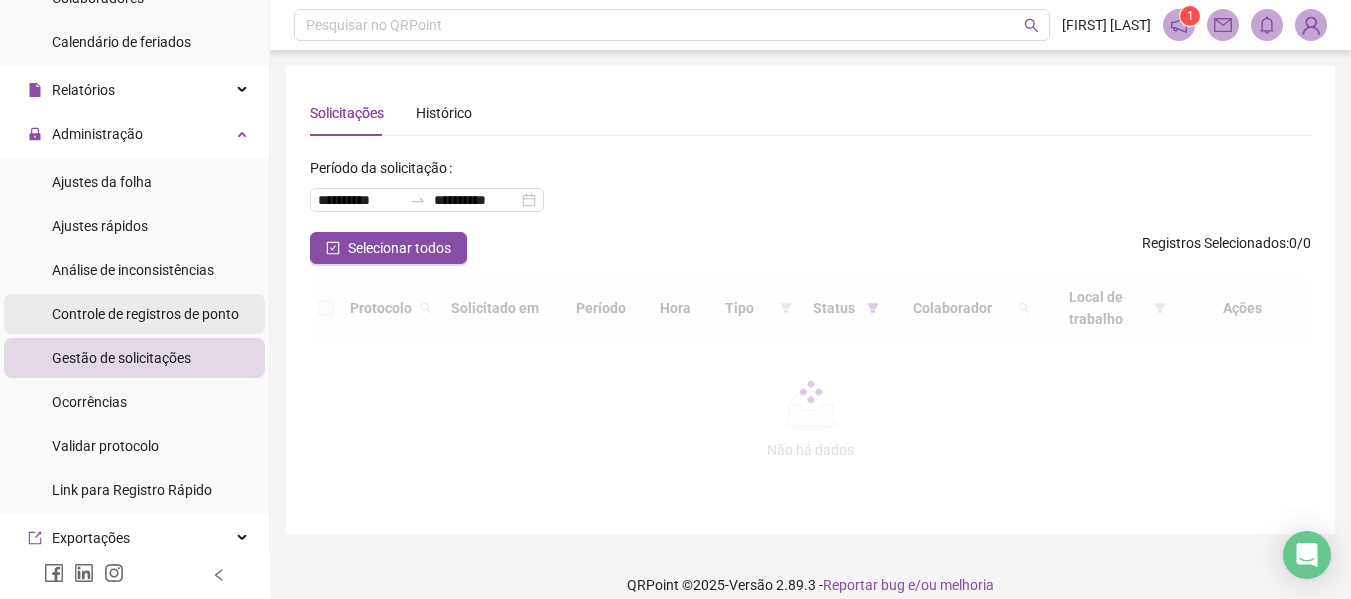 click on "Controle de registros de ponto" at bounding box center (145, 314) 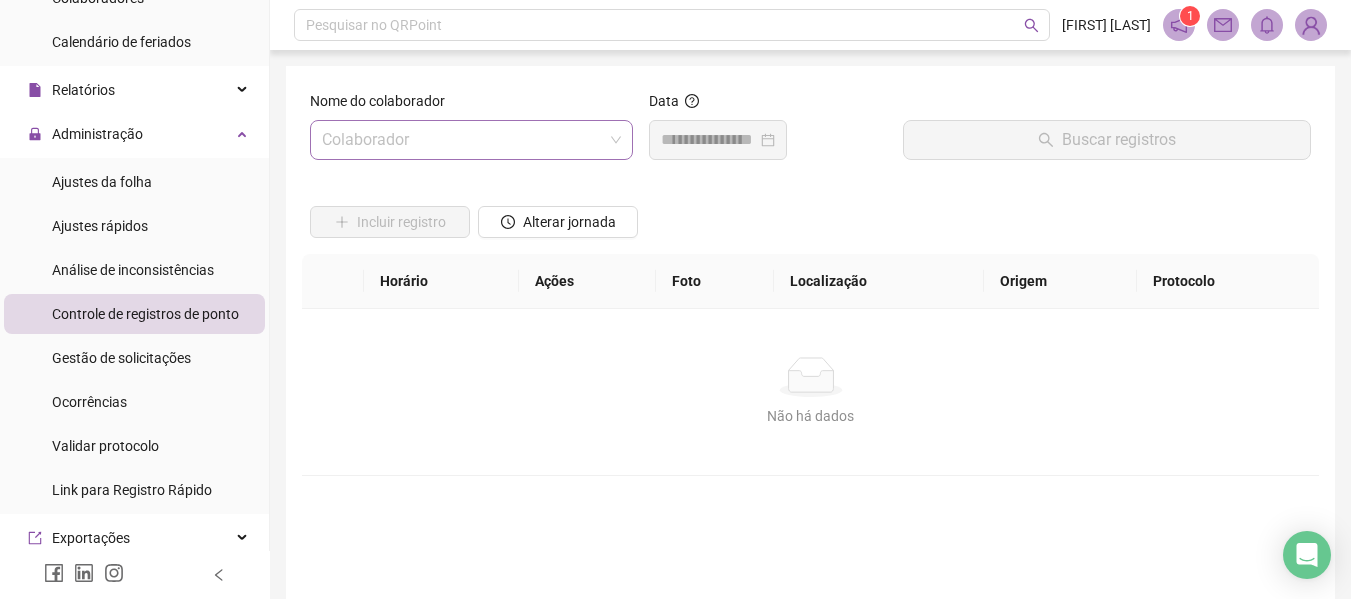 click at bounding box center (462, 140) 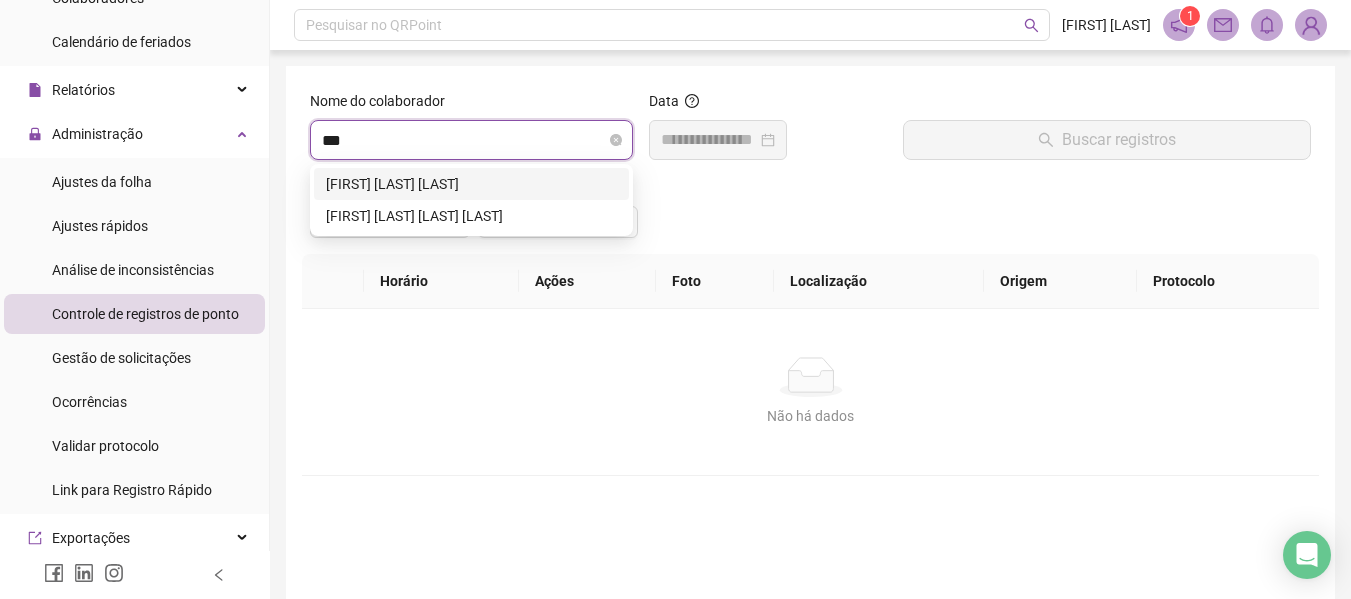 type on "****" 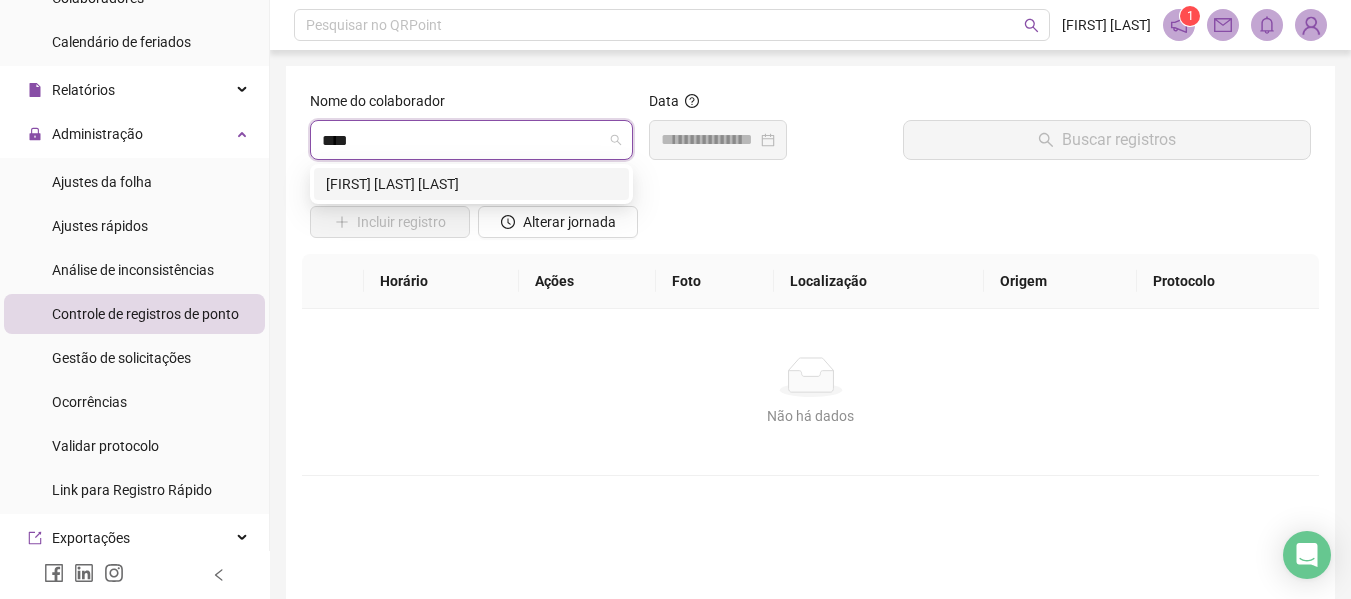 click on "[FIRST] [LAST] [LAST]" at bounding box center [471, 184] 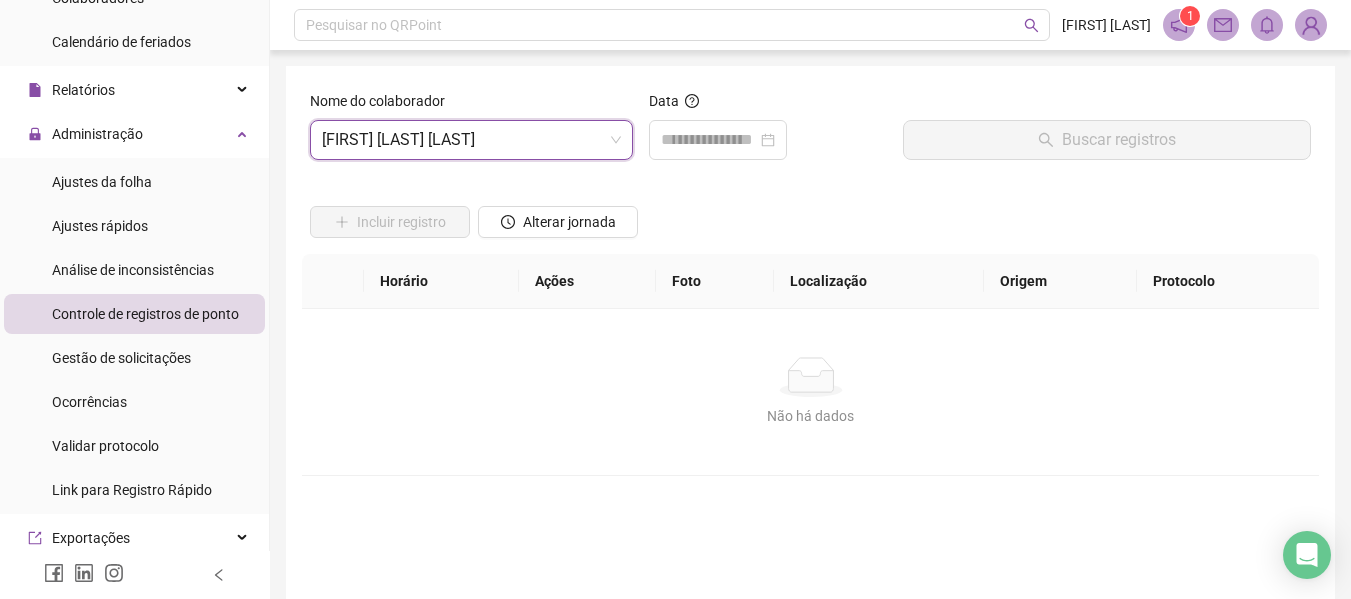 click on "Data" at bounding box center (768, 105) 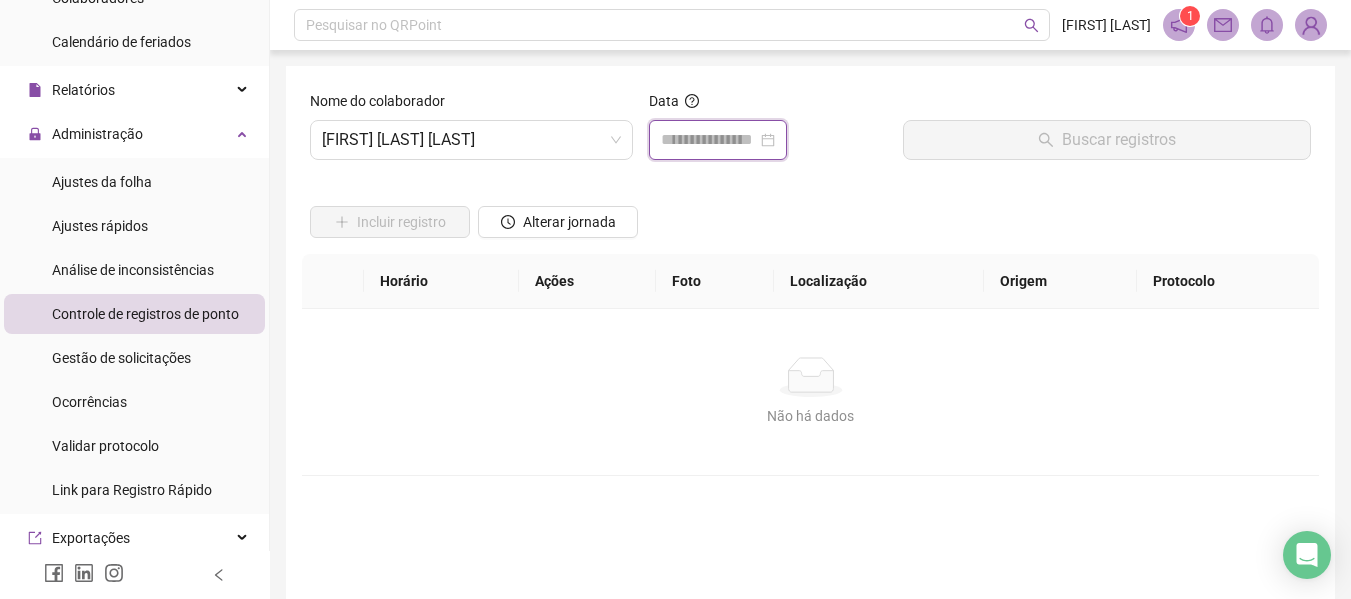 click at bounding box center (709, 140) 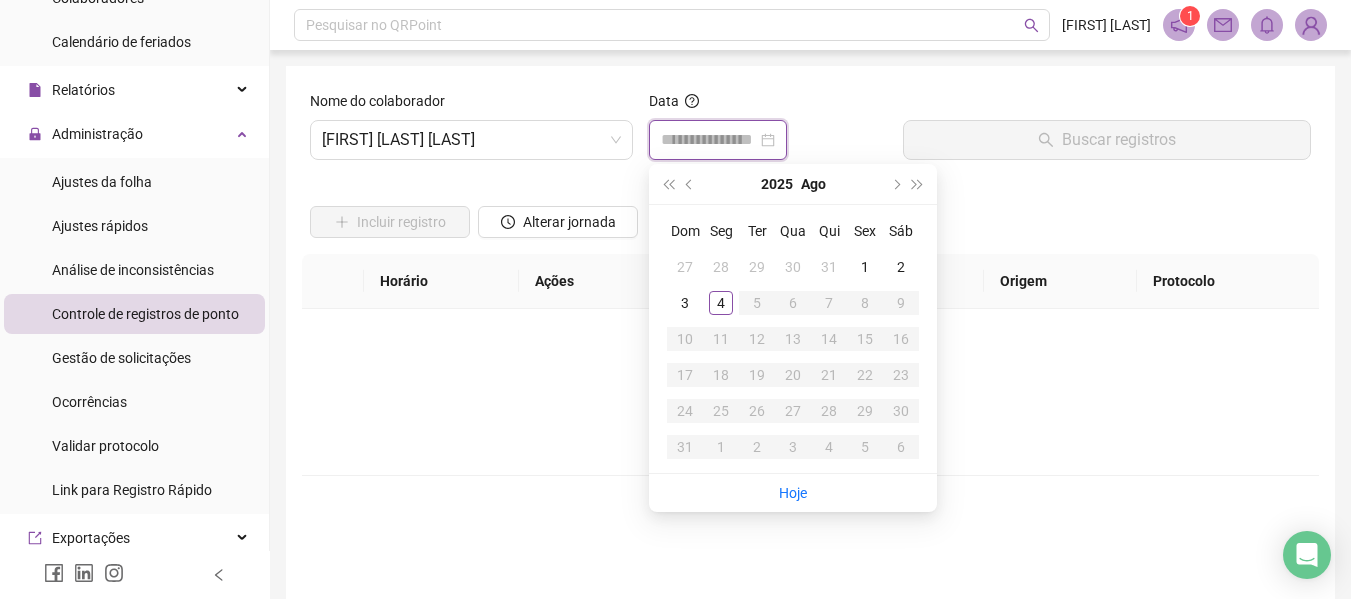 type on "**********" 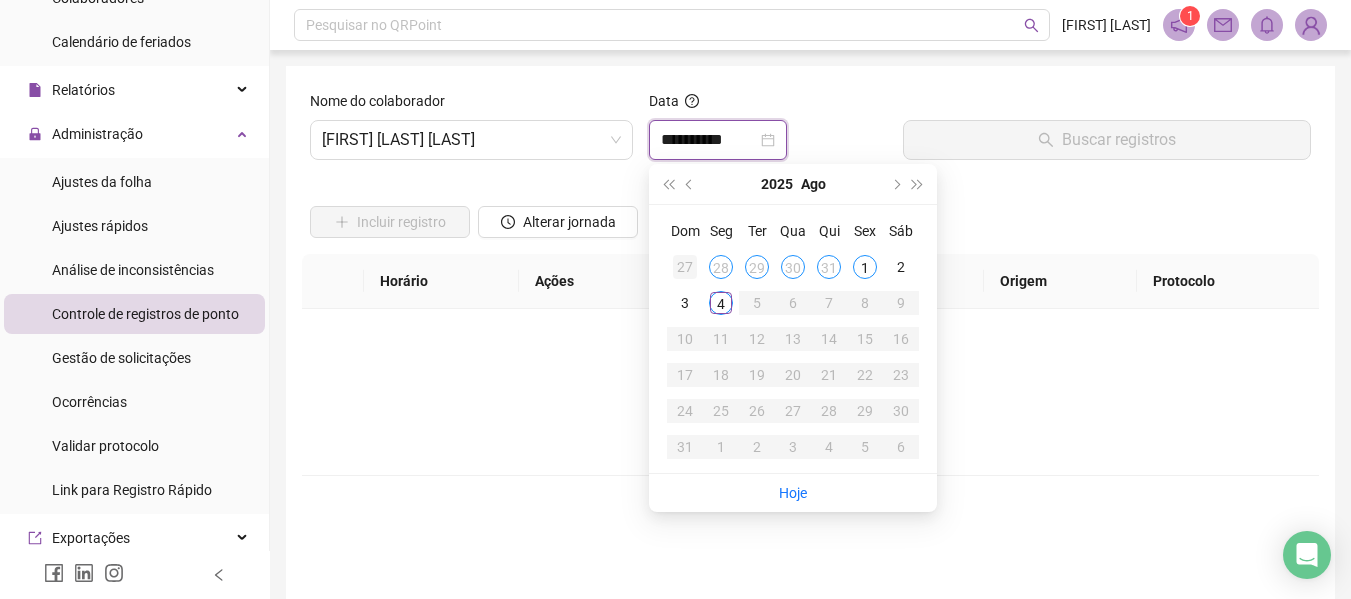 type on "**********" 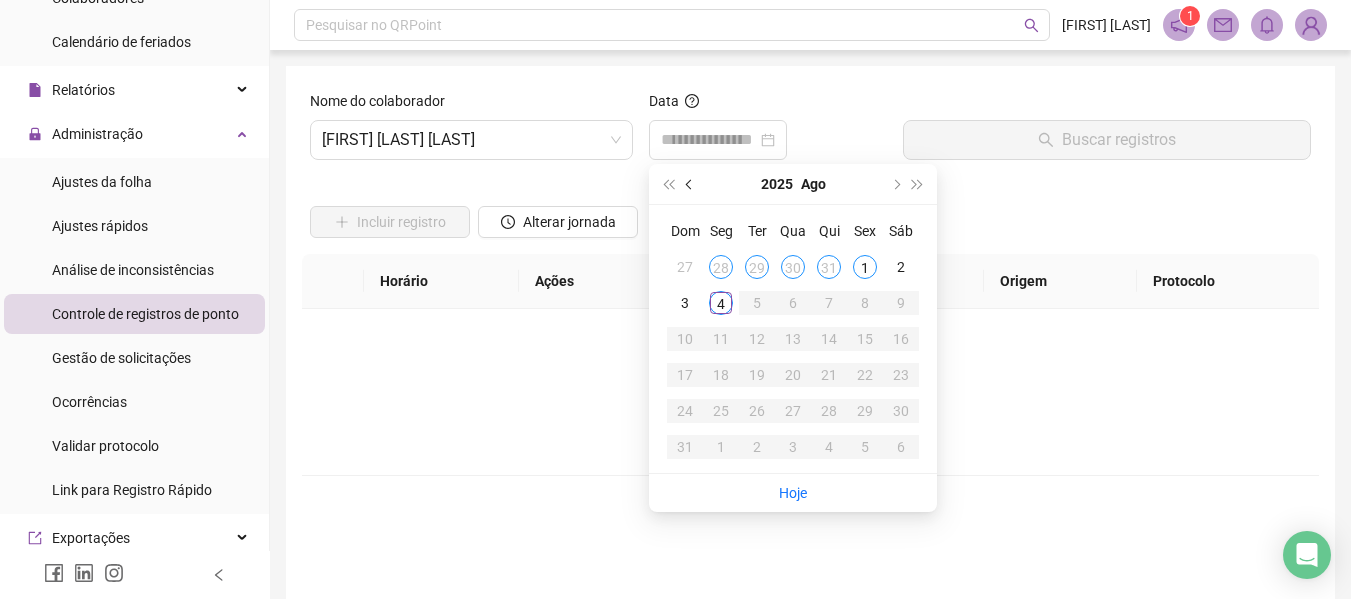 click at bounding box center [690, 184] 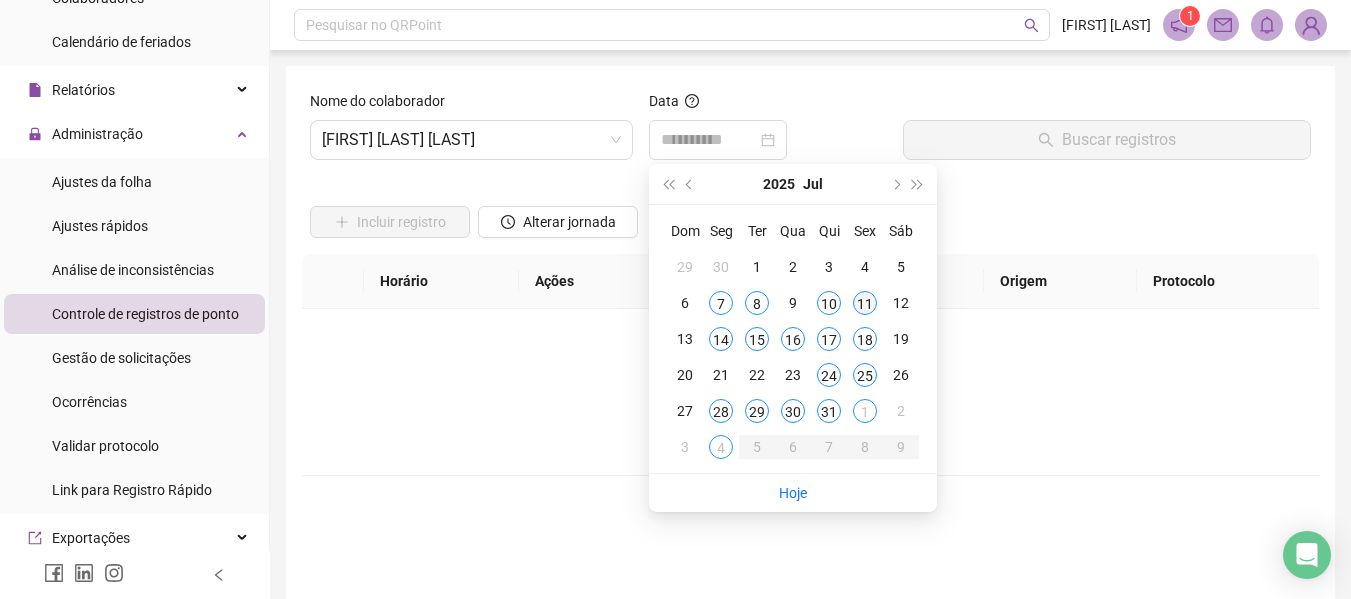 type on "**********" 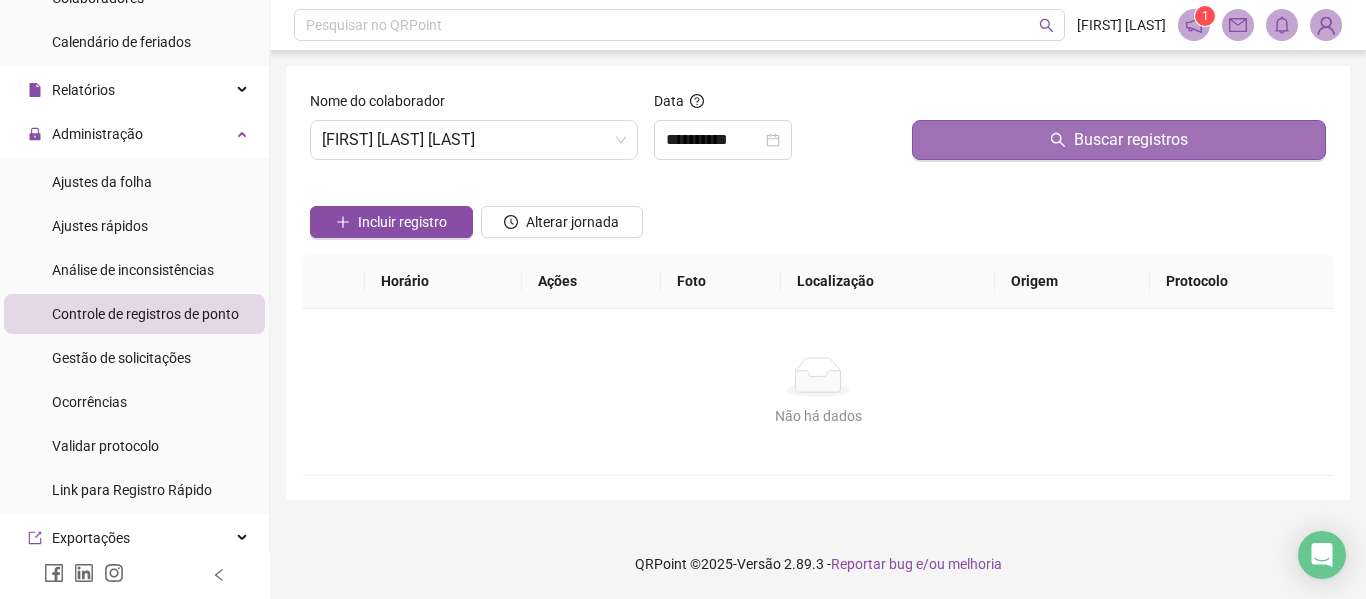 click on "Buscar registros" at bounding box center [1119, 140] 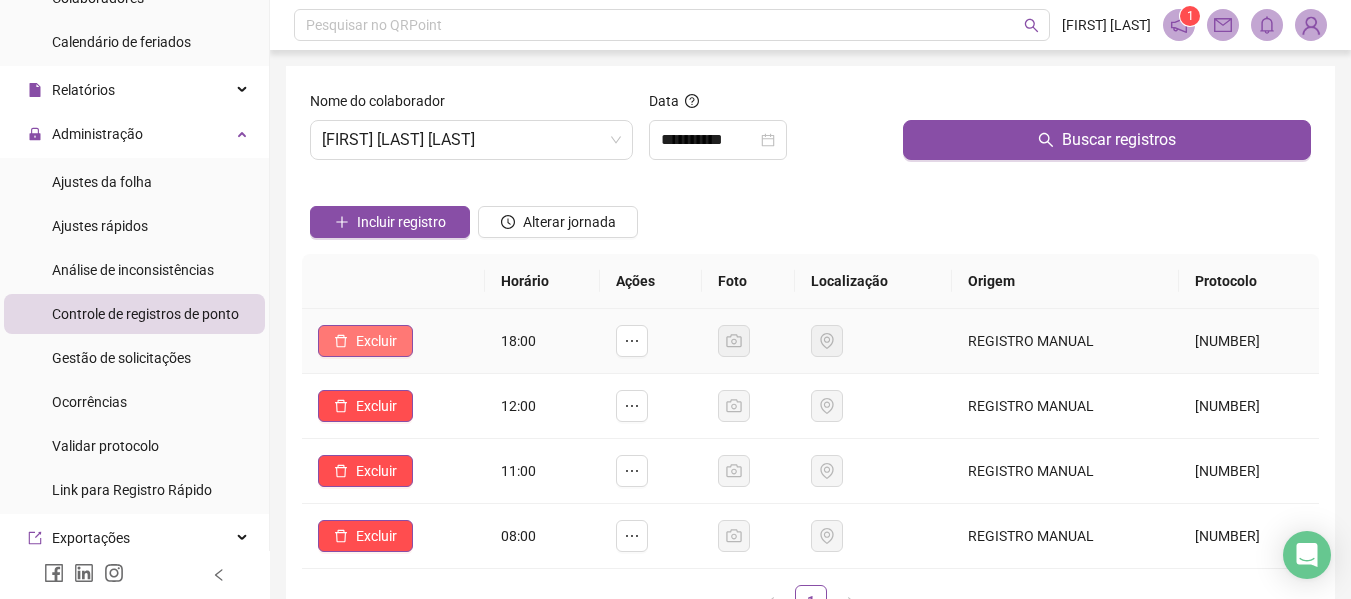 click on "Excluir" at bounding box center [376, 341] 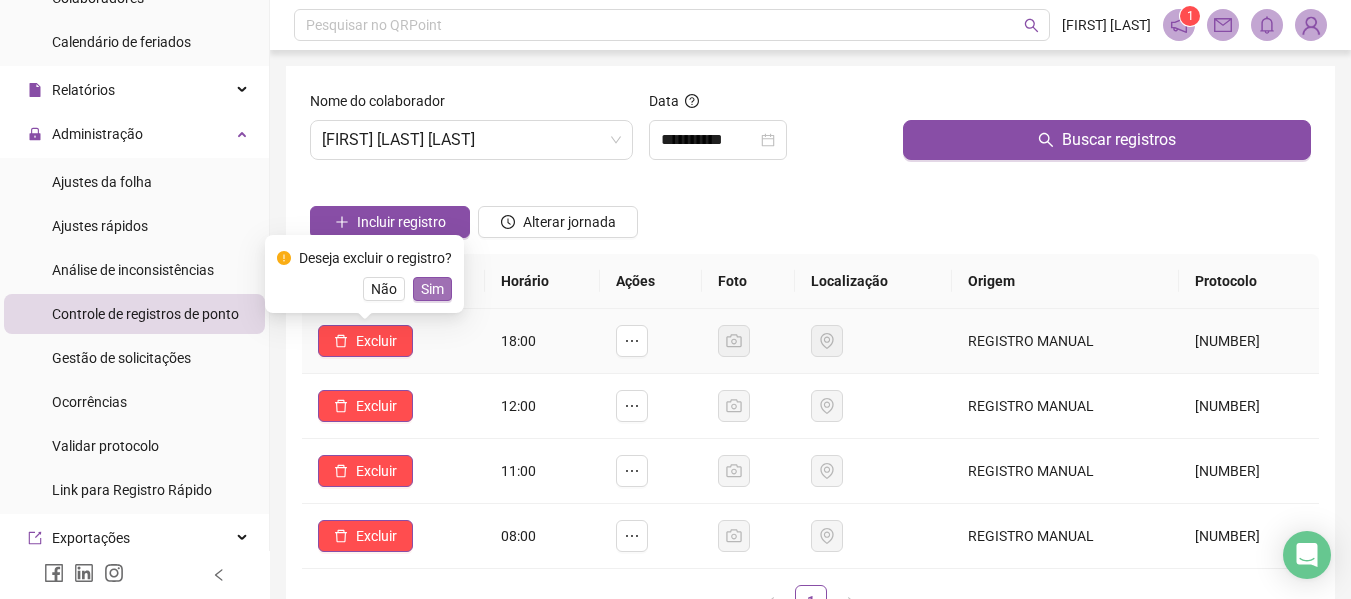 click on "Sim" at bounding box center [432, 289] 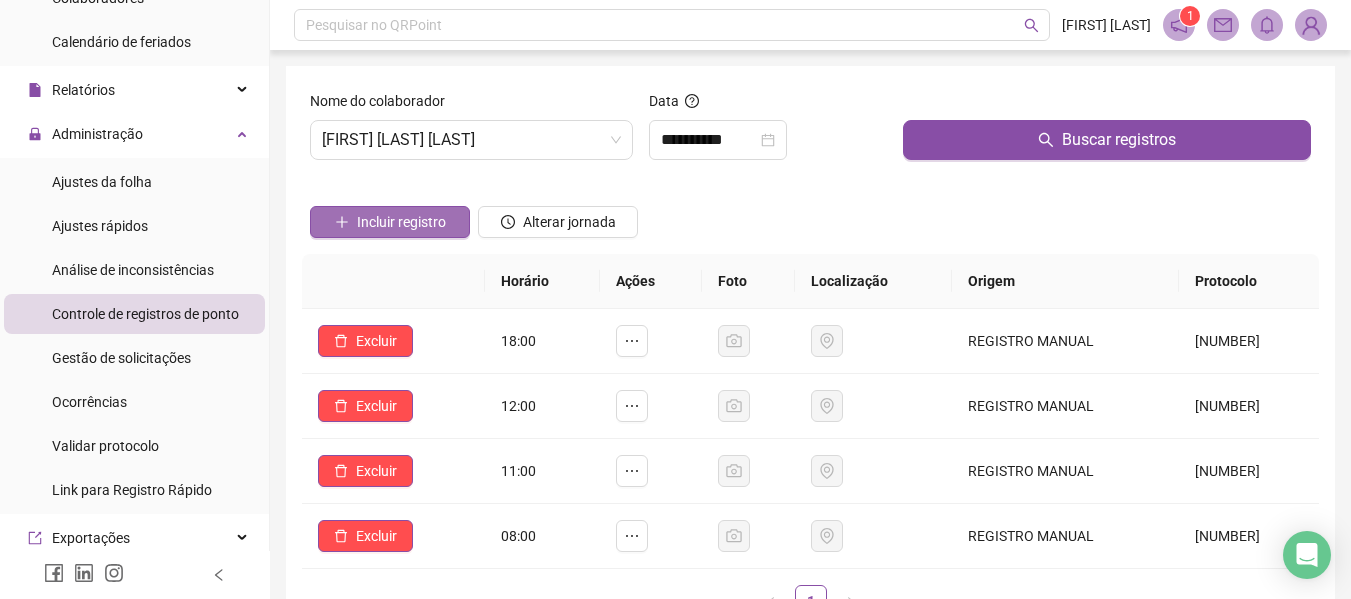 click on "Incluir registro" at bounding box center [401, 222] 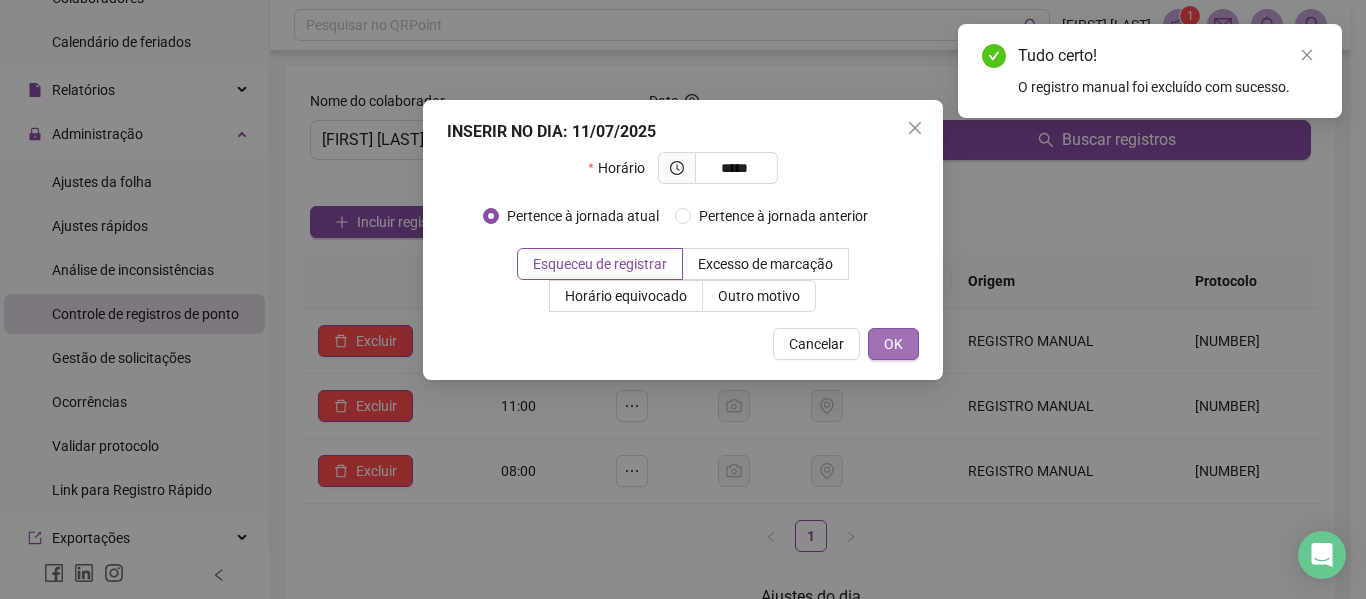 type on "*****" 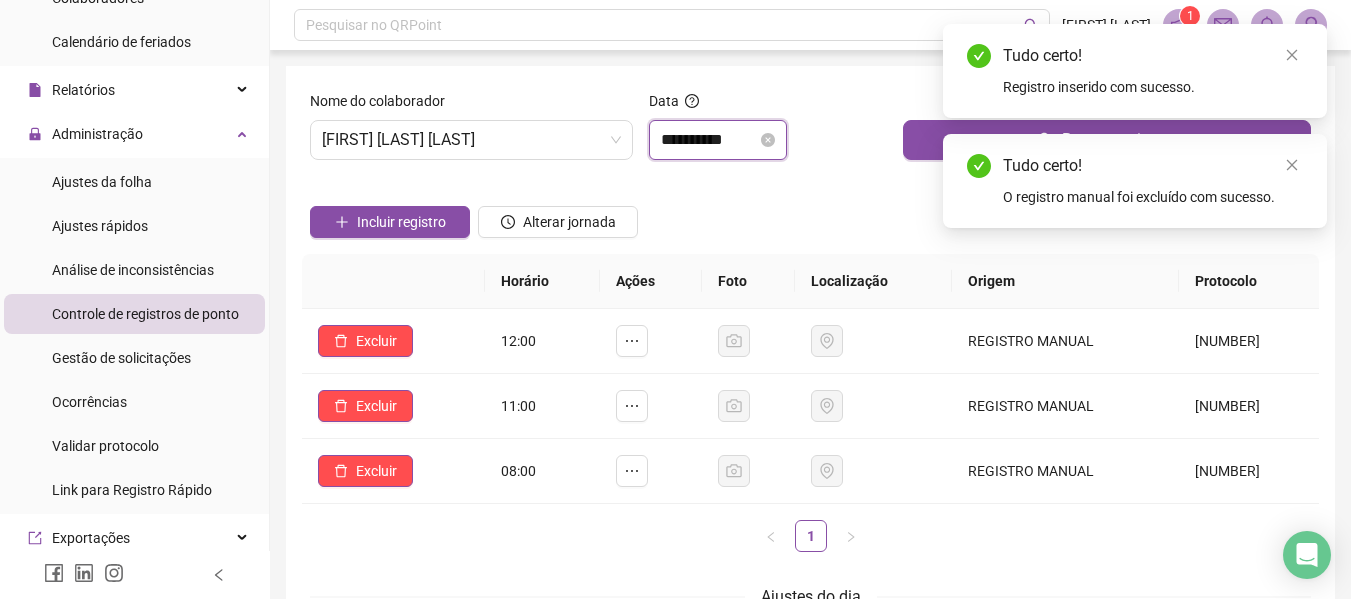 click on "**********" at bounding box center (709, 140) 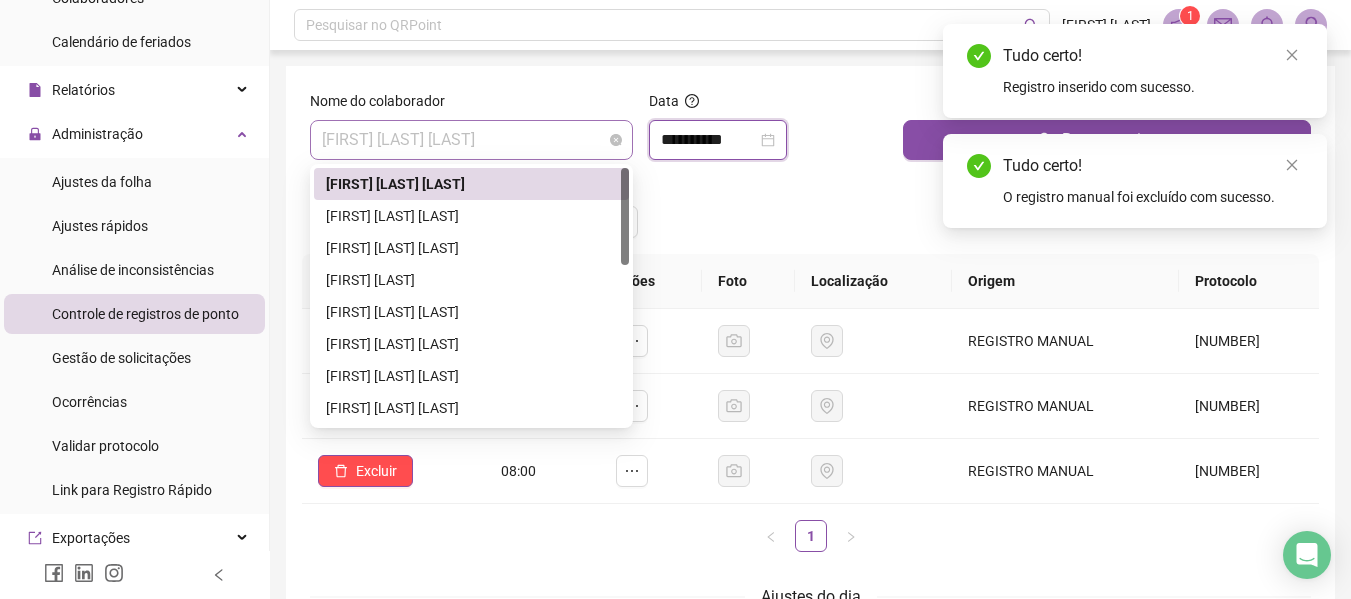 click on "[FIRST] [LAST] [LAST]" at bounding box center [471, 140] 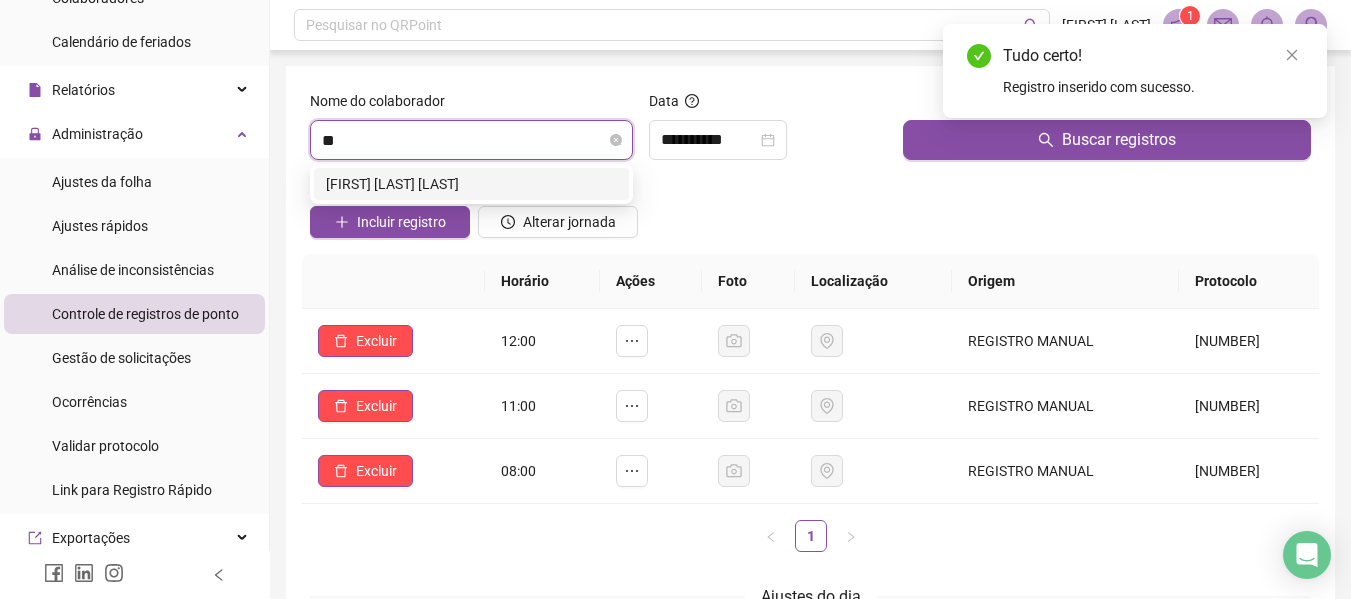 type on "***" 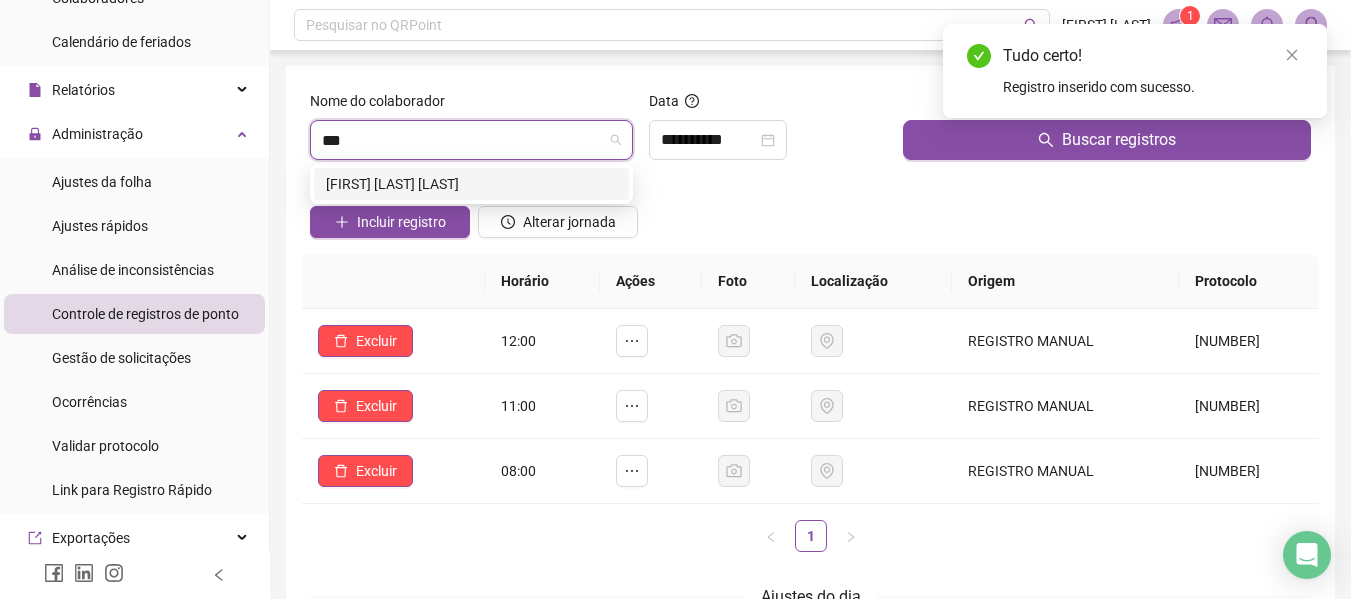 click on "[FIRST] [LAST] [LAST]" at bounding box center [471, 184] 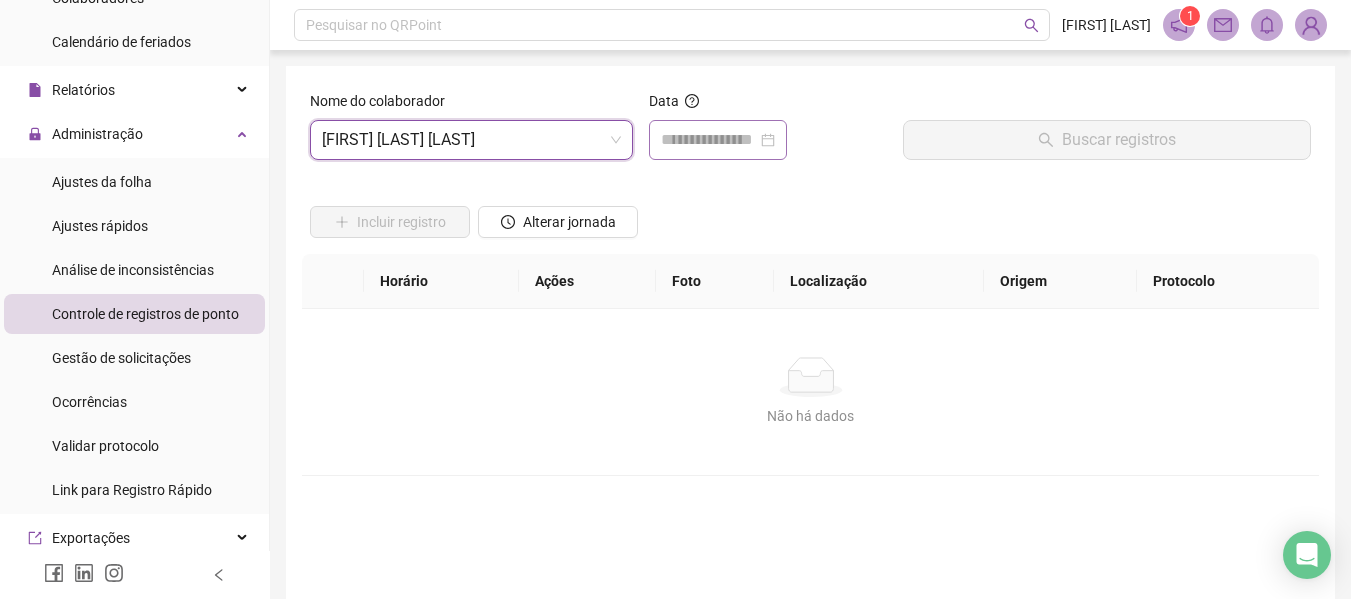 click at bounding box center (718, 140) 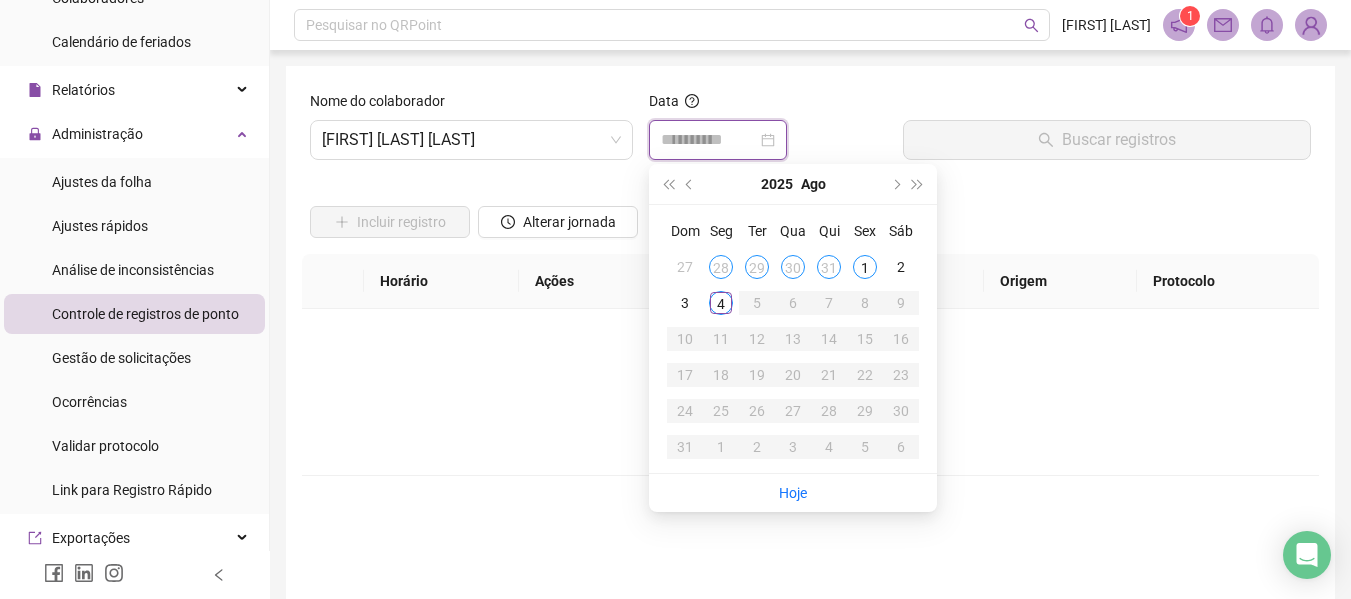 type on "**********" 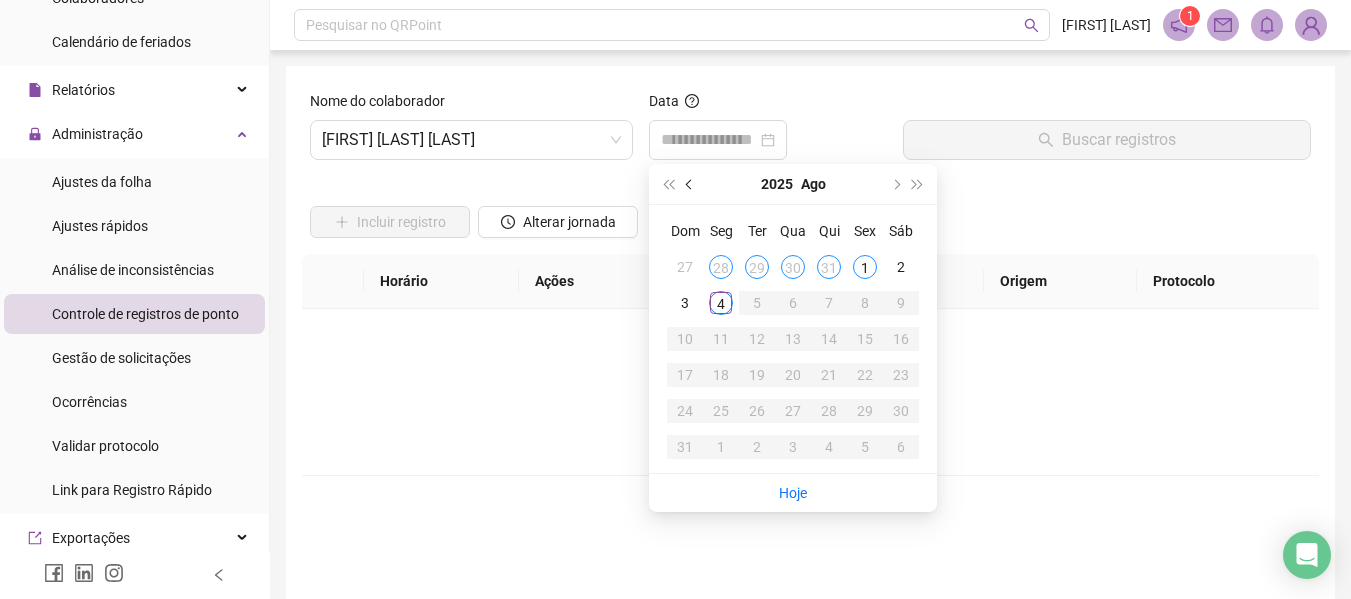 click at bounding box center [691, 184] 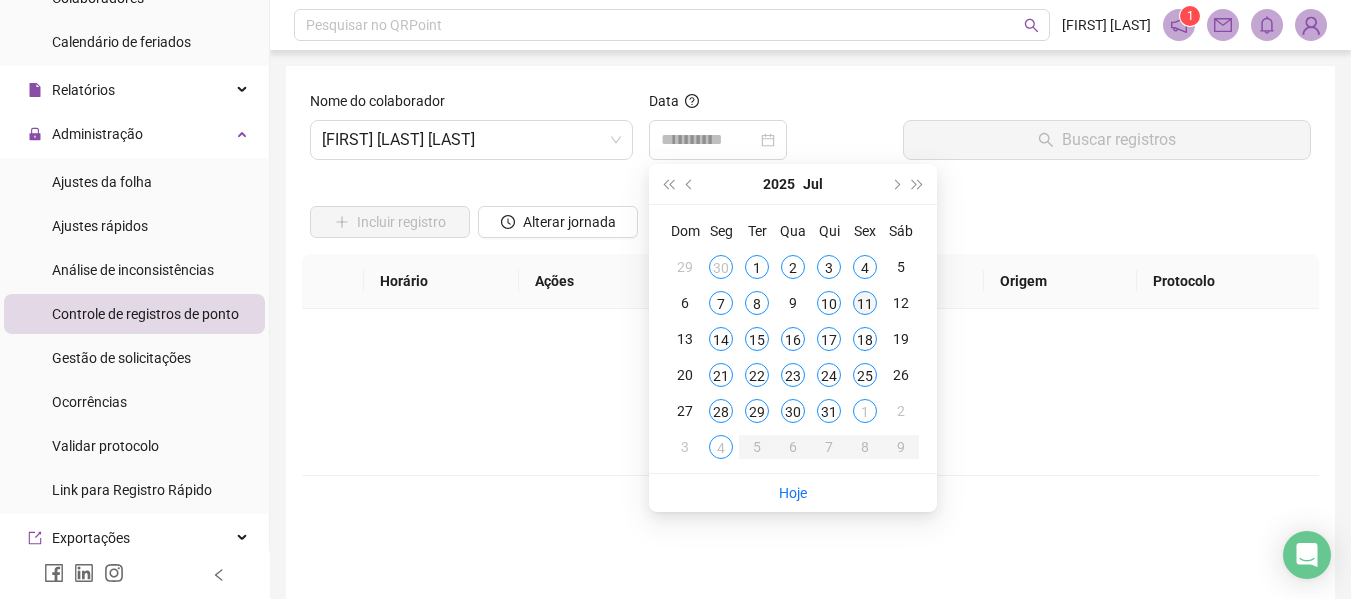 type on "**********" 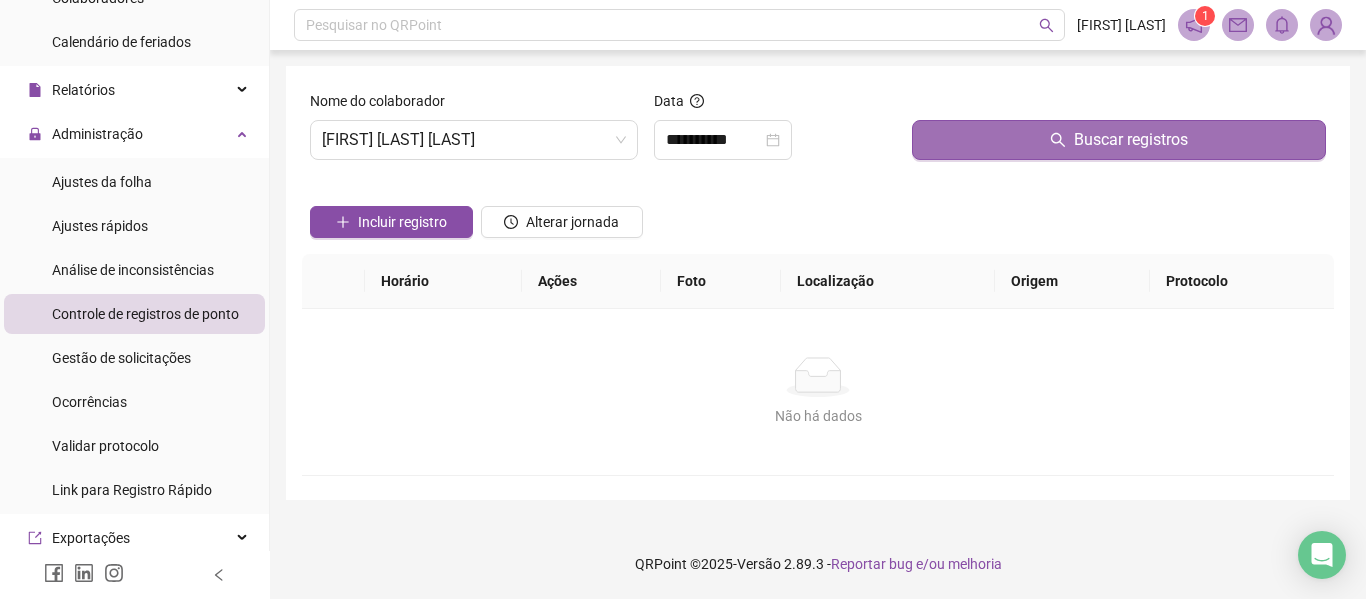 click on "Buscar registros" at bounding box center (1119, 140) 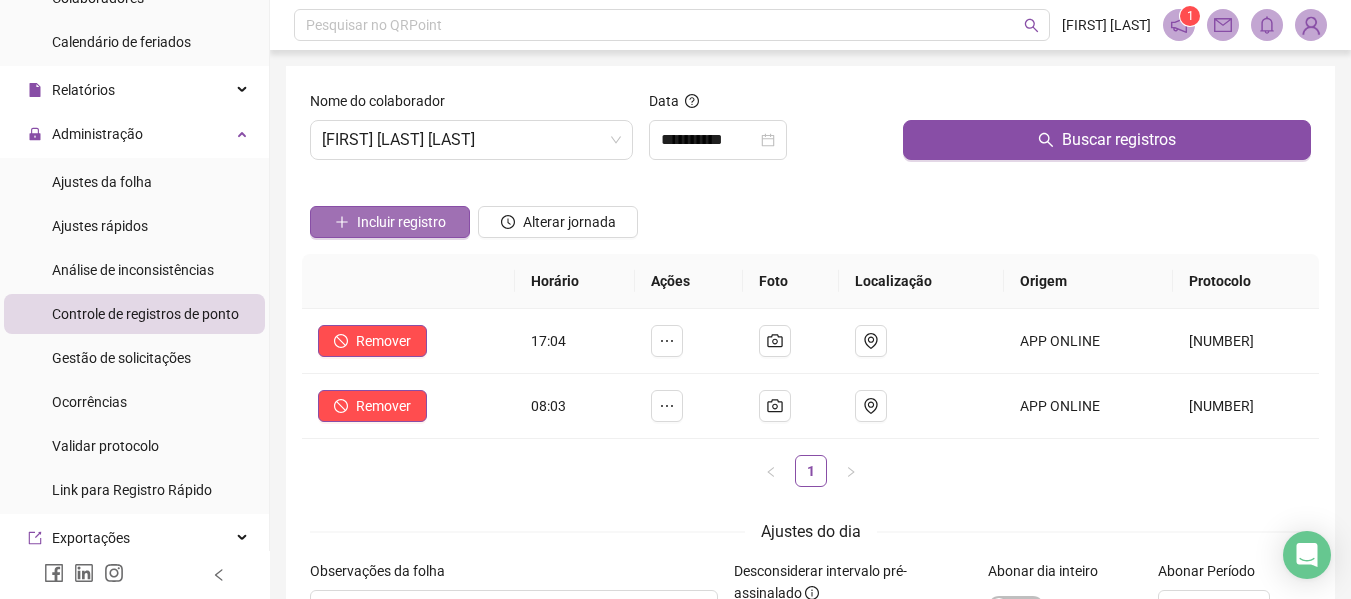 click on "Incluir registro" at bounding box center [401, 222] 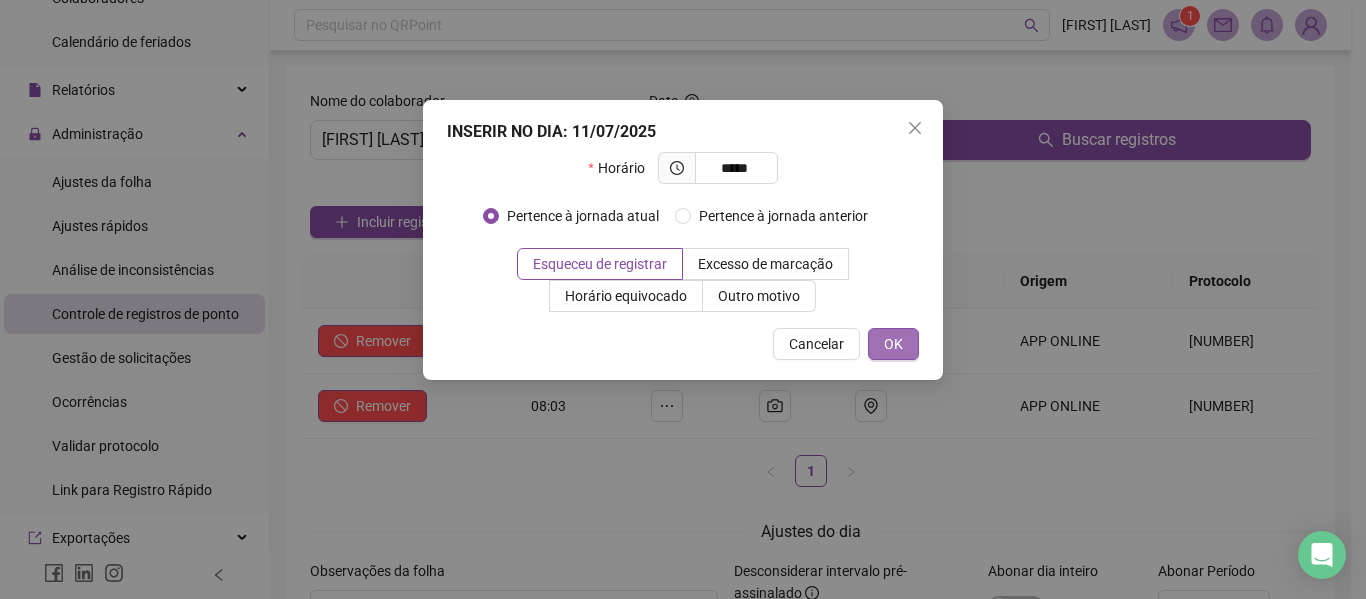 type on "*****" 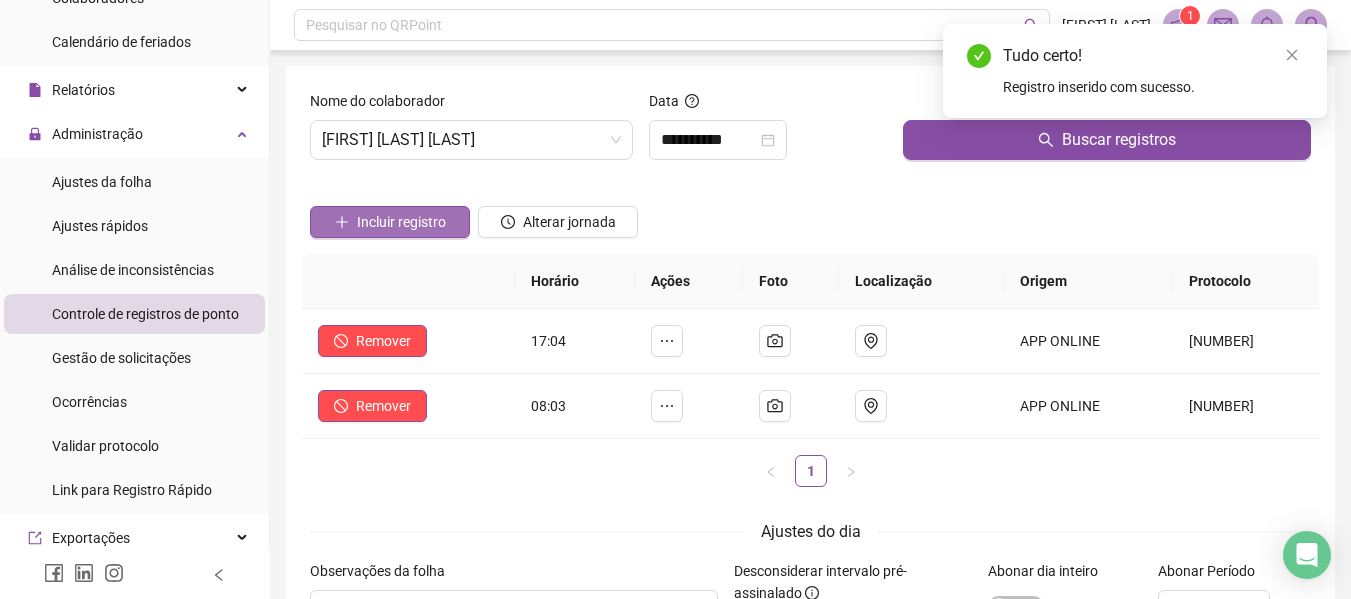 click on "Incluir registro" at bounding box center (390, 222) 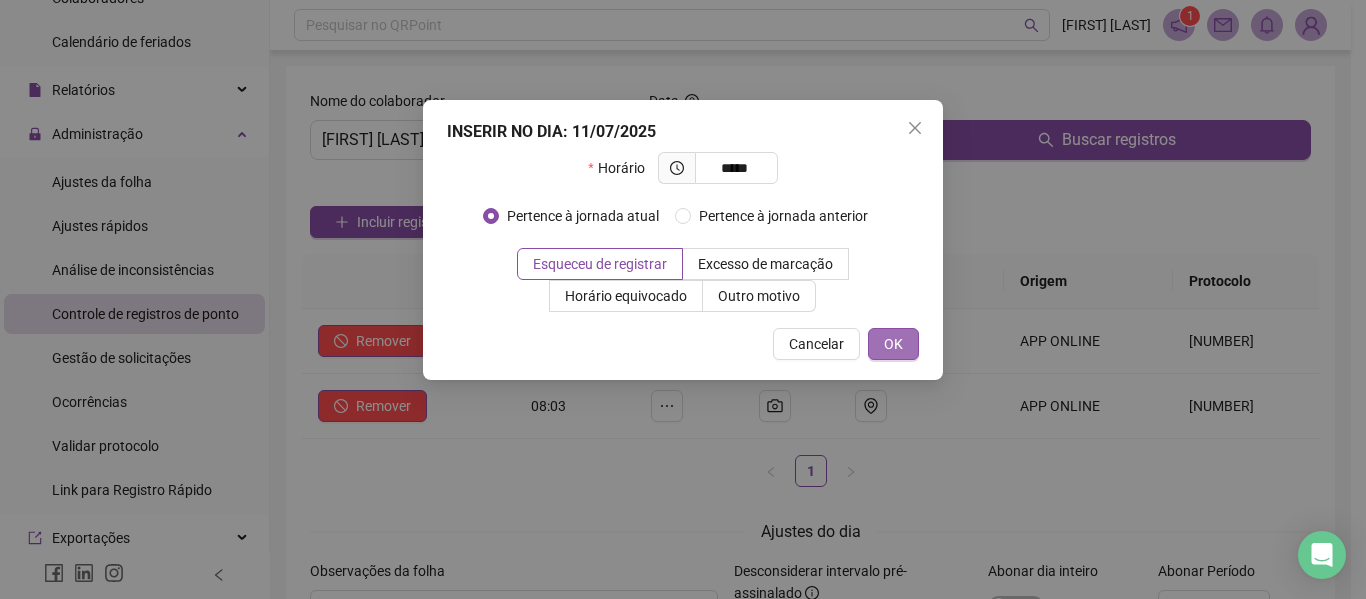 type on "*****" 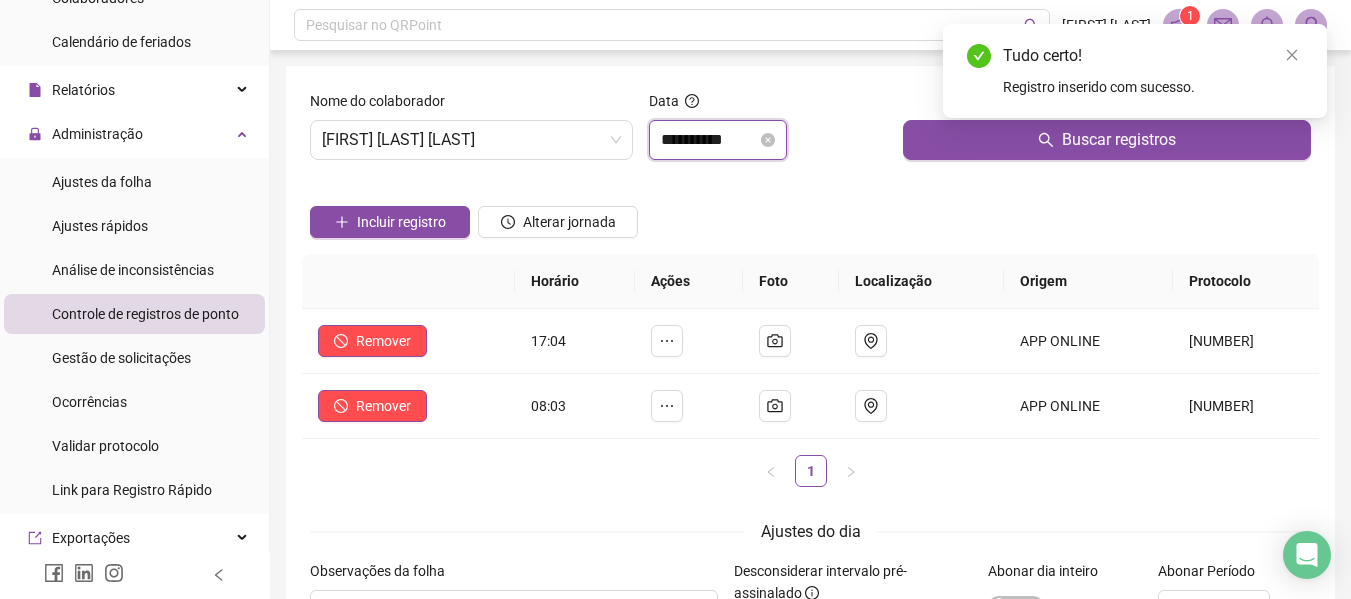 click on "**********" at bounding box center (709, 140) 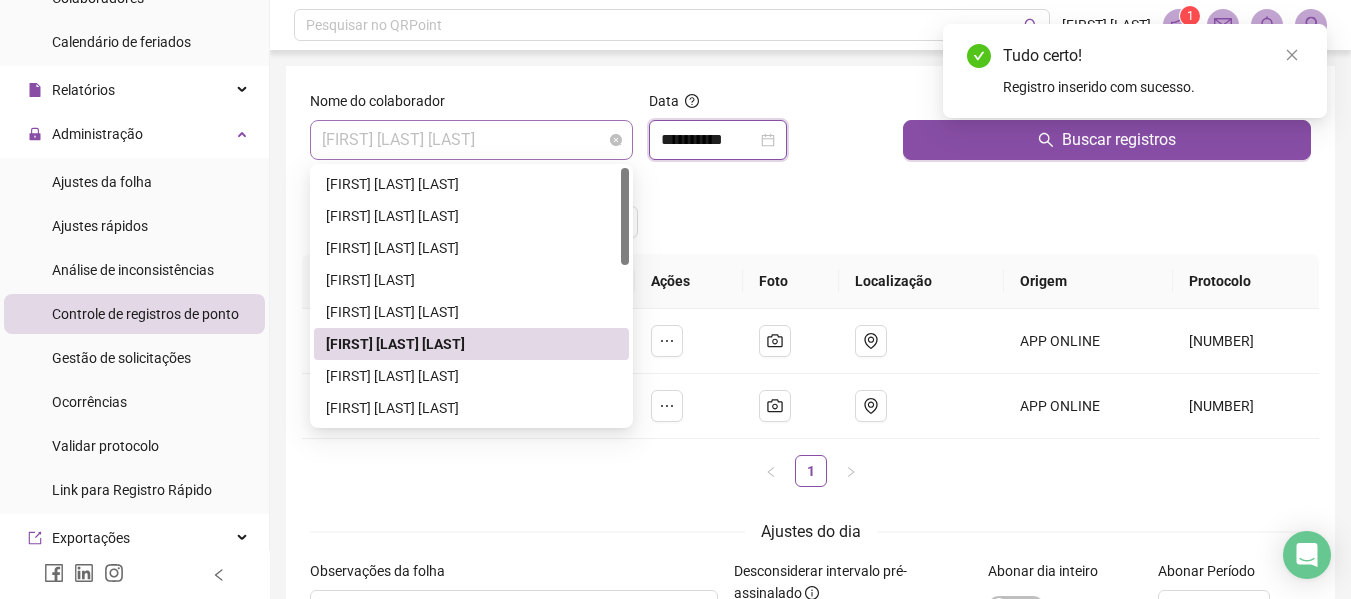 click on "[FIRST] [LAST] [LAST]" at bounding box center [471, 140] 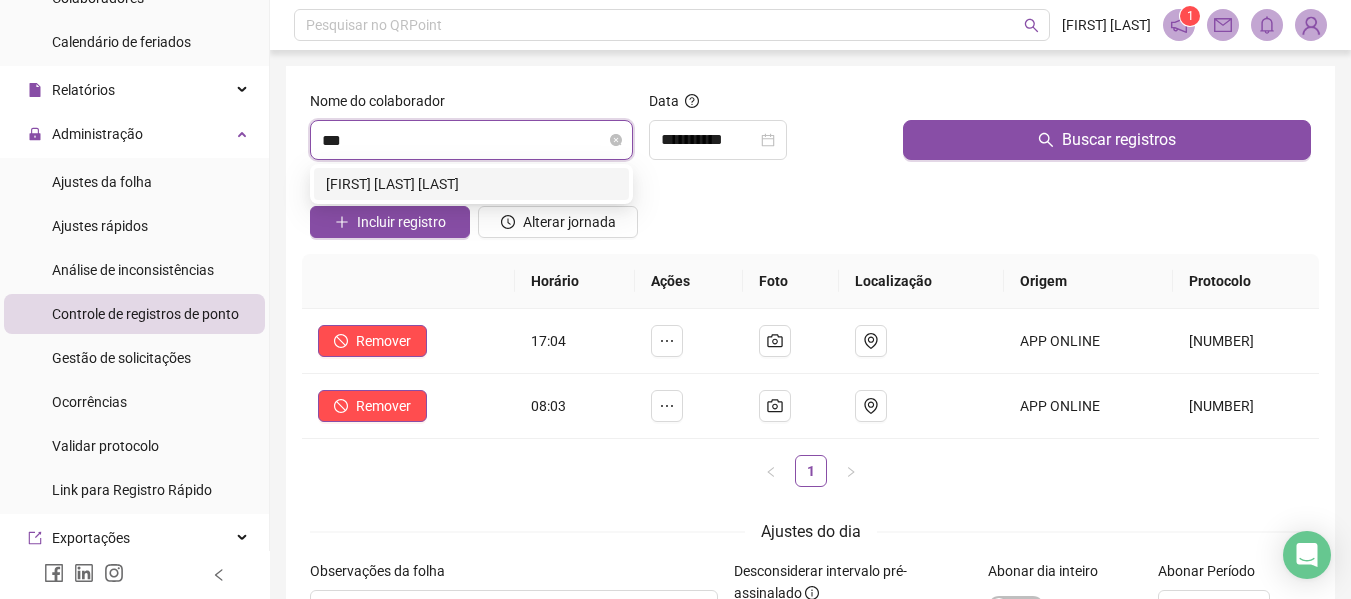 type on "****" 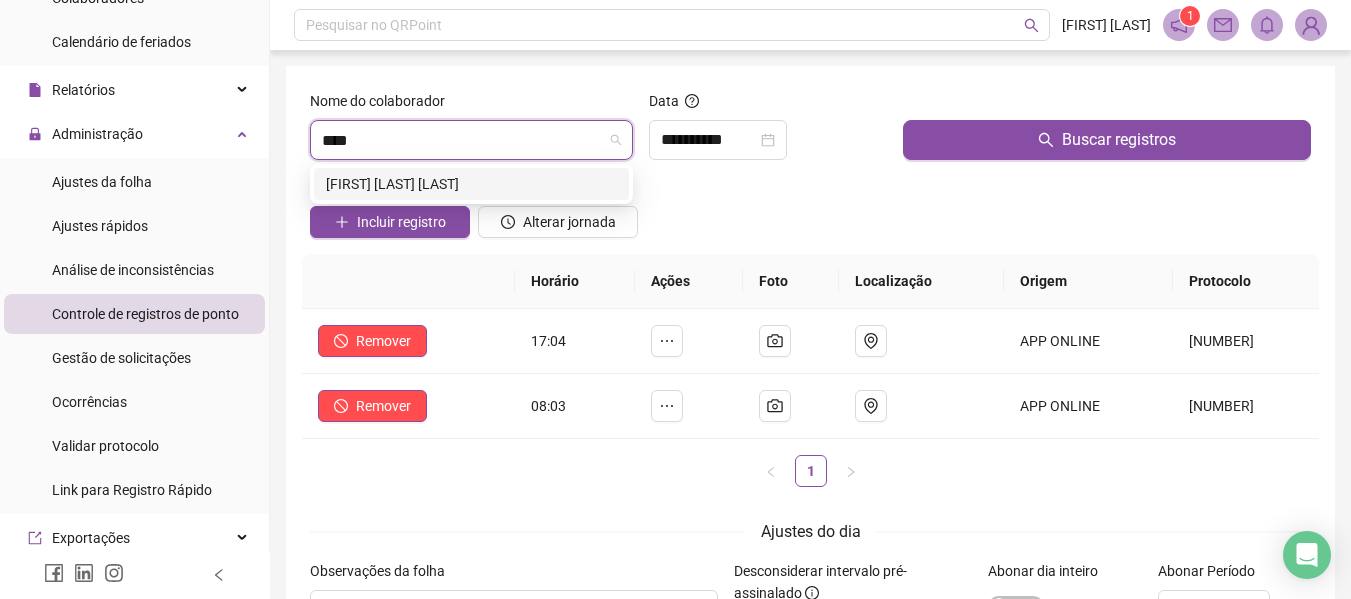 click on "[FIRST] [LAST] [LAST]" at bounding box center [471, 184] 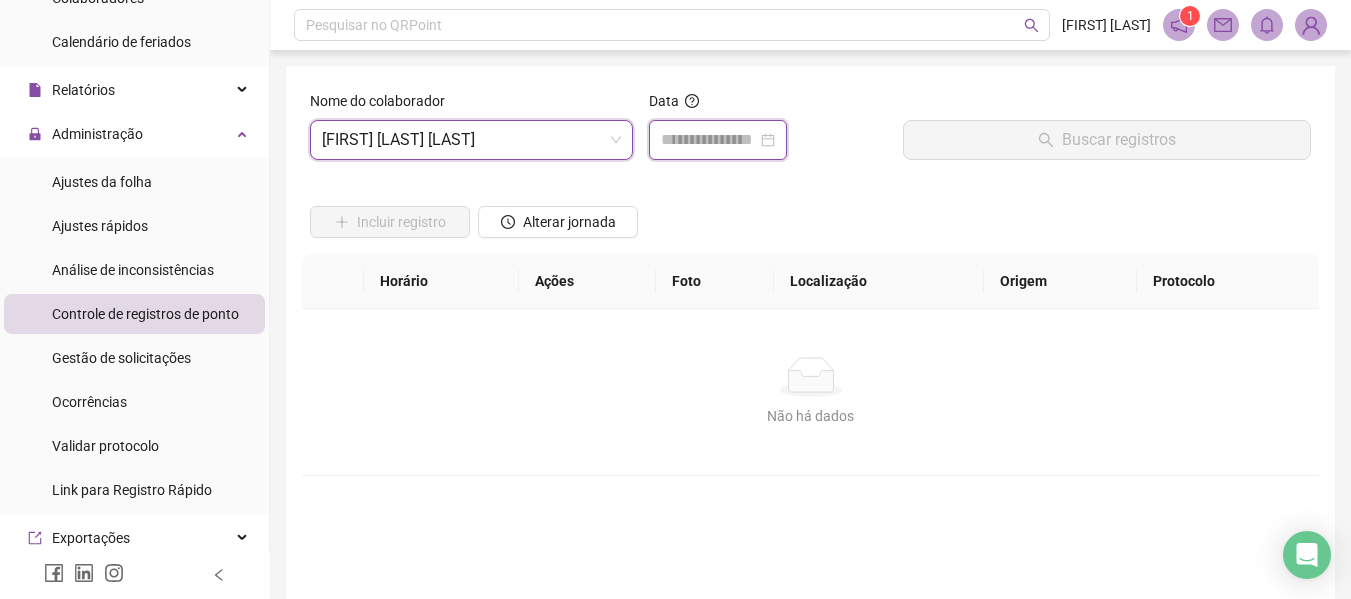 click at bounding box center [709, 140] 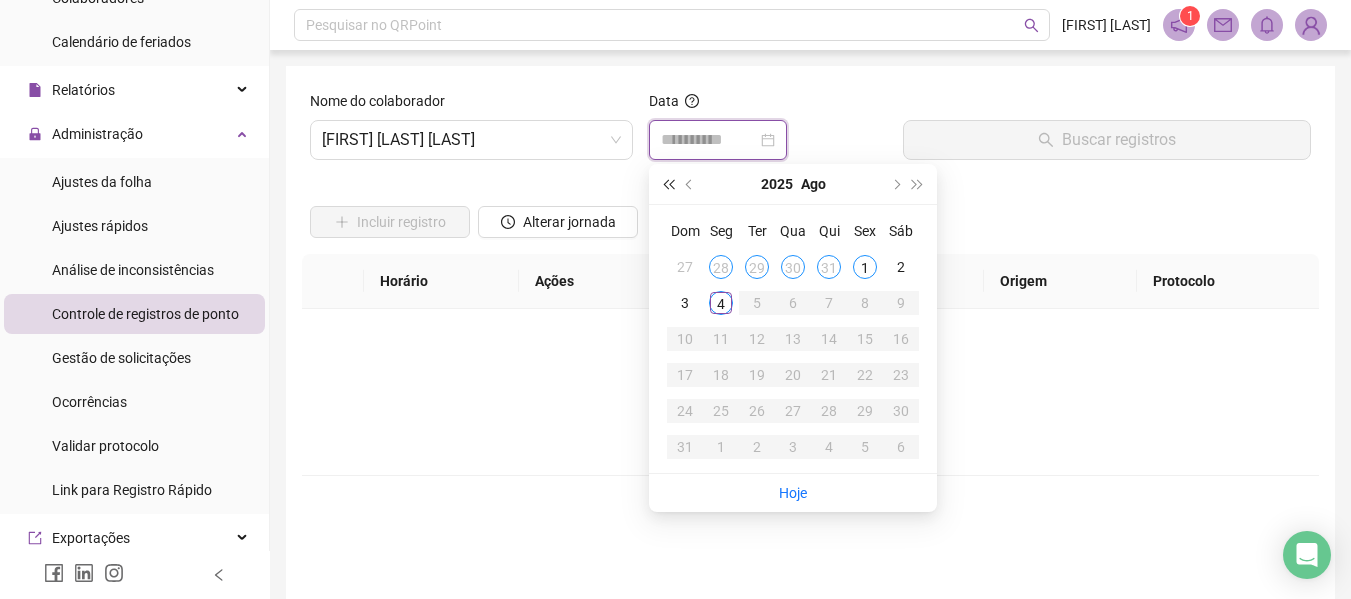 type on "**********" 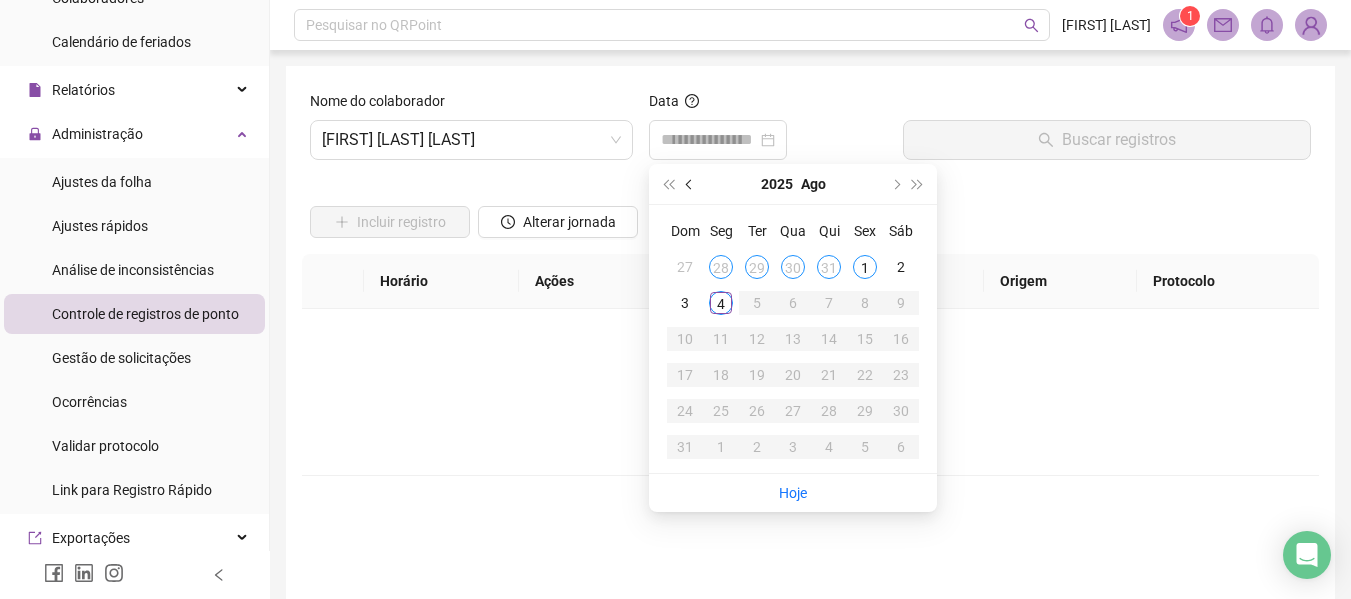 click at bounding box center (690, 184) 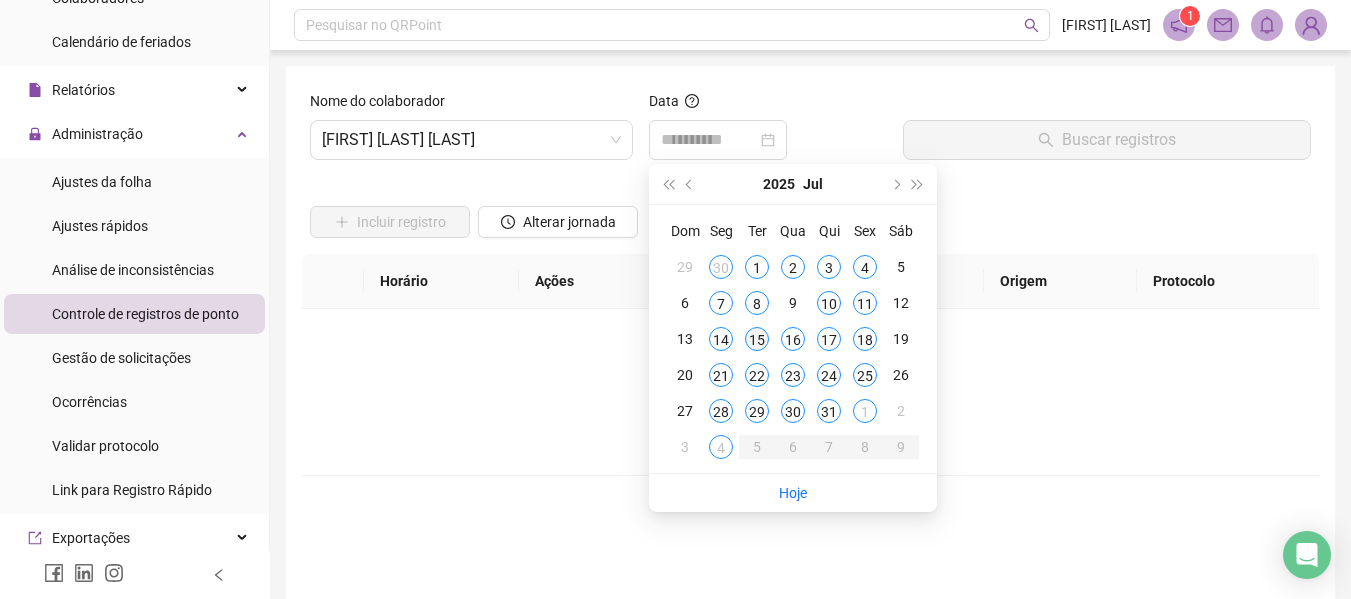 type on "**********" 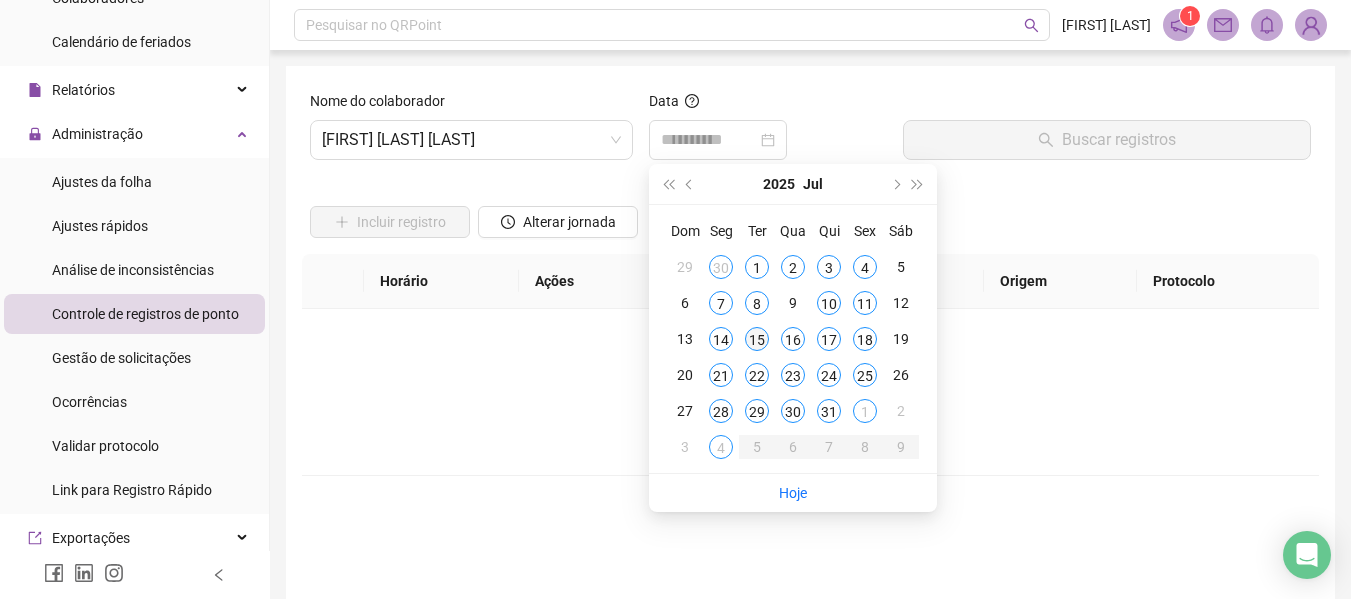 click on "15" at bounding box center (757, 339) 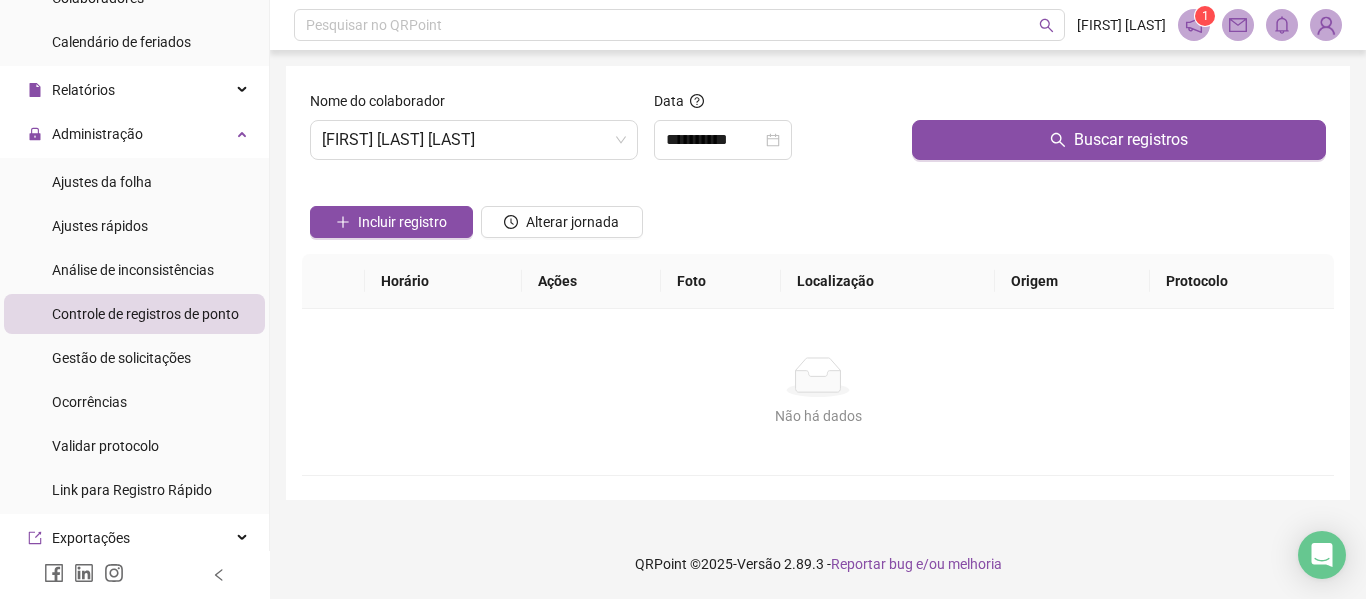 drag, startPoint x: 939, startPoint y: 126, endPoint x: 910, endPoint y: 133, distance: 29.832869 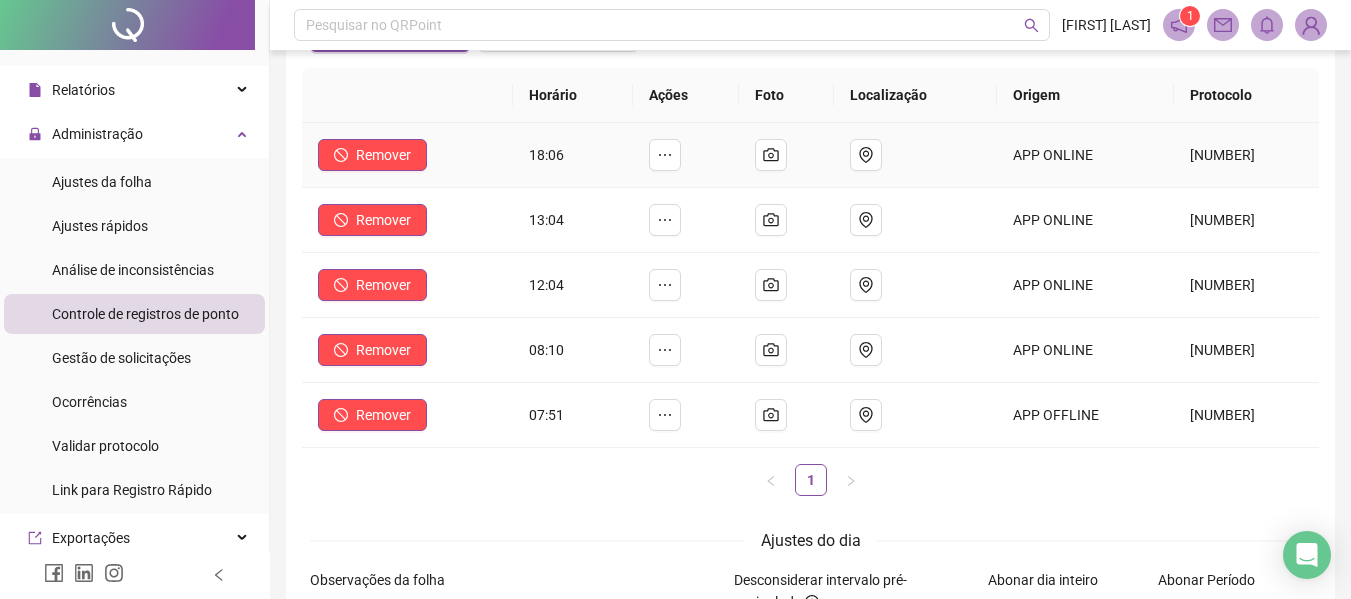 scroll, scrollTop: 200, scrollLeft: 0, axis: vertical 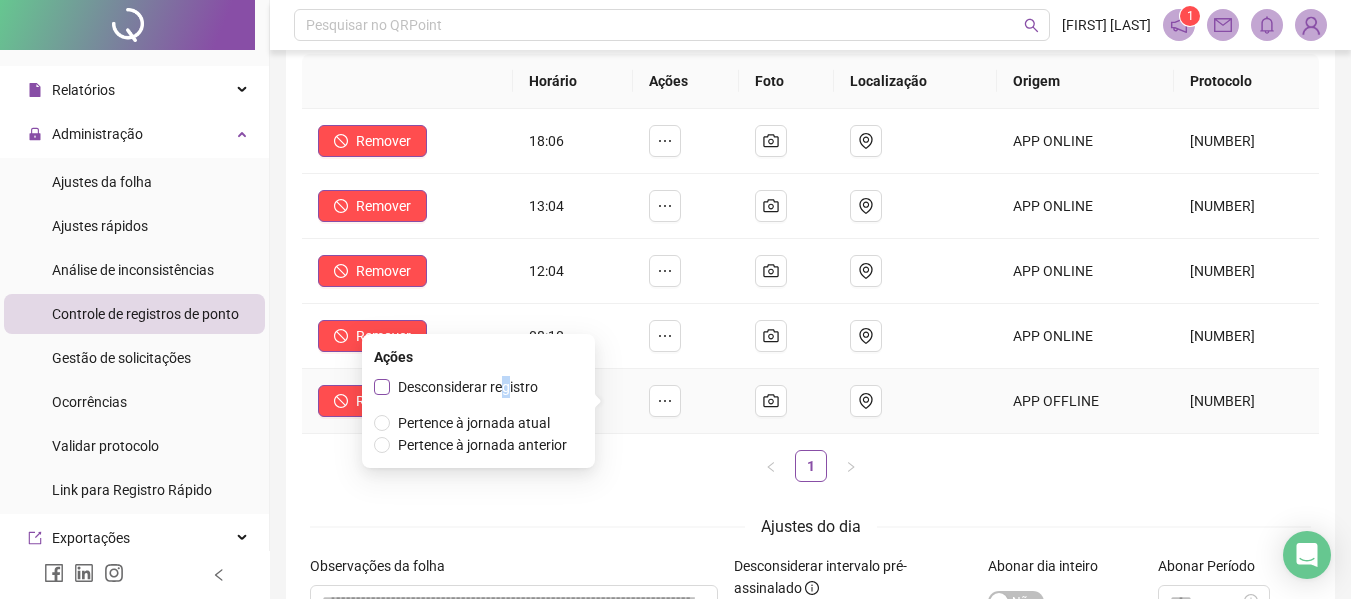 click on "Desconsiderar registro" at bounding box center (468, 387) 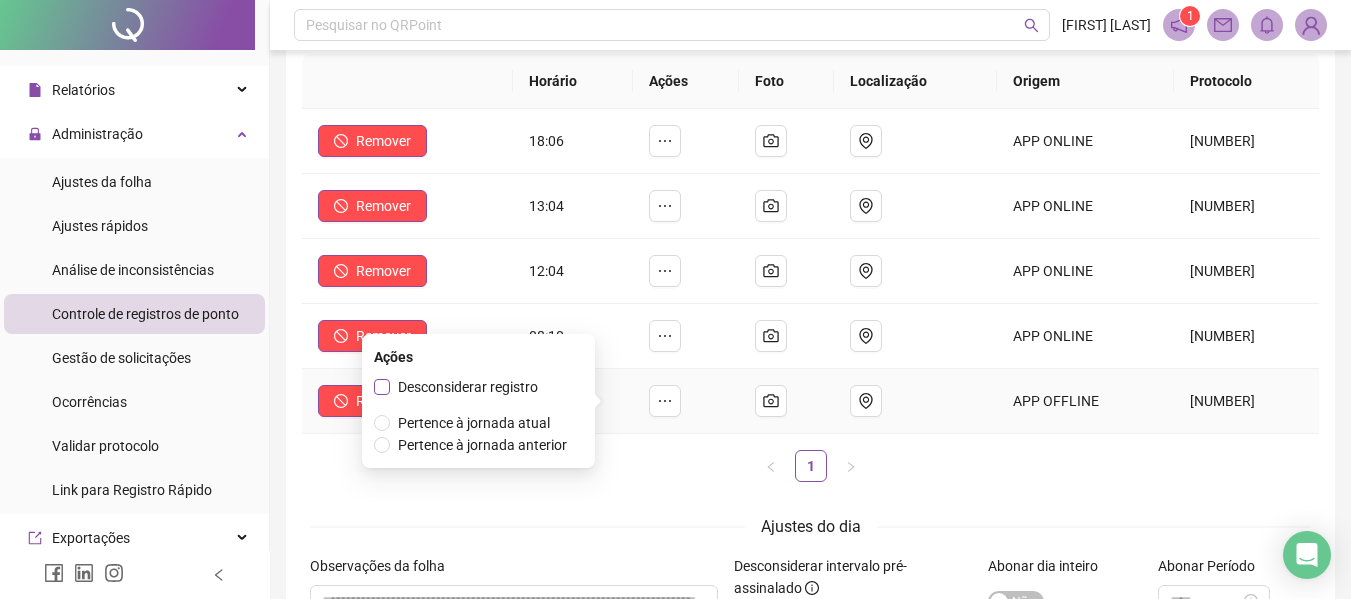 click on "Desconsiderar registro" at bounding box center (468, 387) 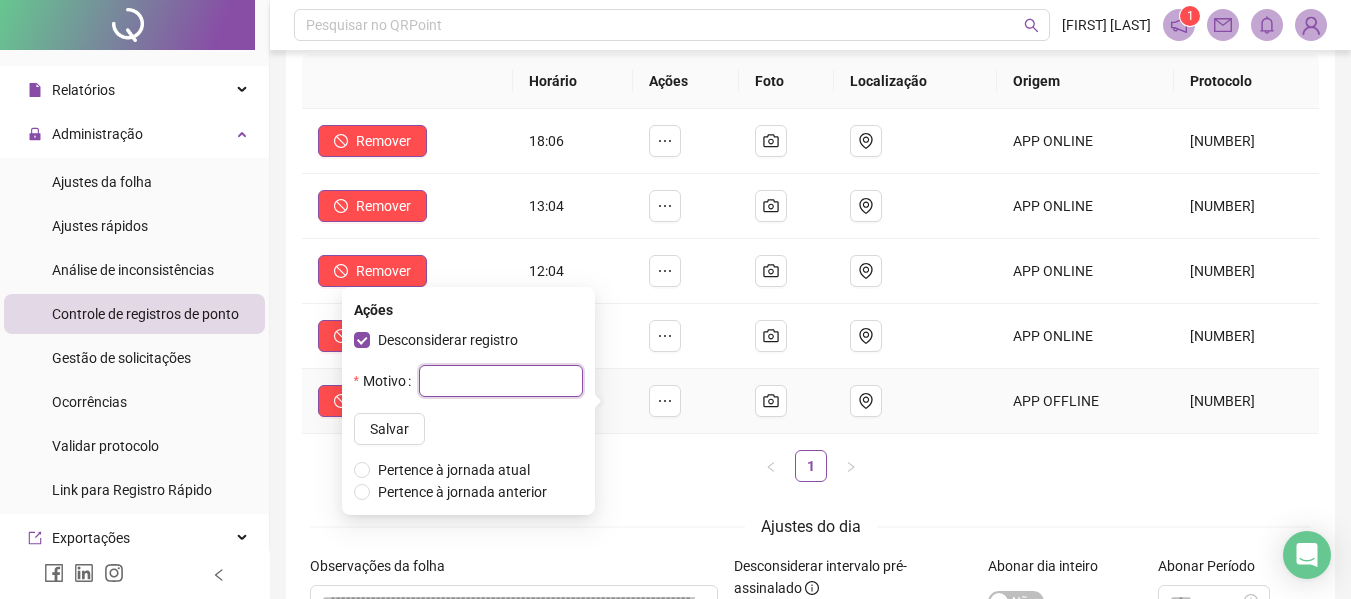 click at bounding box center (501, 381) 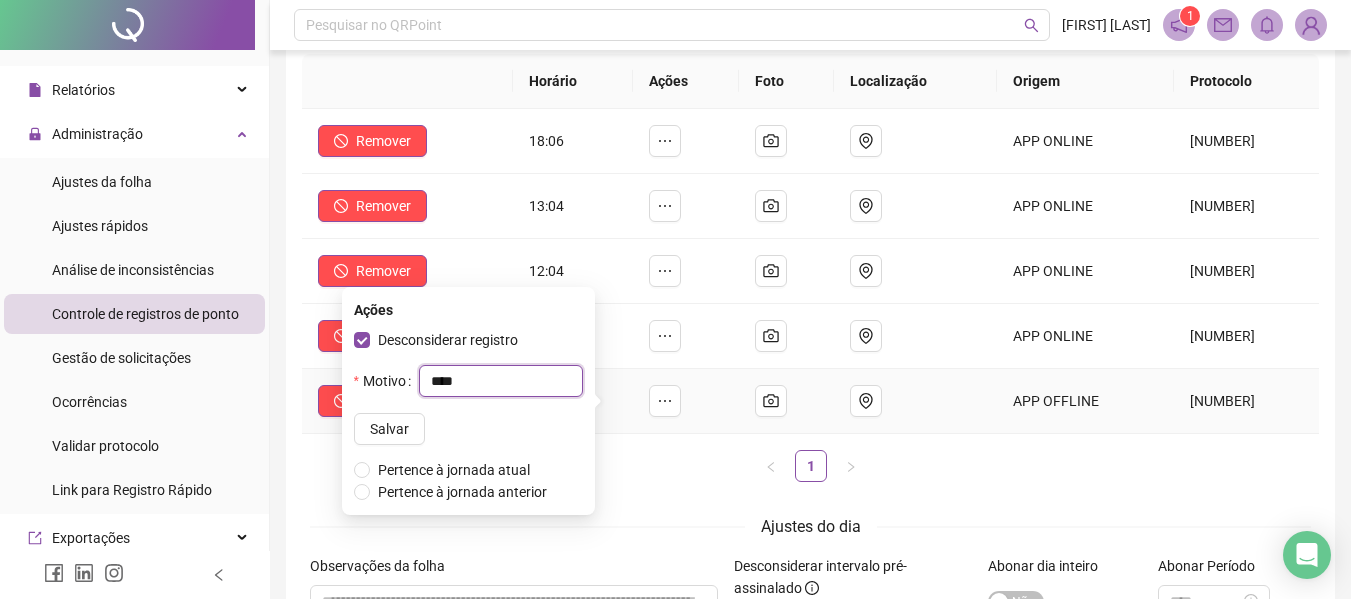 type on "*****" 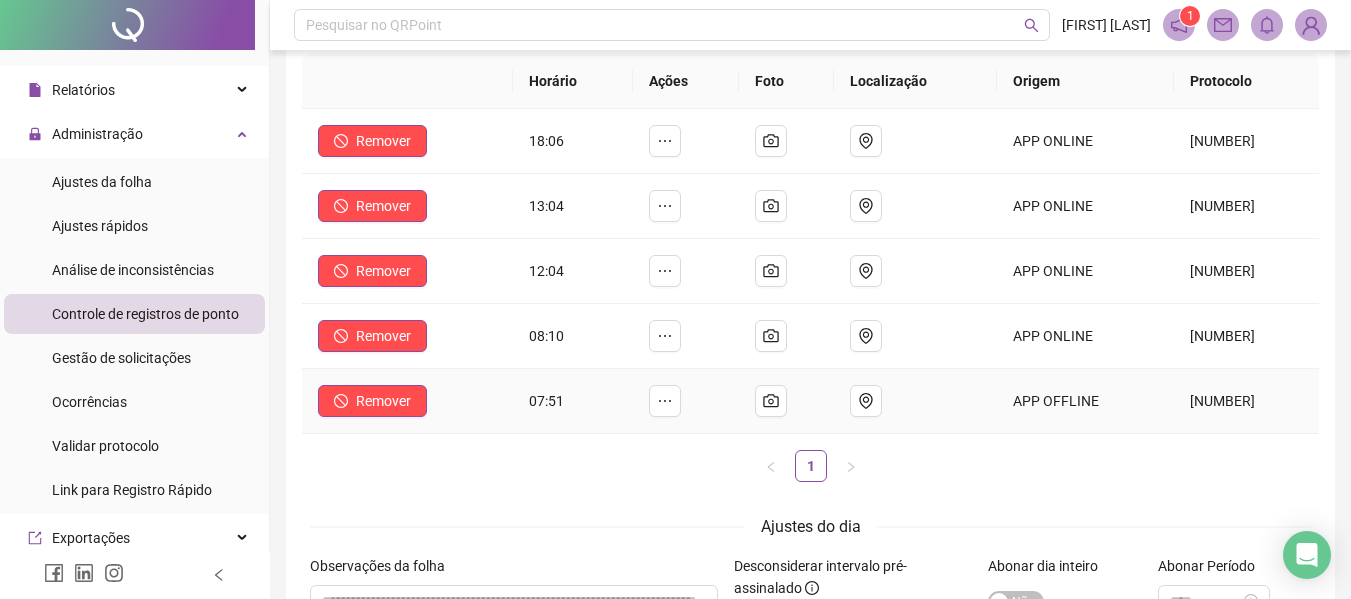 click on "Remover" at bounding box center [407, 401] 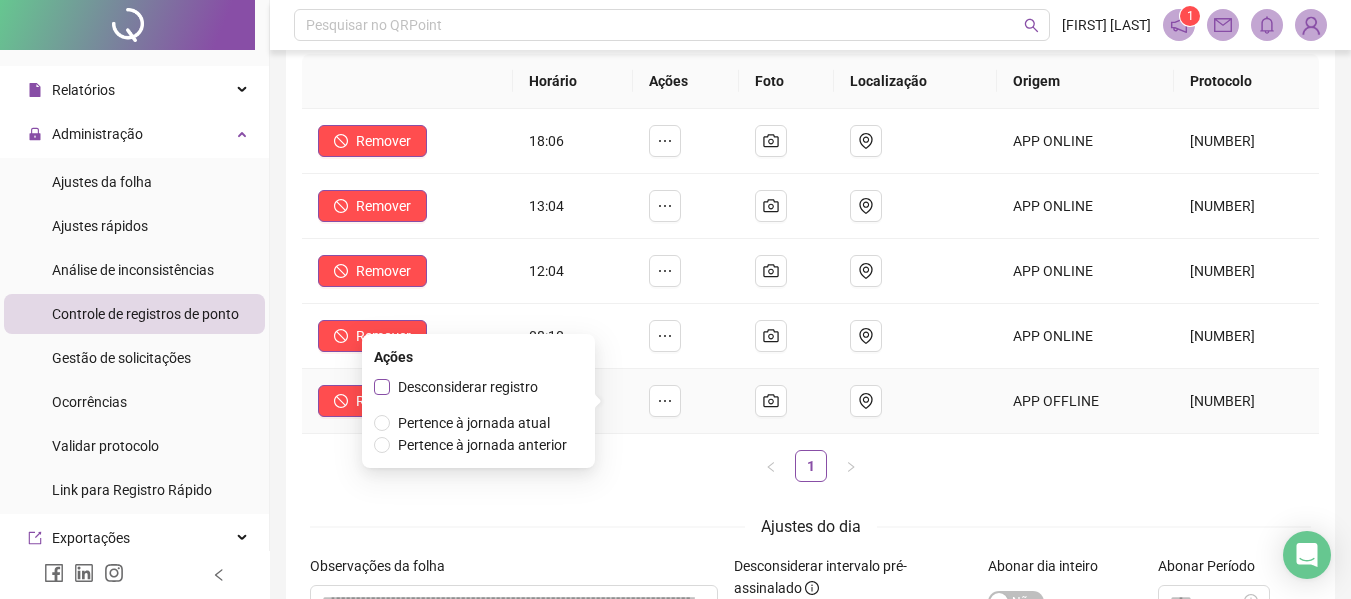 click on "Desconsiderar registro" at bounding box center [468, 387] 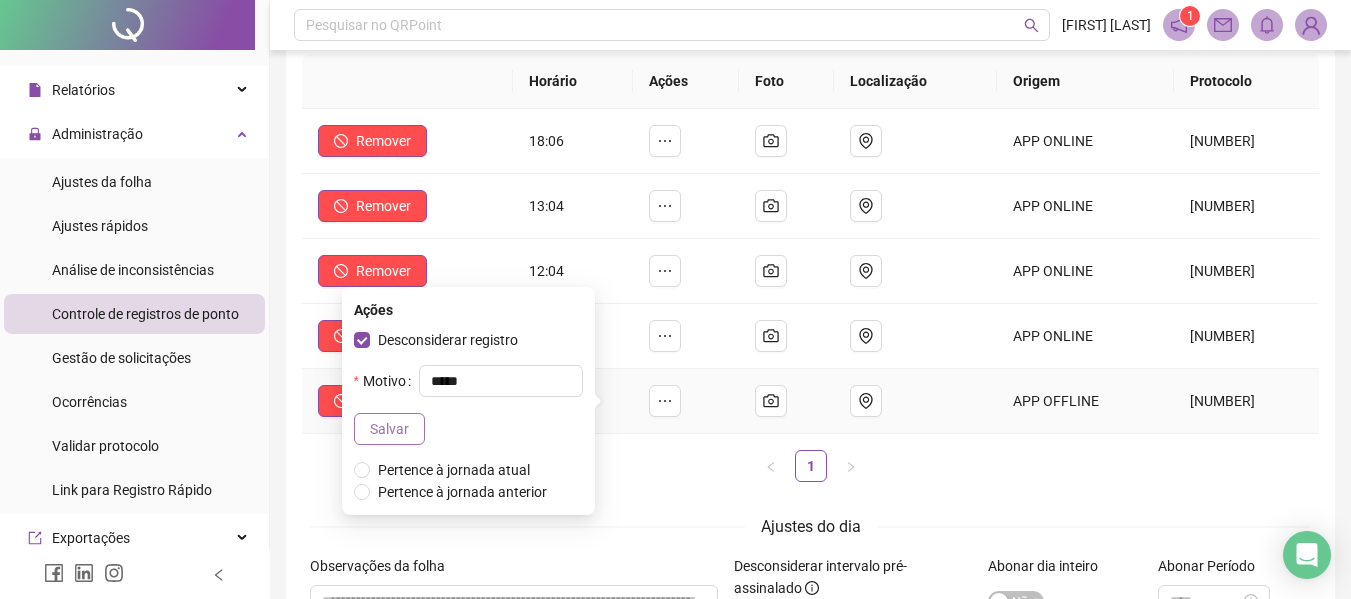 click on "Salvar" at bounding box center (389, 429) 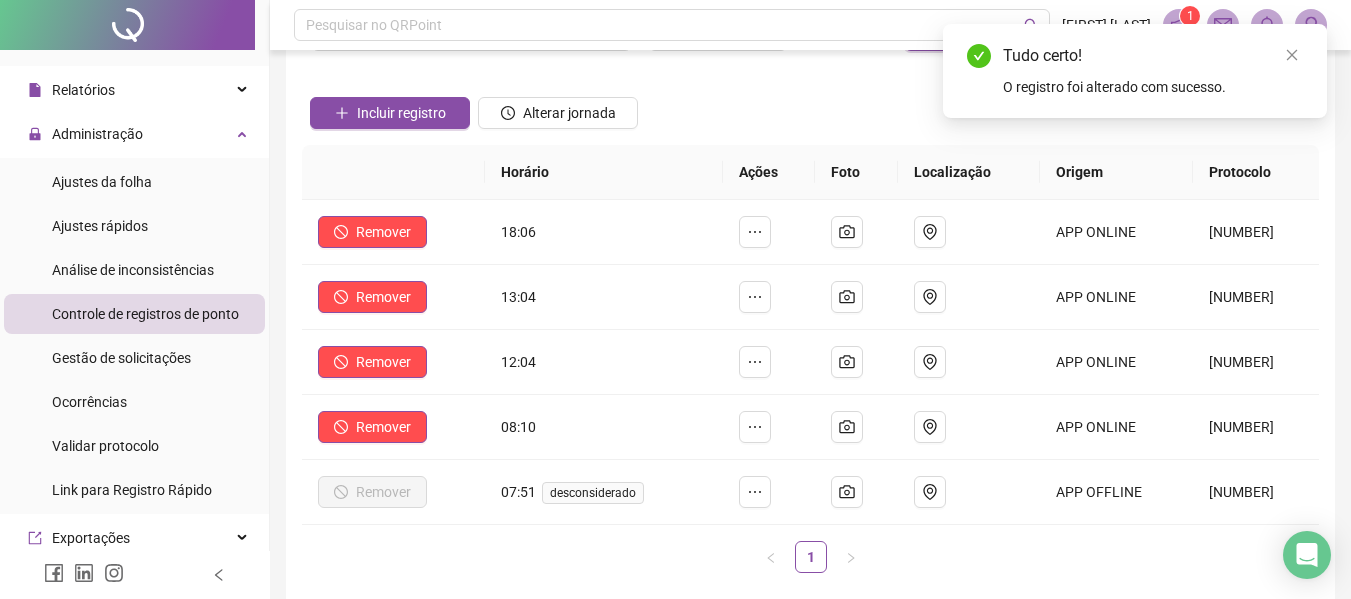 scroll, scrollTop: 0, scrollLeft: 0, axis: both 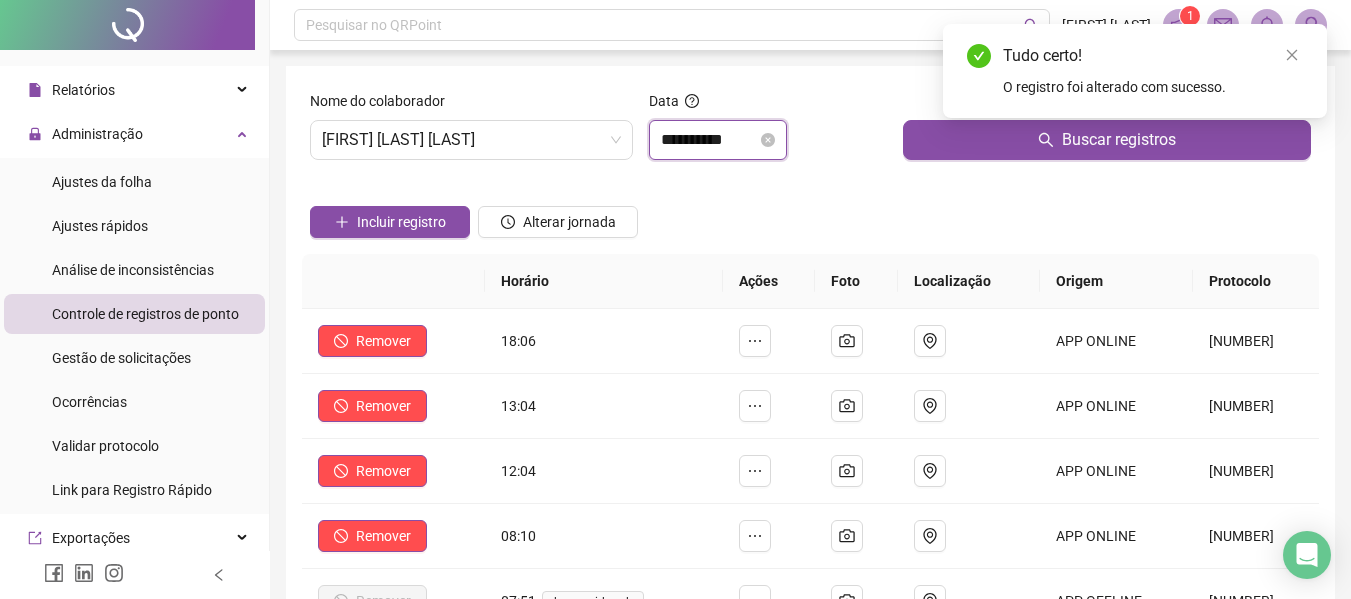 click on "**********" at bounding box center (709, 140) 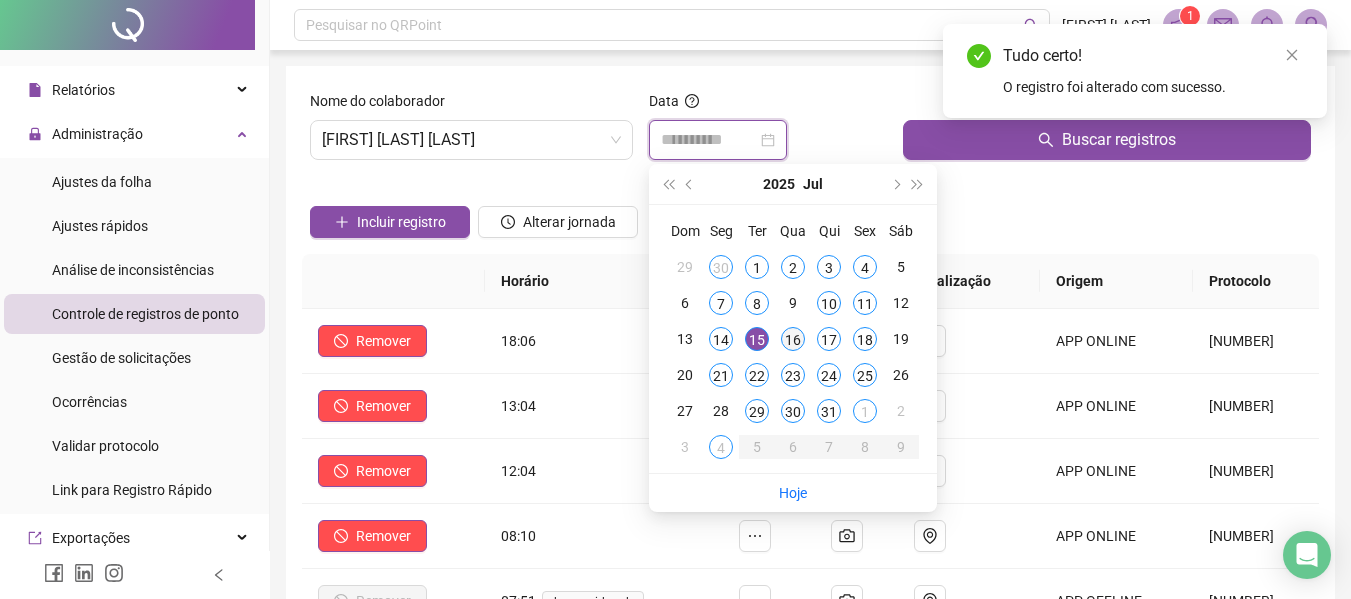 type on "**********" 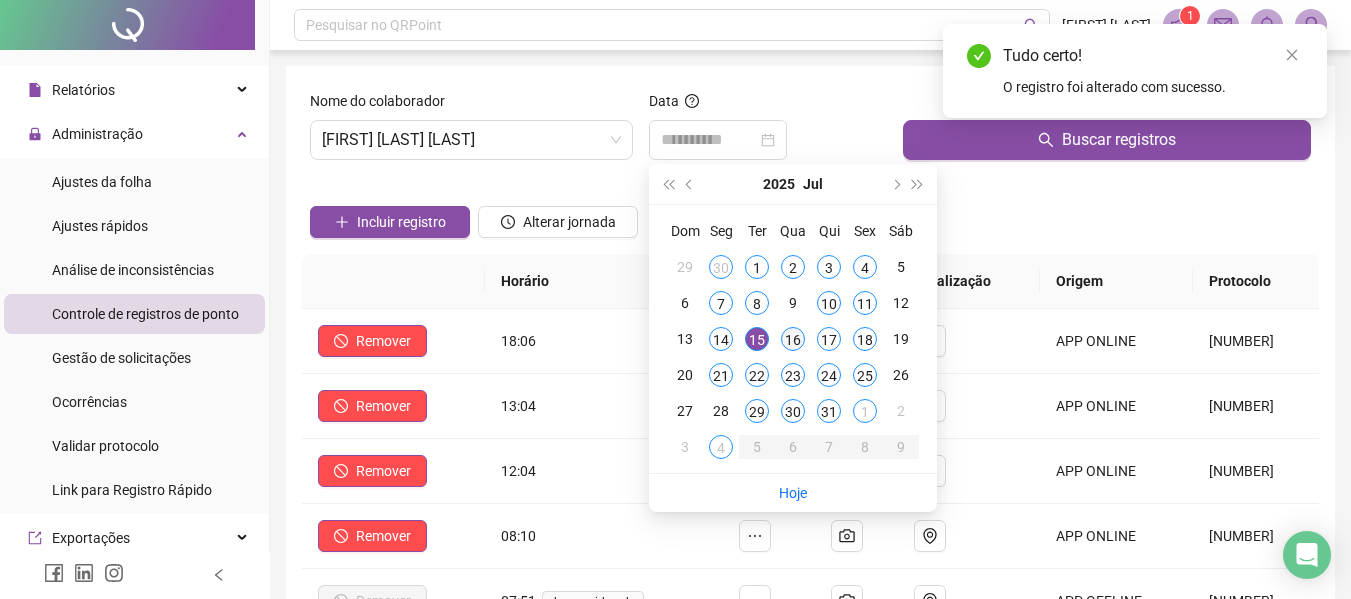 click on "16" at bounding box center (793, 339) 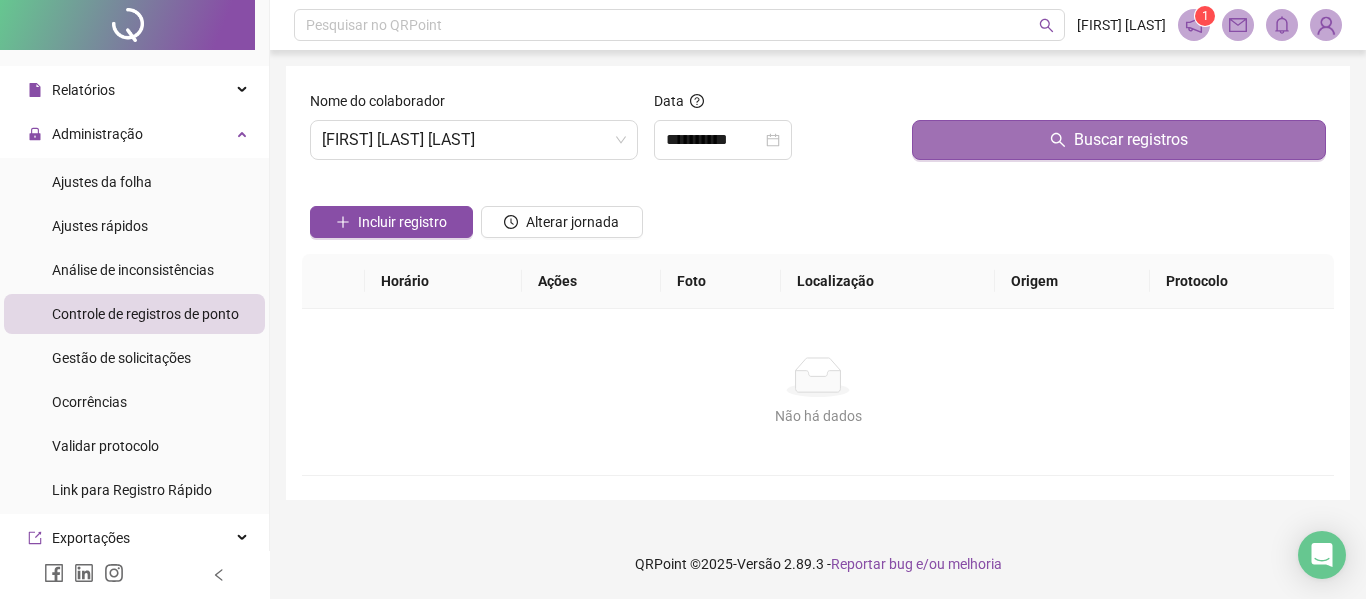 click on "Buscar registros" at bounding box center (1119, 140) 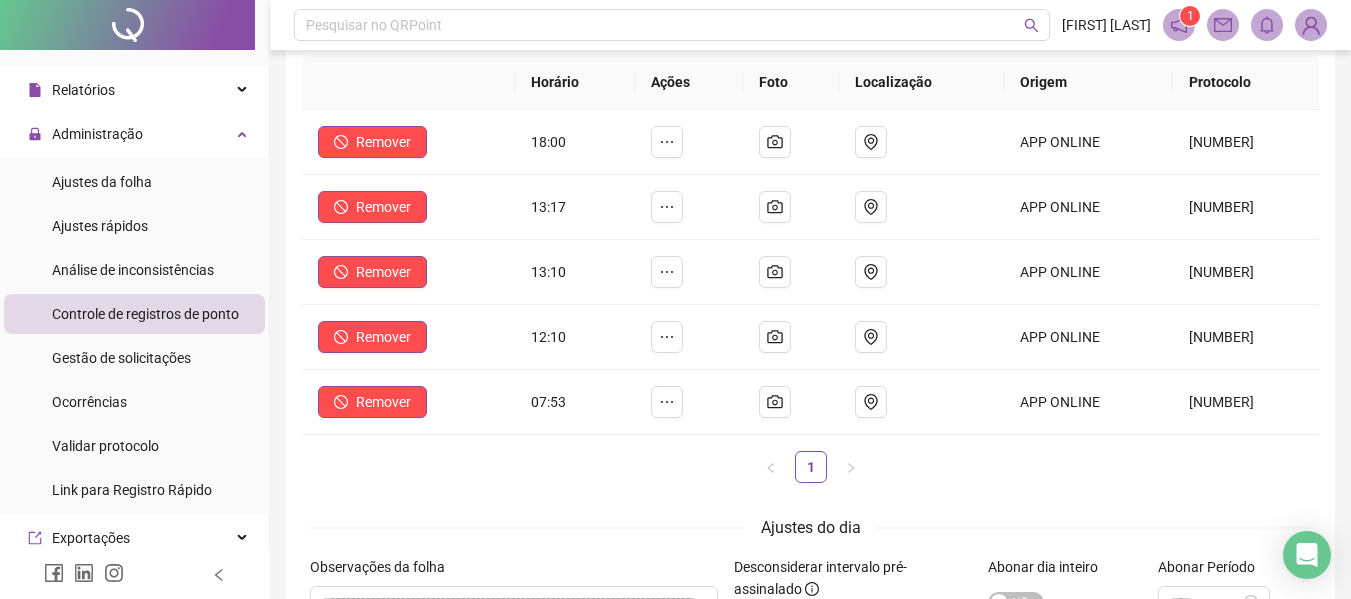 scroll, scrollTop: 200, scrollLeft: 0, axis: vertical 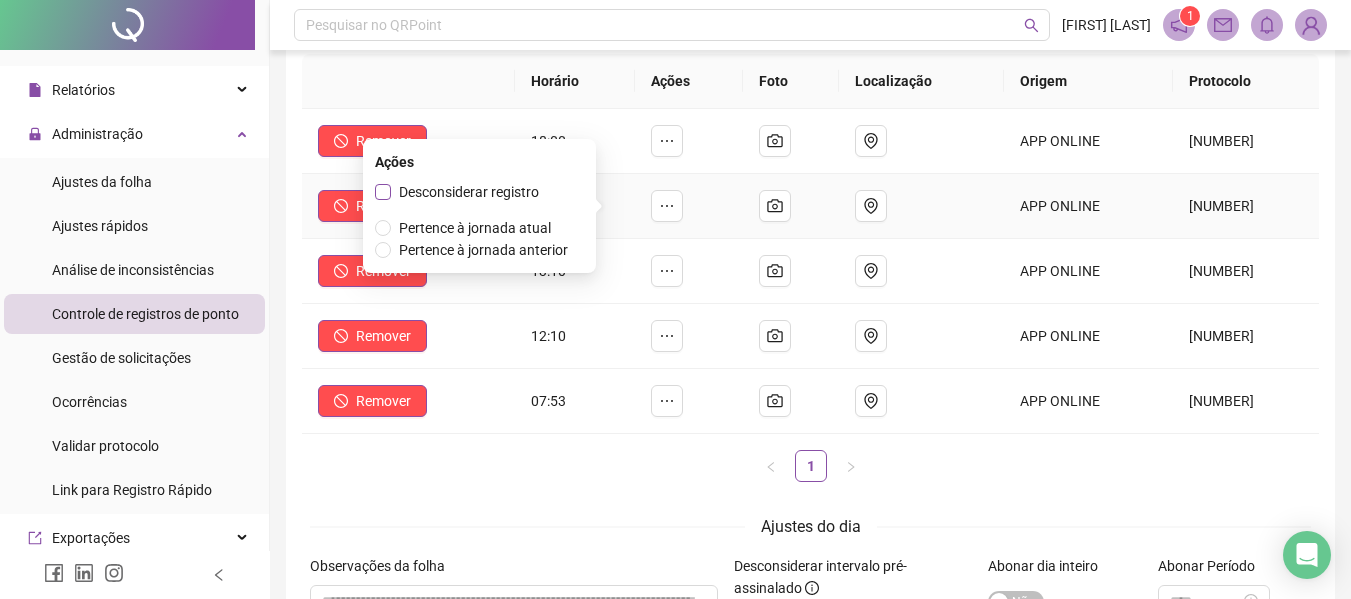 click on "Desconsiderar registro" at bounding box center [469, 192] 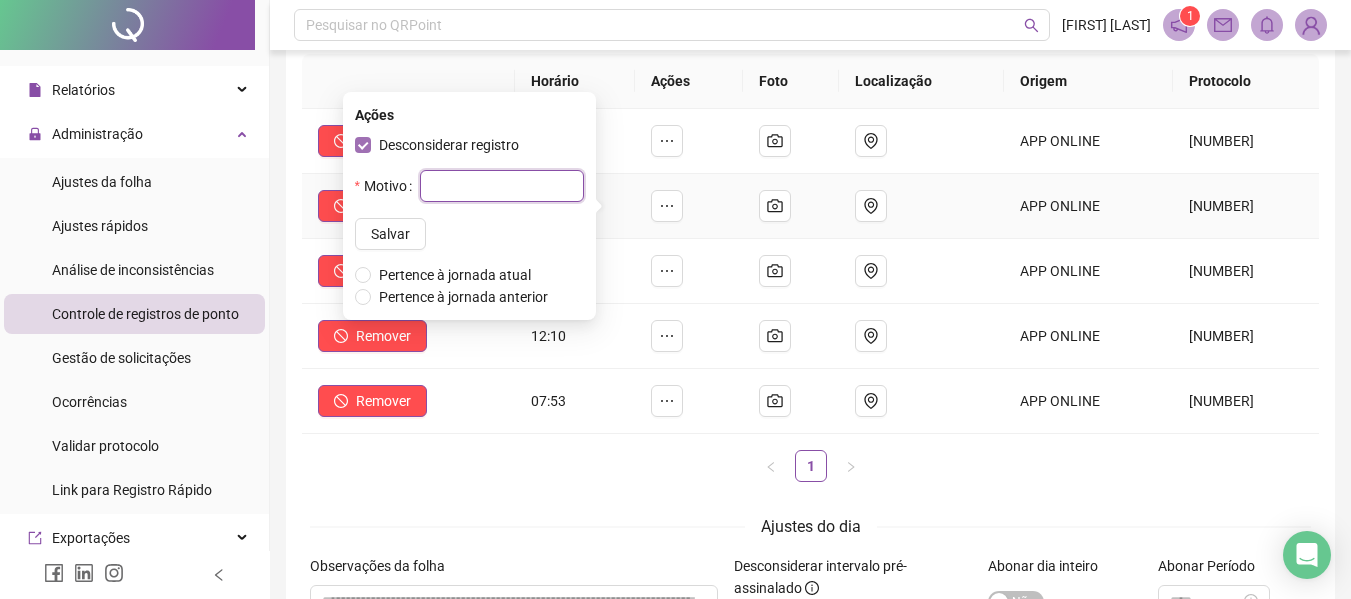 click at bounding box center [502, 186] 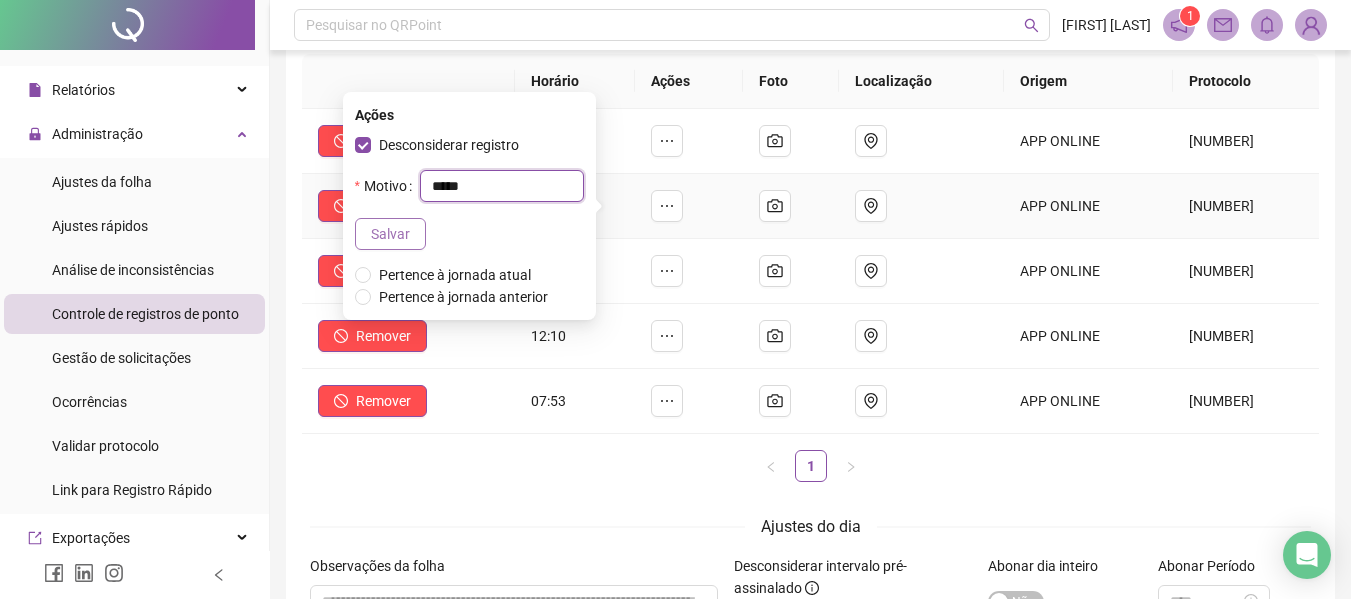 type on "*****" 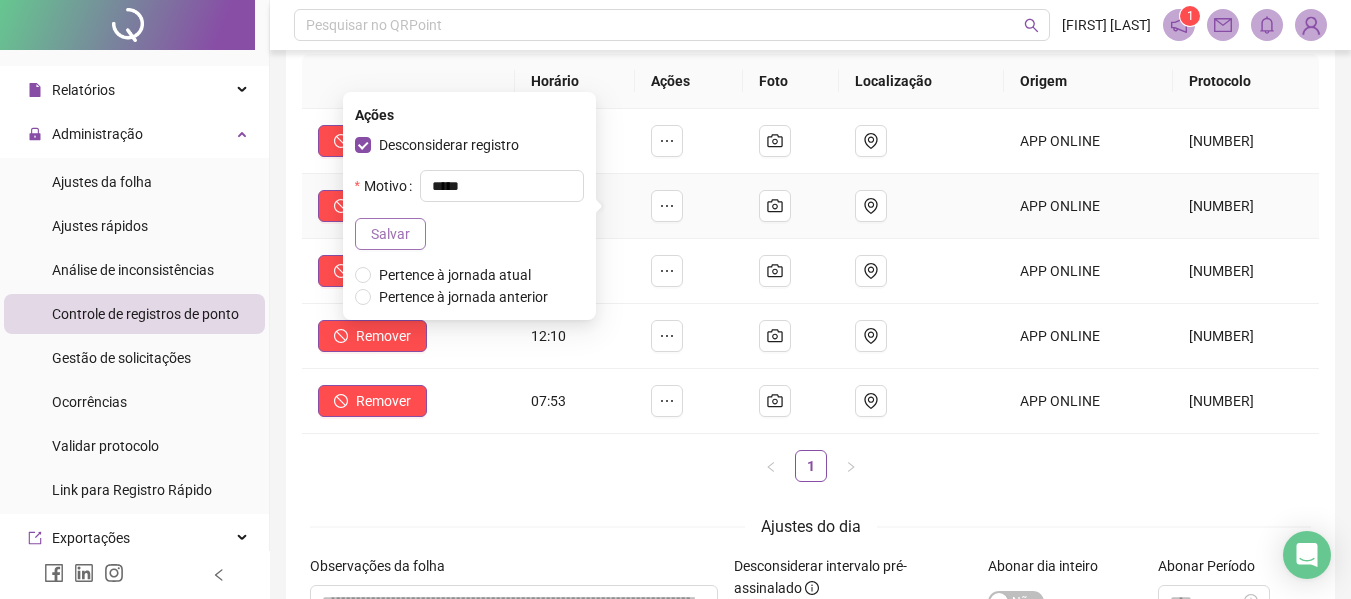 click on "Salvar" at bounding box center [390, 234] 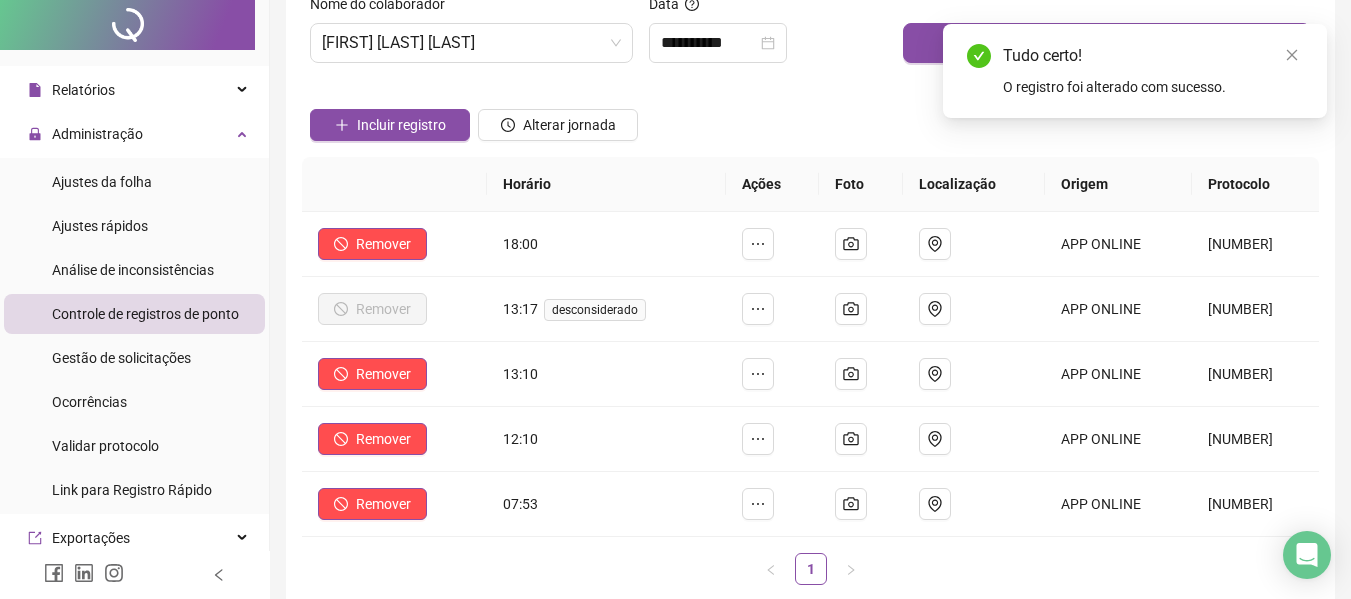 scroll, scrollTop: 0, scrollLeft: 0, axis: both 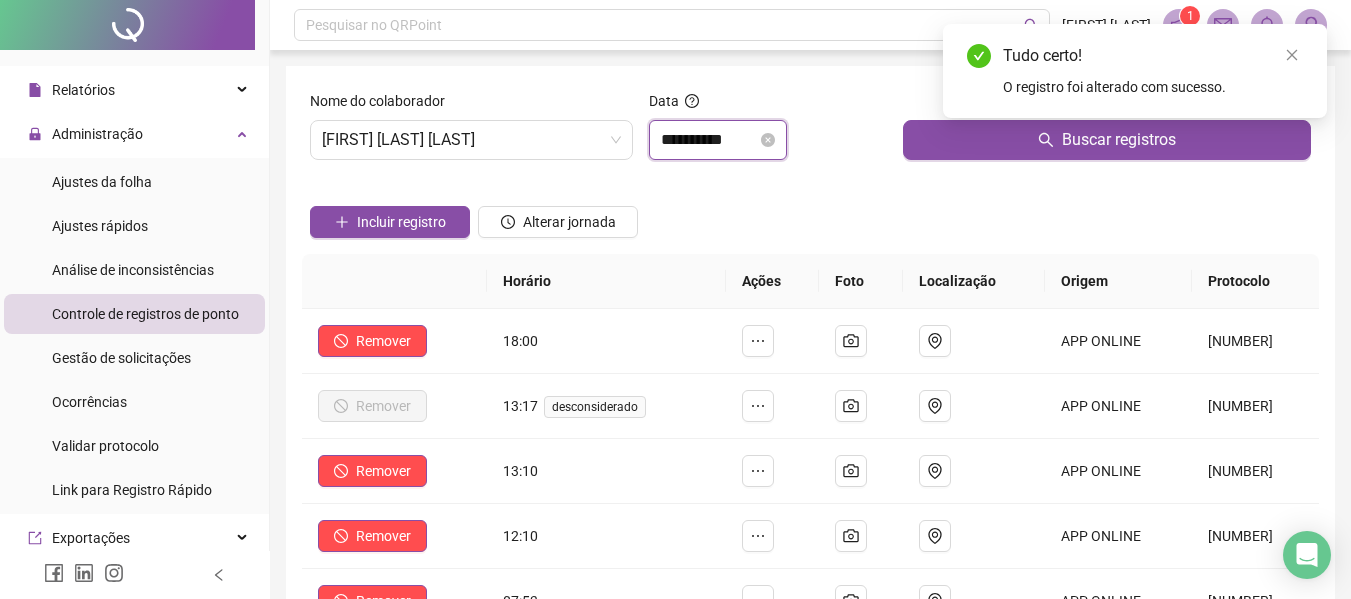 click on "**********" at bounding box center [709, 140] 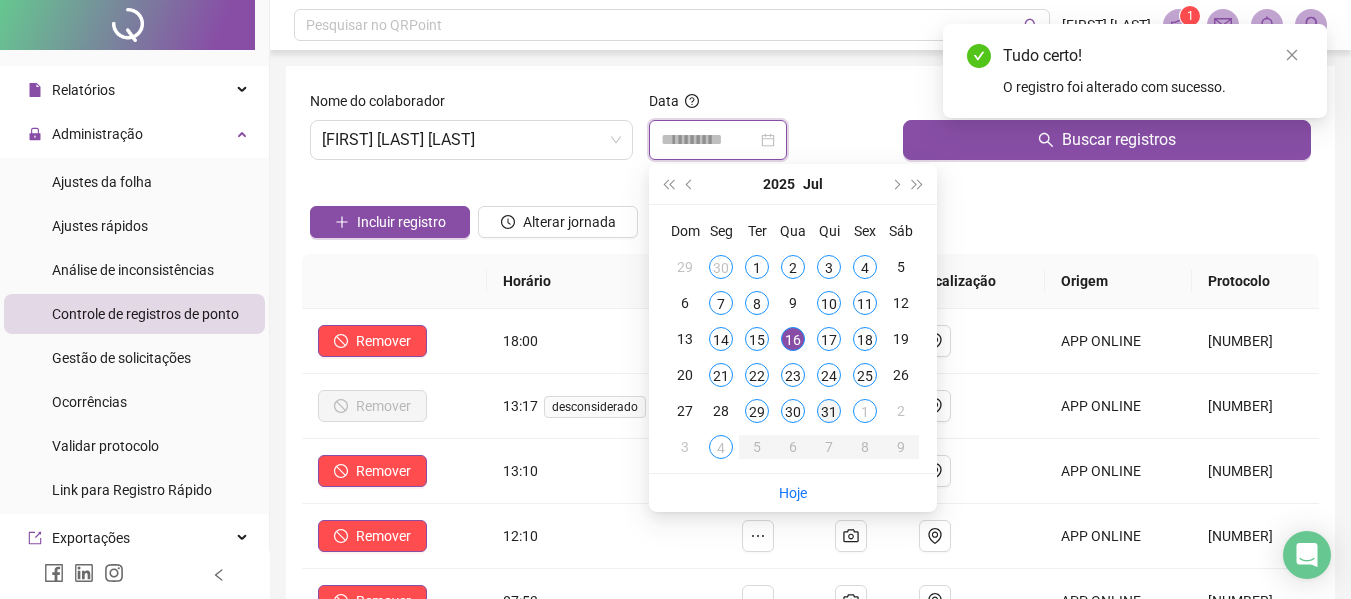 type on "**********" 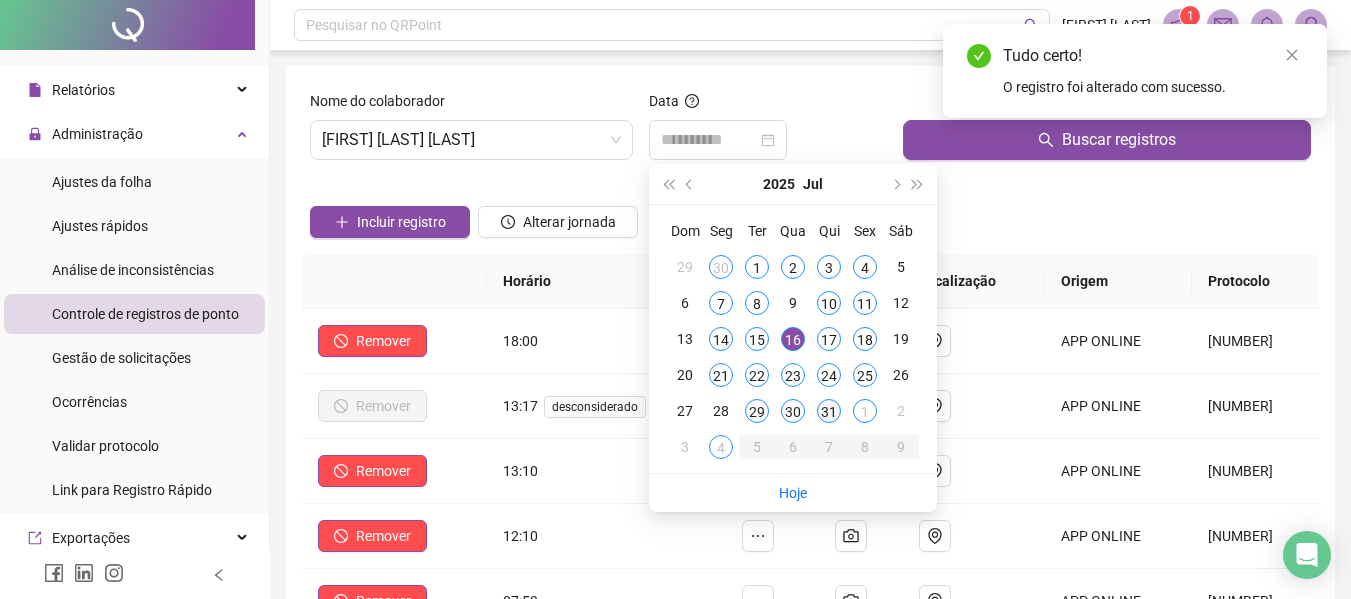 drag, startPoint x: 829, startPoint y: 410, endPoint x: 966, endPoint y: 189, distance: 260.01923 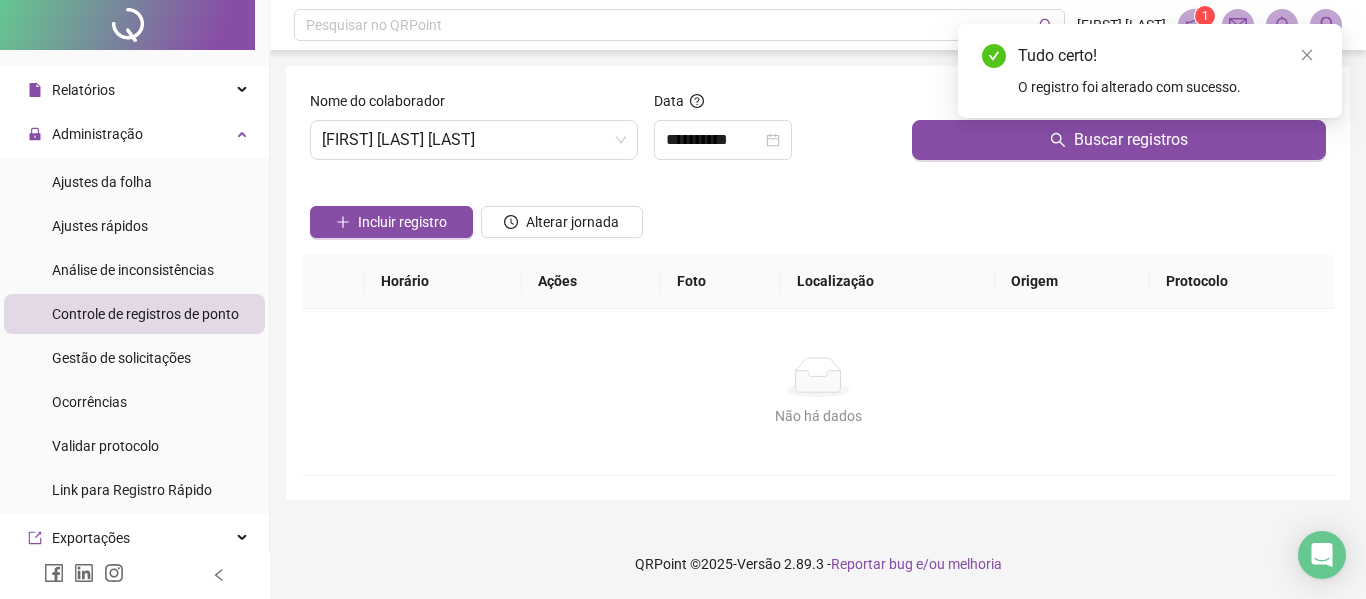 click on "Tudo certo! O registro foi alterado com sucesso." at bounding box center [1150, 71] 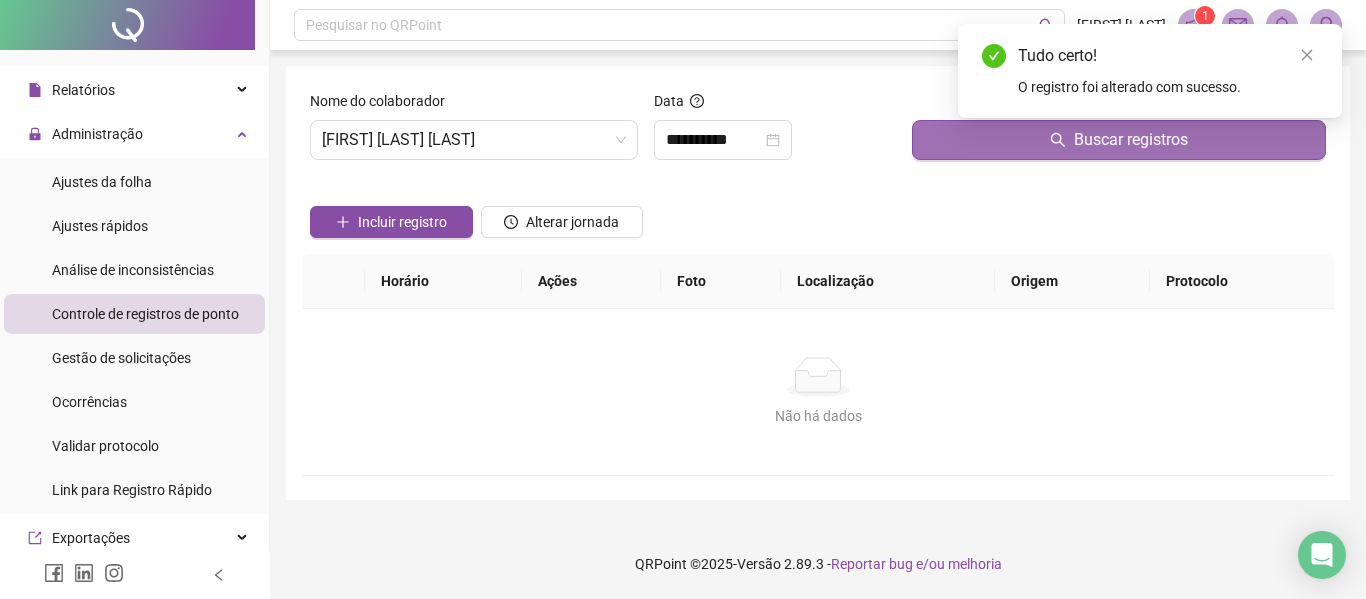 click on "Buscar registros" at bounding box center [1119, 140] 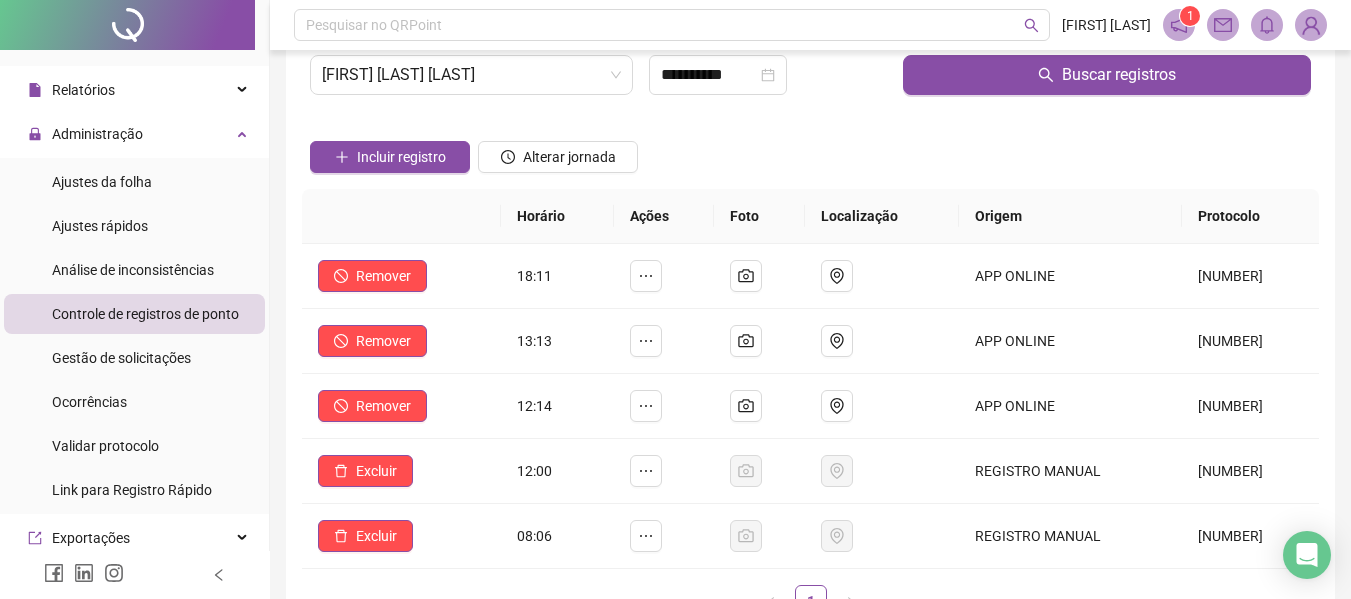 scroll, scrollTop: 100, scrollLeft: 0, axis: vertical 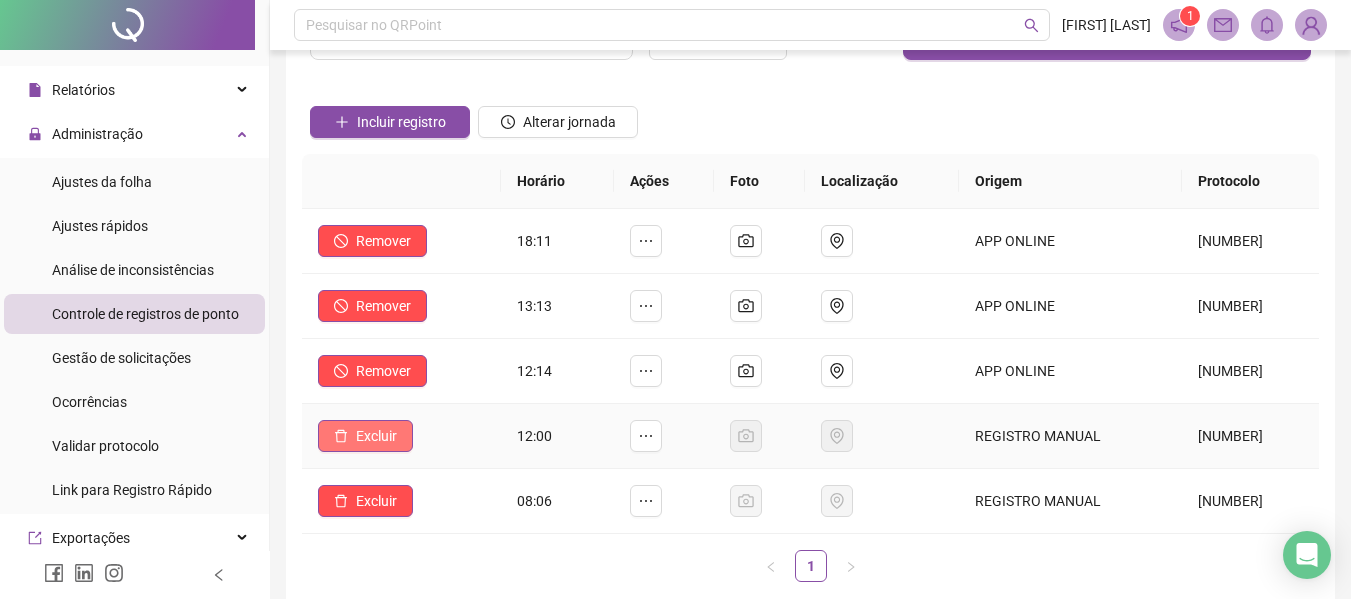 click on "Excluir" at bounding box center [376, 436] 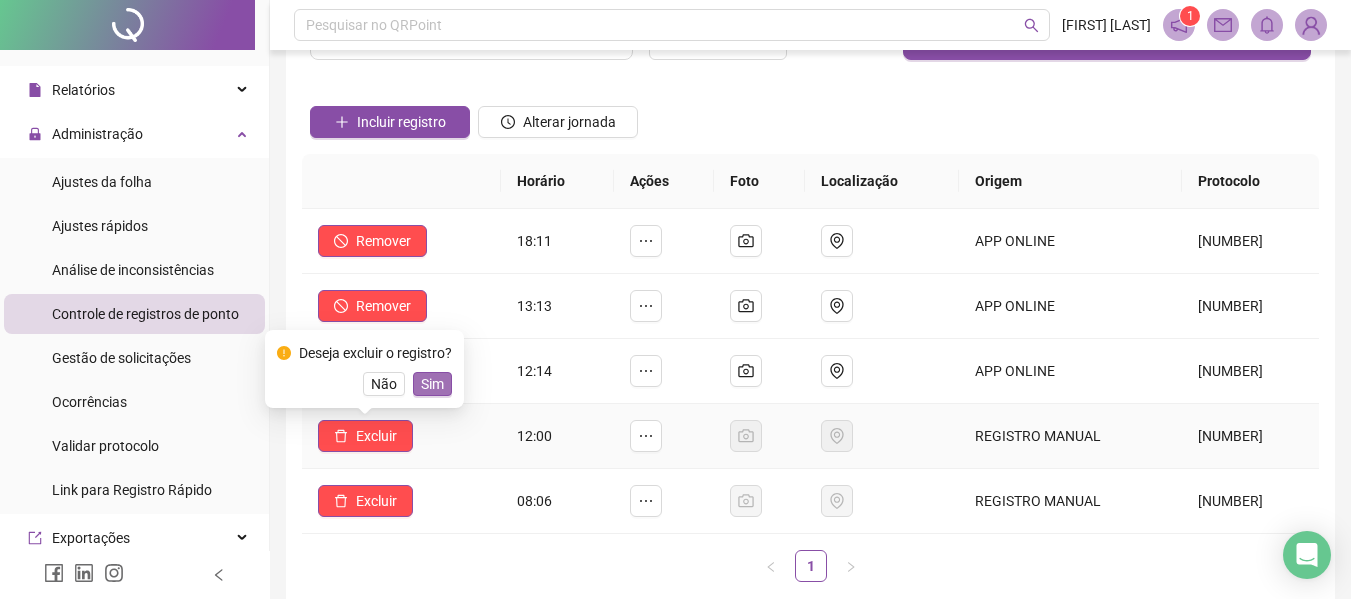 click on "Sim" at bounding box center [432, 384] 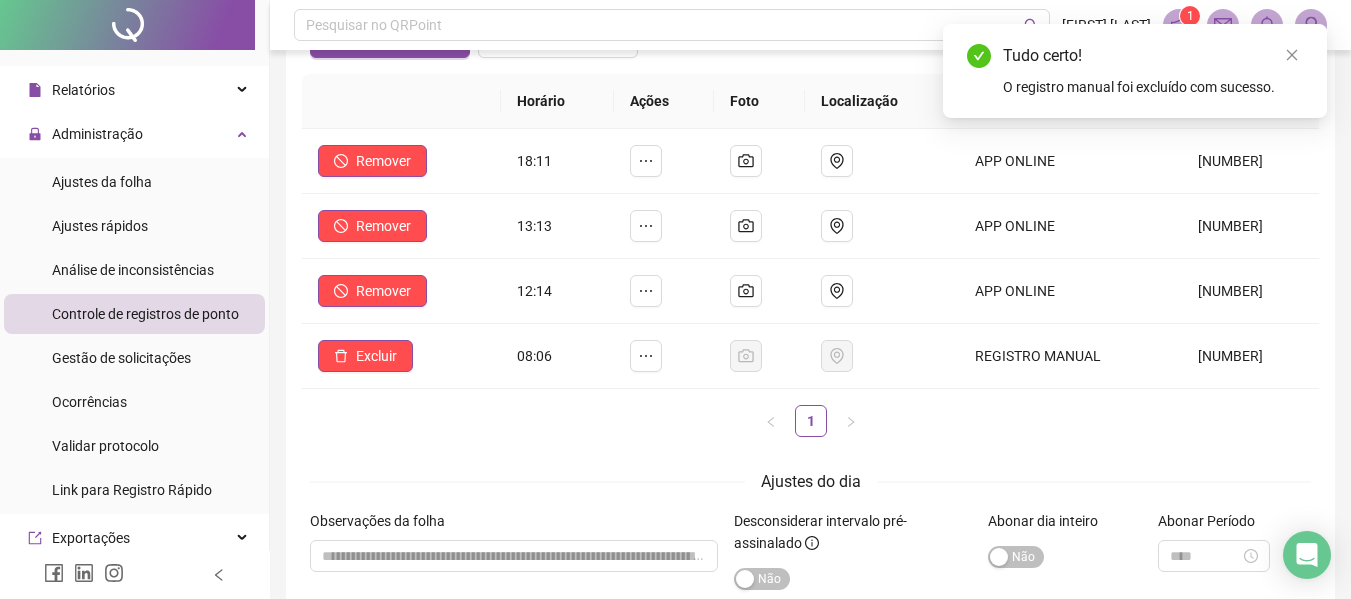 scroll, scrollTop: 333, scrollLeft: 0, axis: vertical 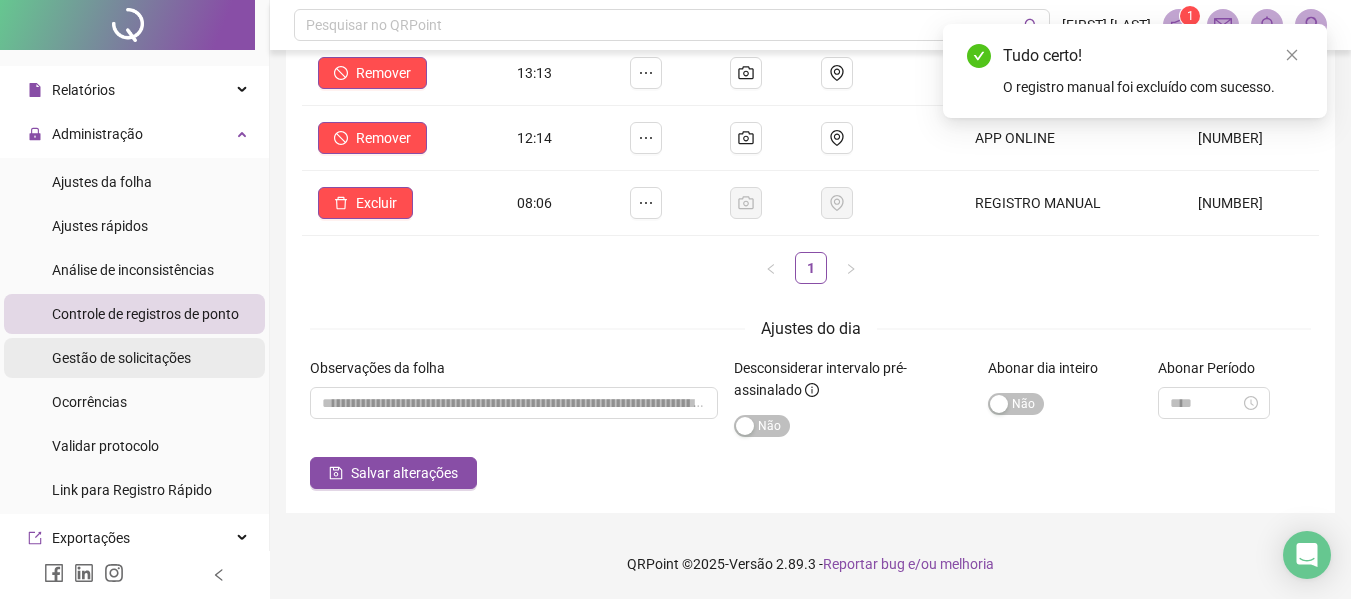 click on "Gestão de solicitações" at bounding box center (134, 358) 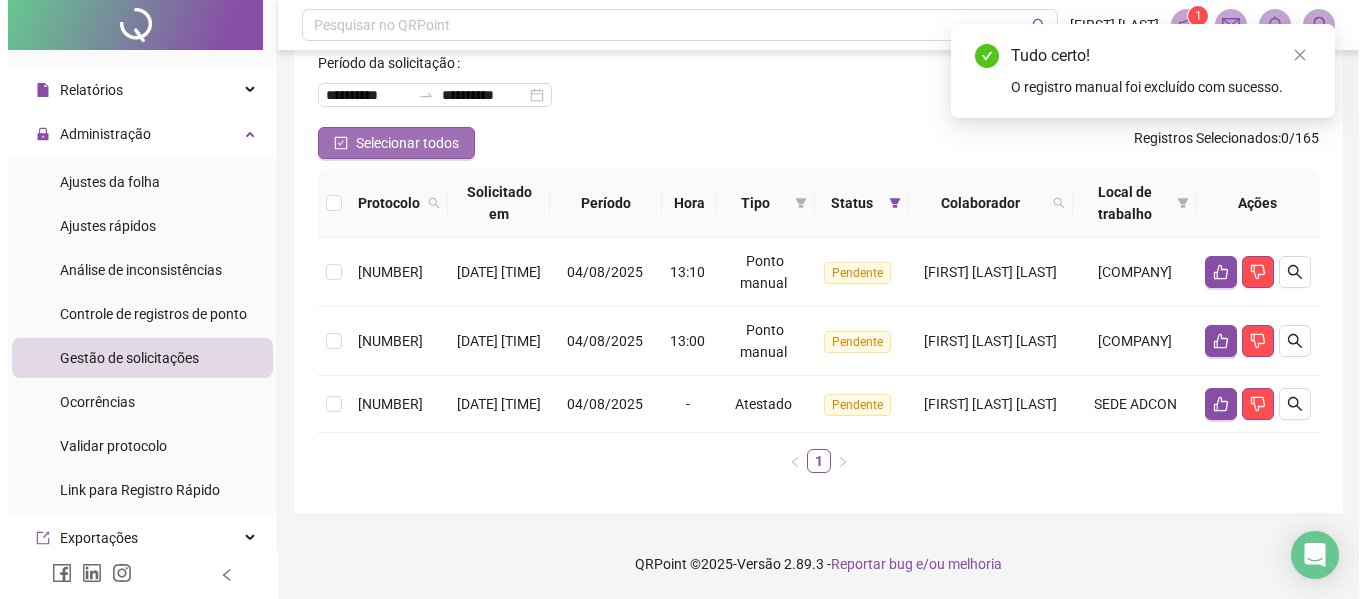 scroll, scrollTop: 161, scrollLeft: 0, axis: vertical 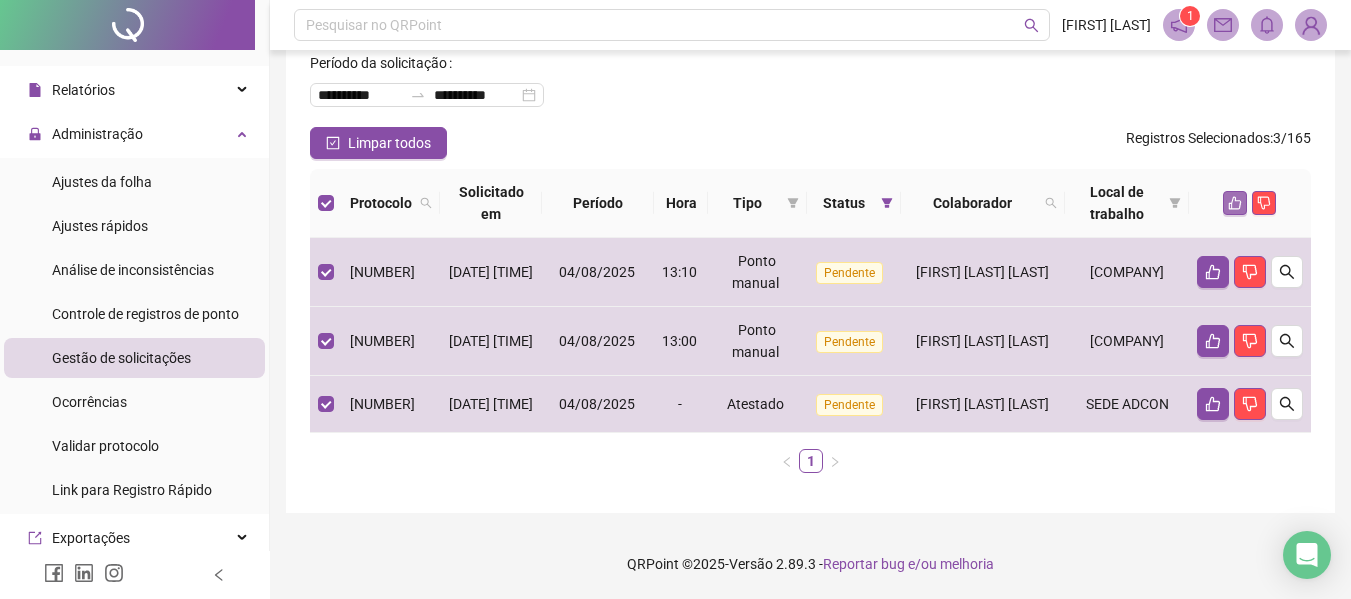 click 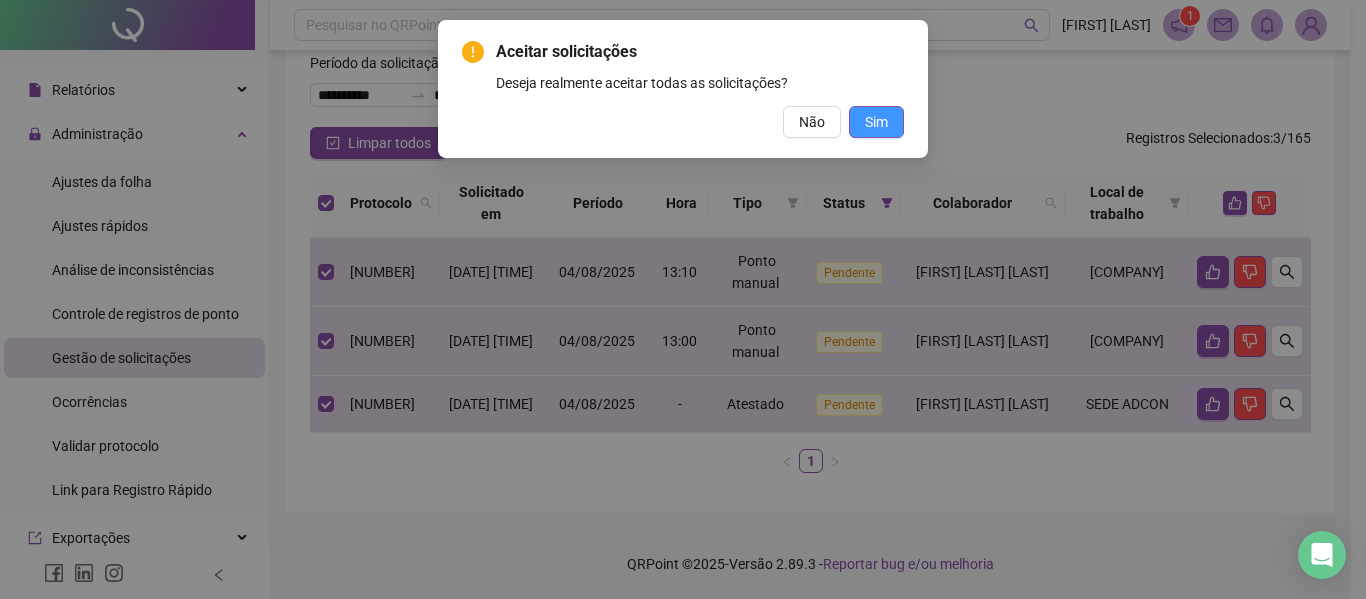 click on "Sim" at bounding box center [876, 122] 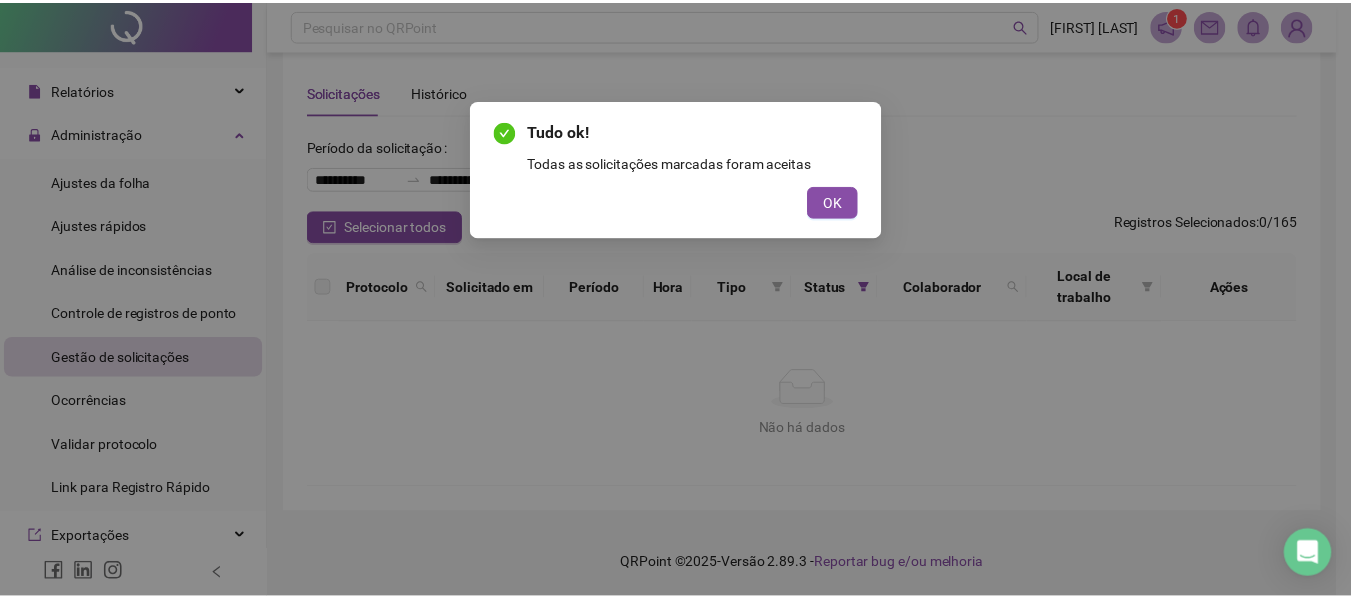 scroll, scrollTop: 21, scrollLeft: 0, axis: vertical 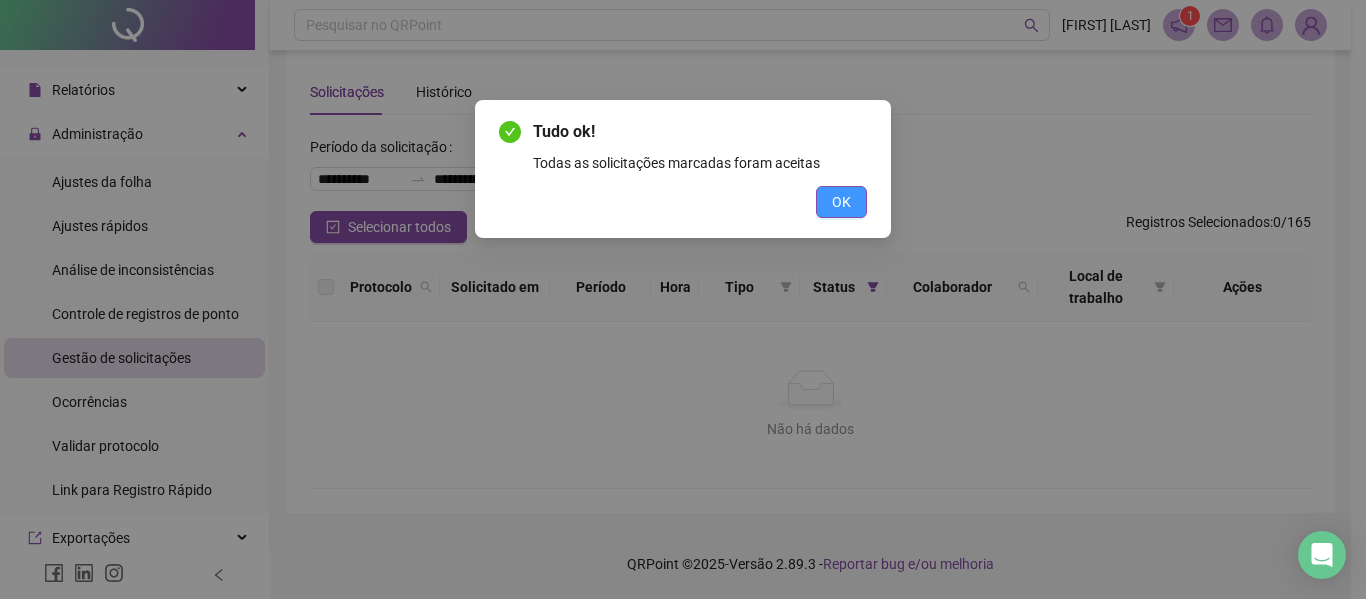 click on "OK" at bounding box center (841, 202) 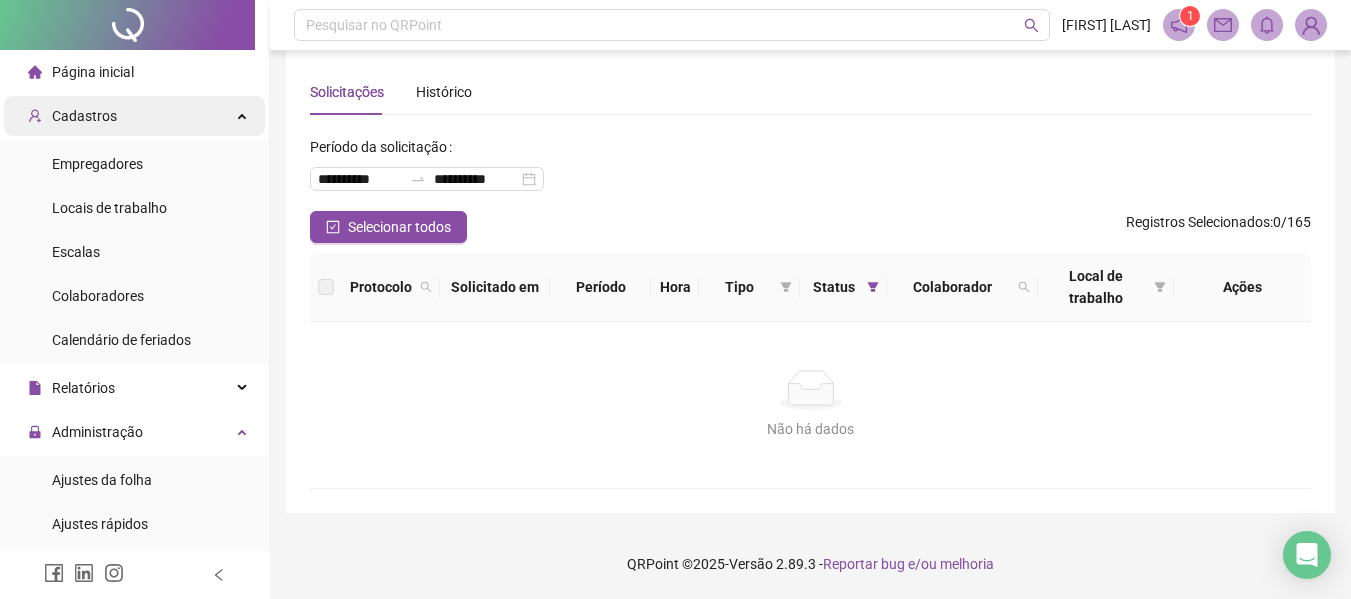 scroll, scrollTop: 0, scrollLeft: 0, axis: both 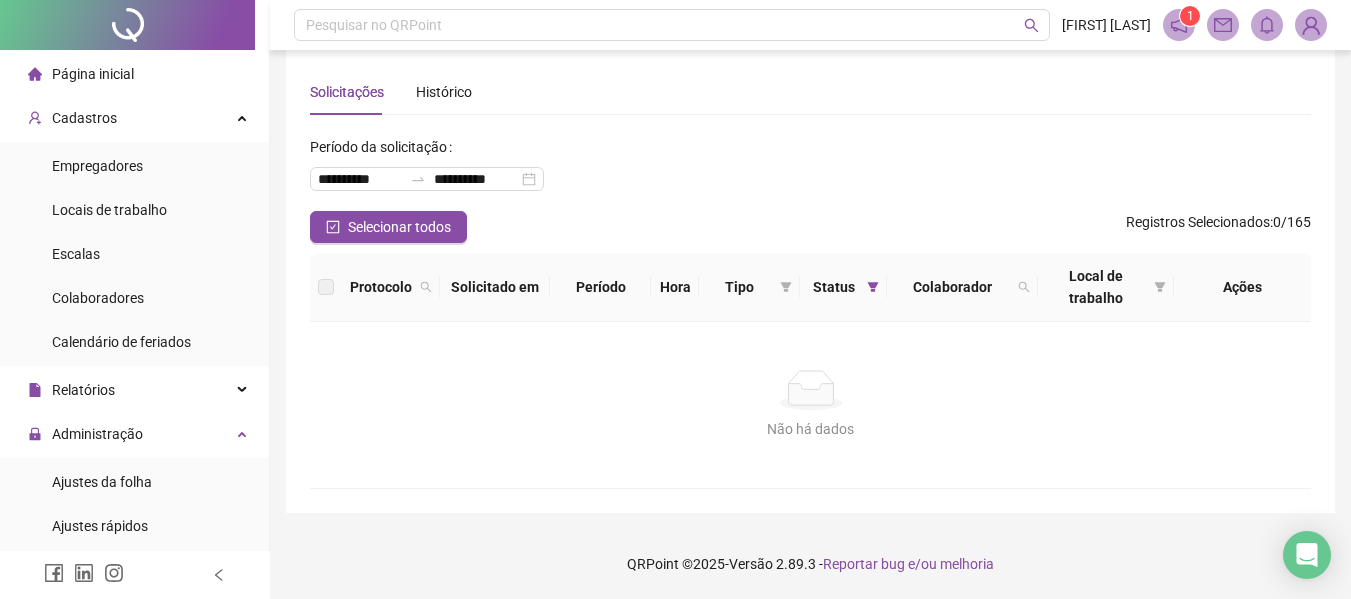 click on "Página inicial" at bounding box center (93, 74) 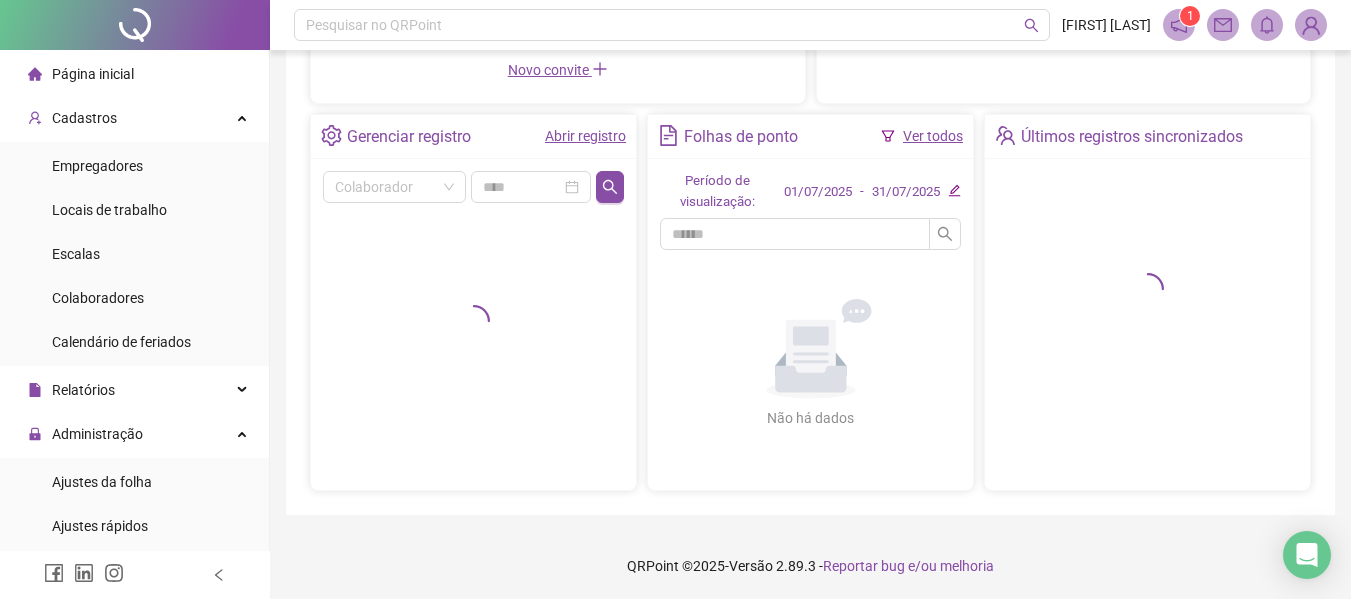 scroll, scrollTop: 376, scrollLeft: 0, axis: vertical 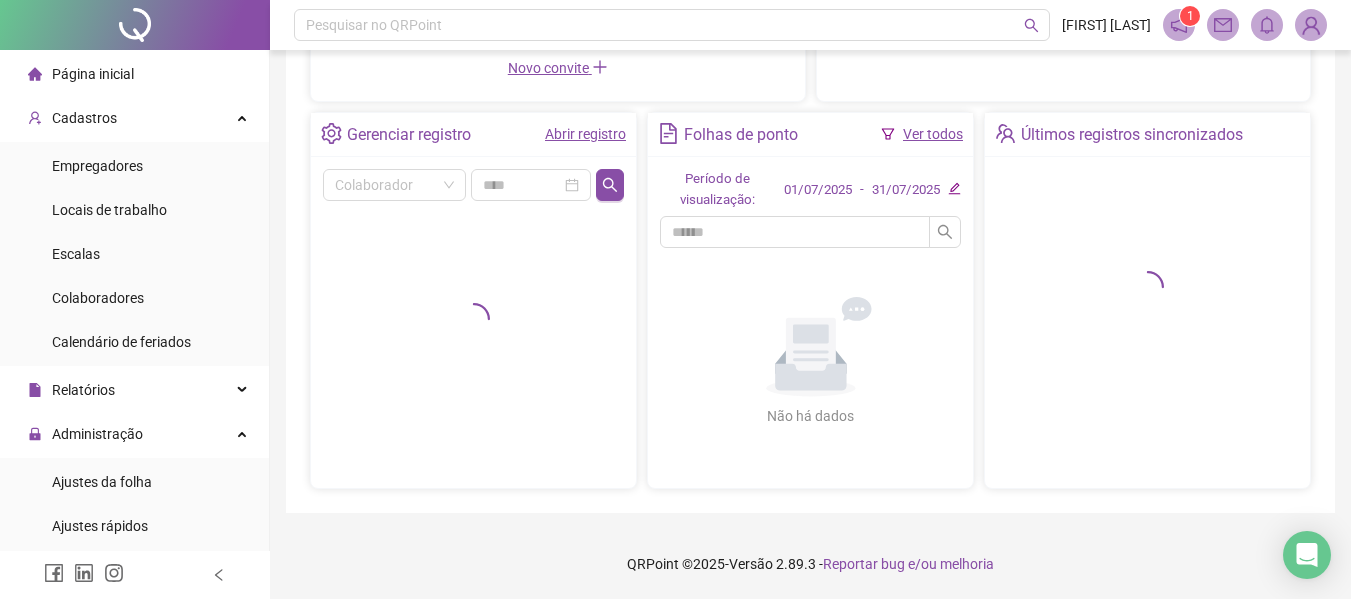 click on "Ver todos" at bounding box center (933, 134) 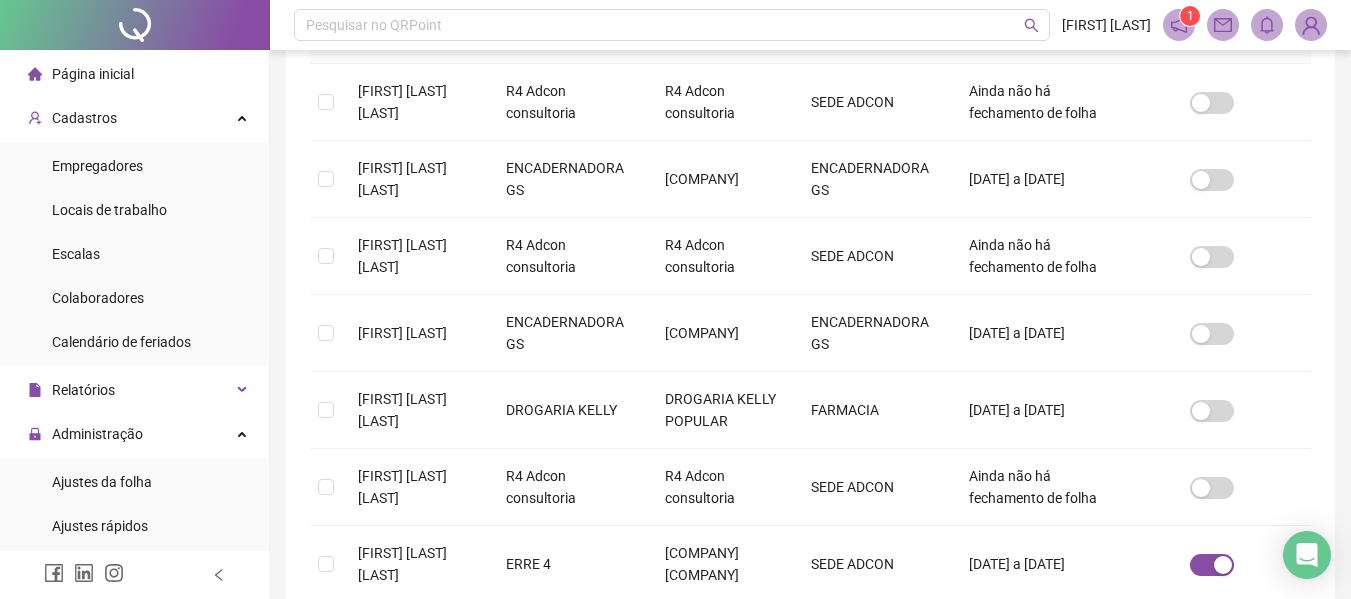 scroll, scrollTop: 410, scrollLeft: 0, axis: vertical 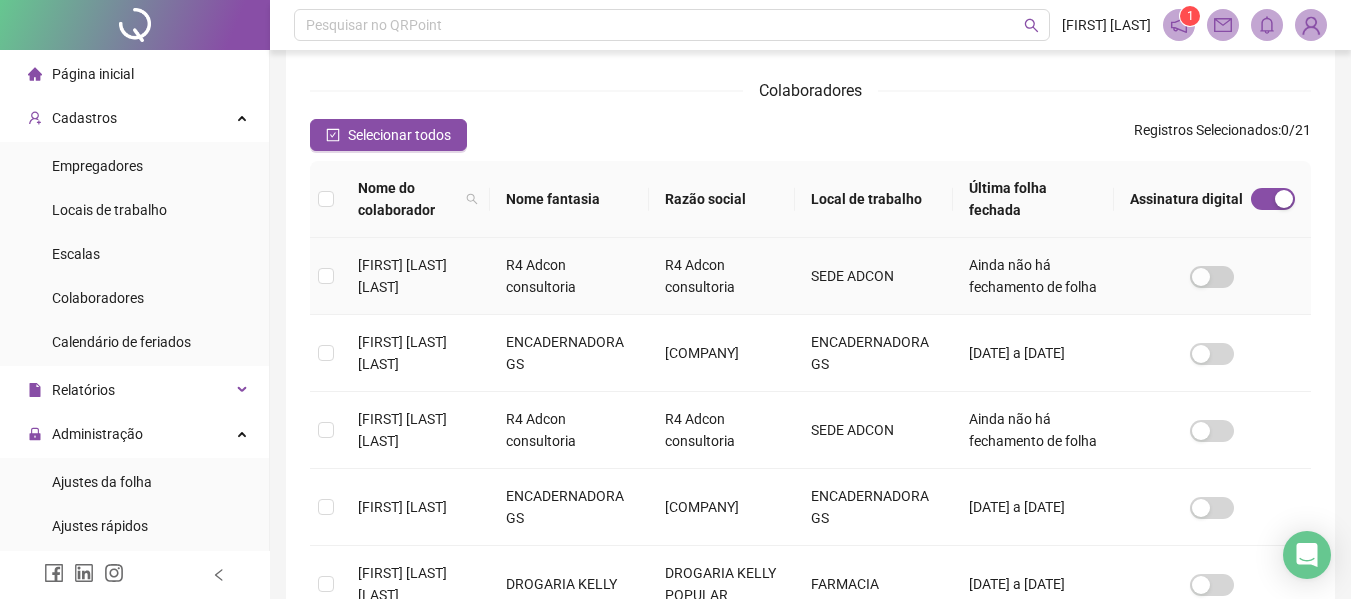 click on "[FIRST] [LAST] [LAST]" at bounding box center (402, 276) 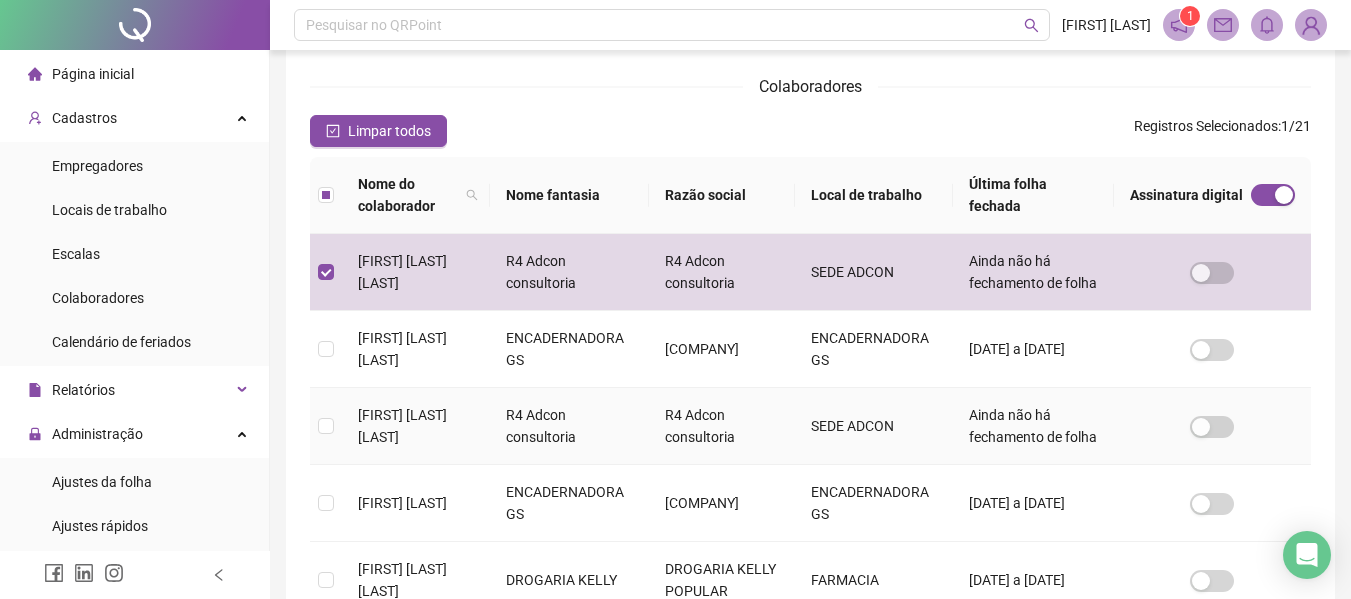 scroll, scrollTop: 210, scrollLeft: 0, axis: vertical 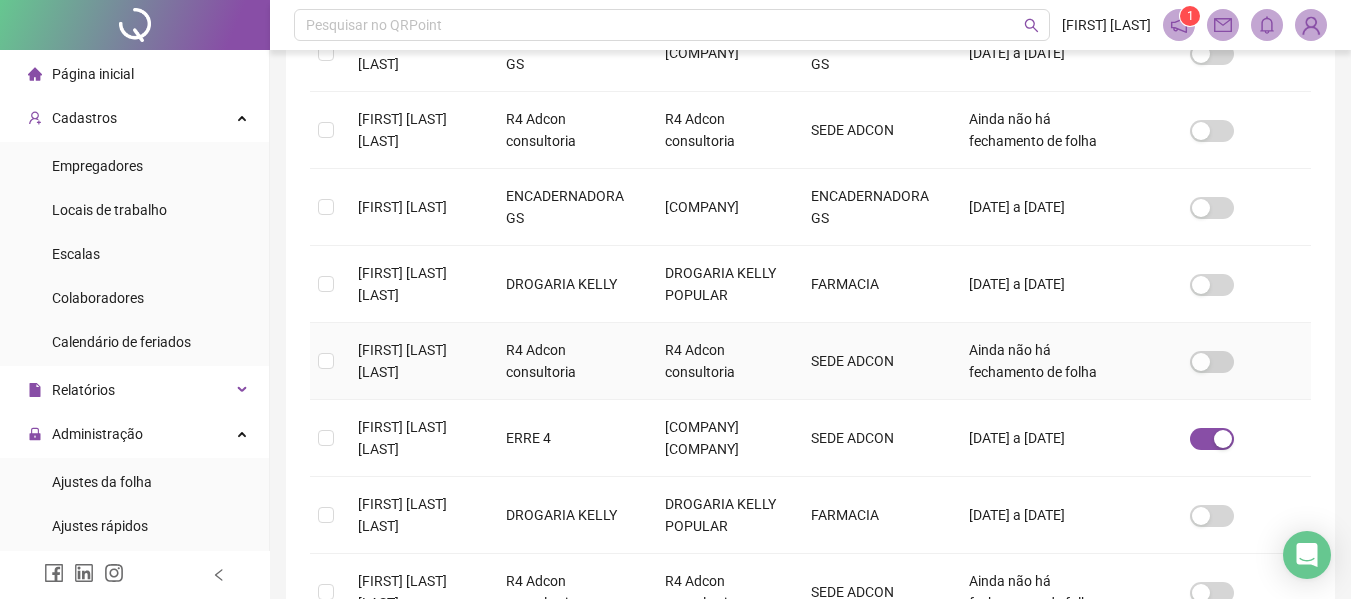 click on "[FIRST] [LAST] [LAST]" at bounding box center (402, 361) 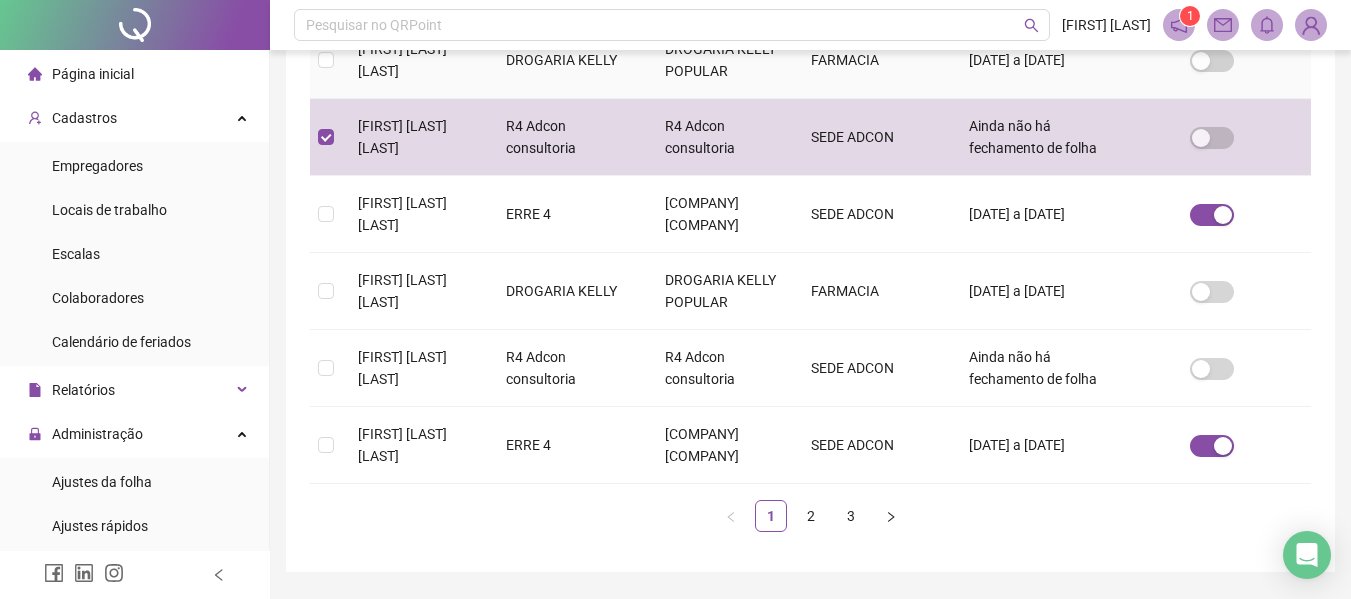 scroll, scrollTop: 910, scrollLeft: 0, axis: vertical 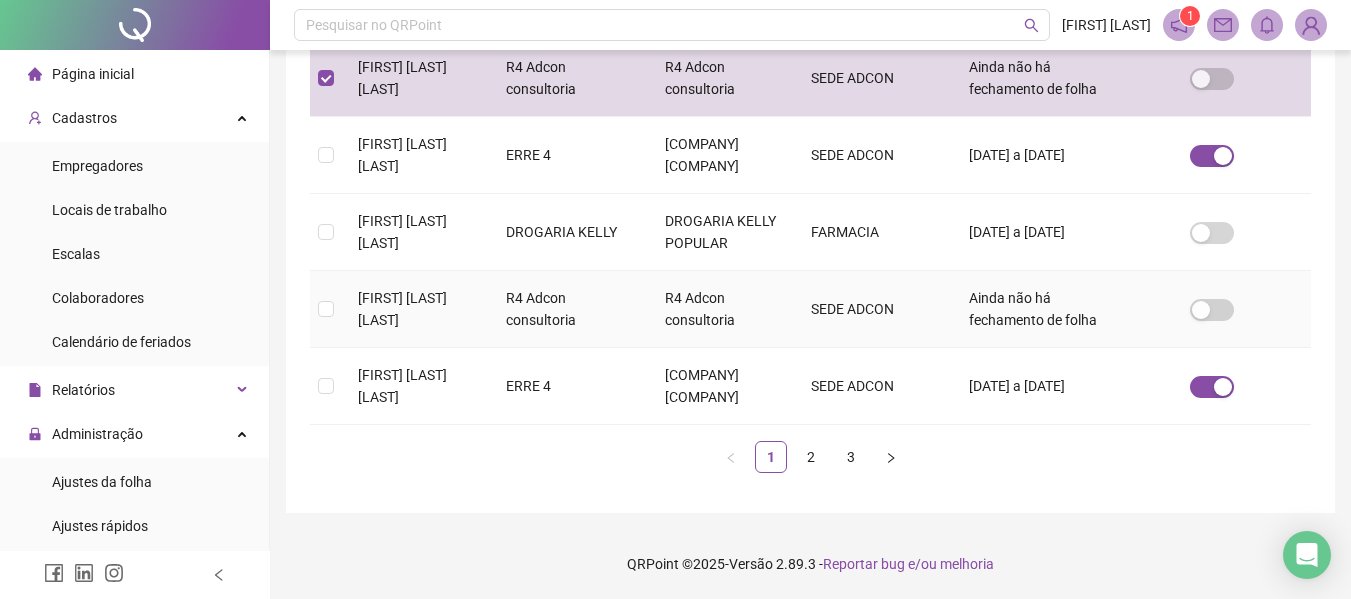 click on "[FIRST] [LAST] [LAST]" at bounding box center (402, 309) 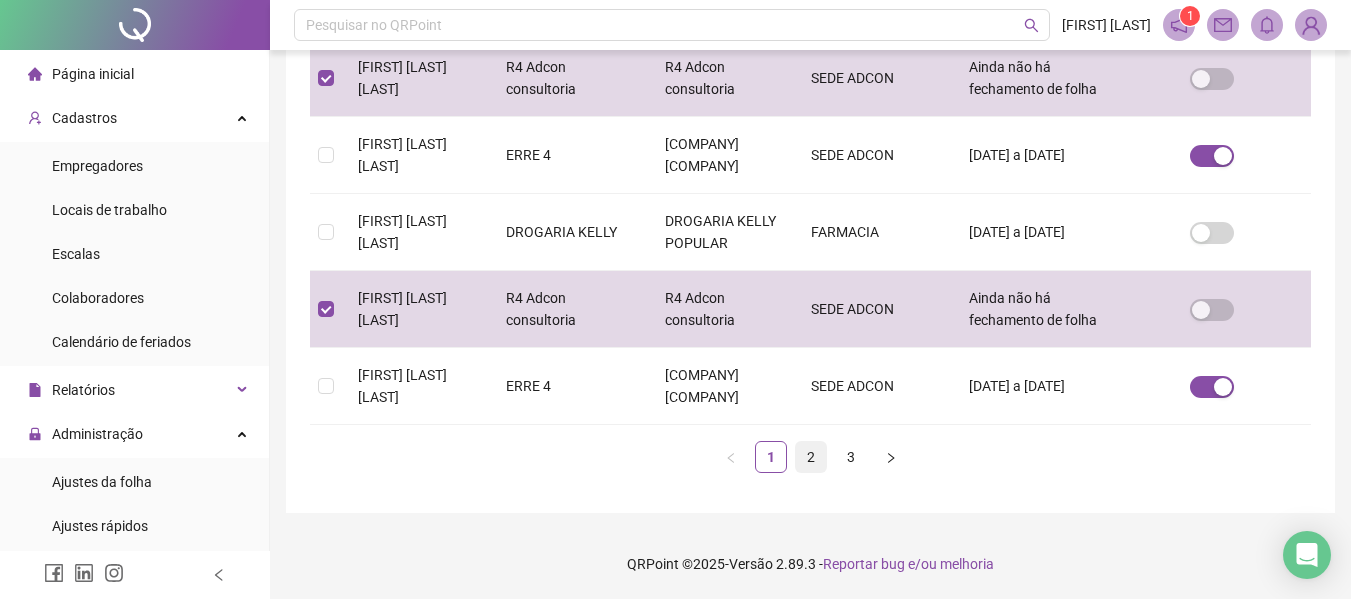 click on "2" at bounding box center [811, 457] 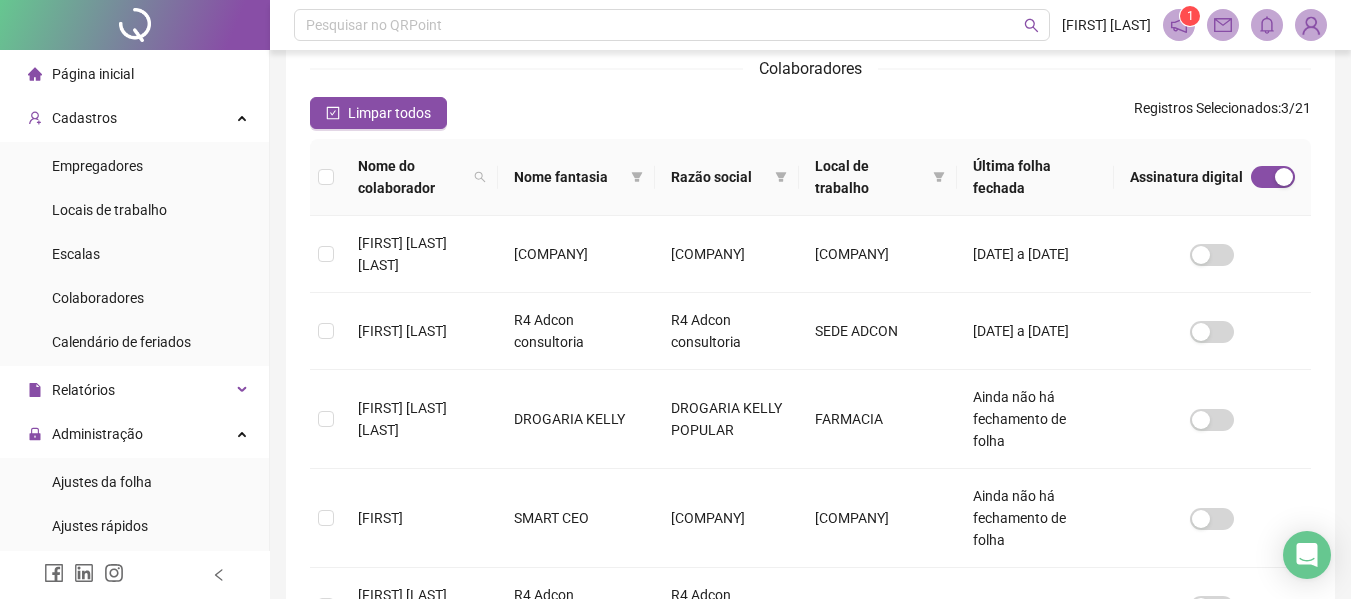 scroll, scrollTop: 410, scrollLeft: 0, axis: vertical 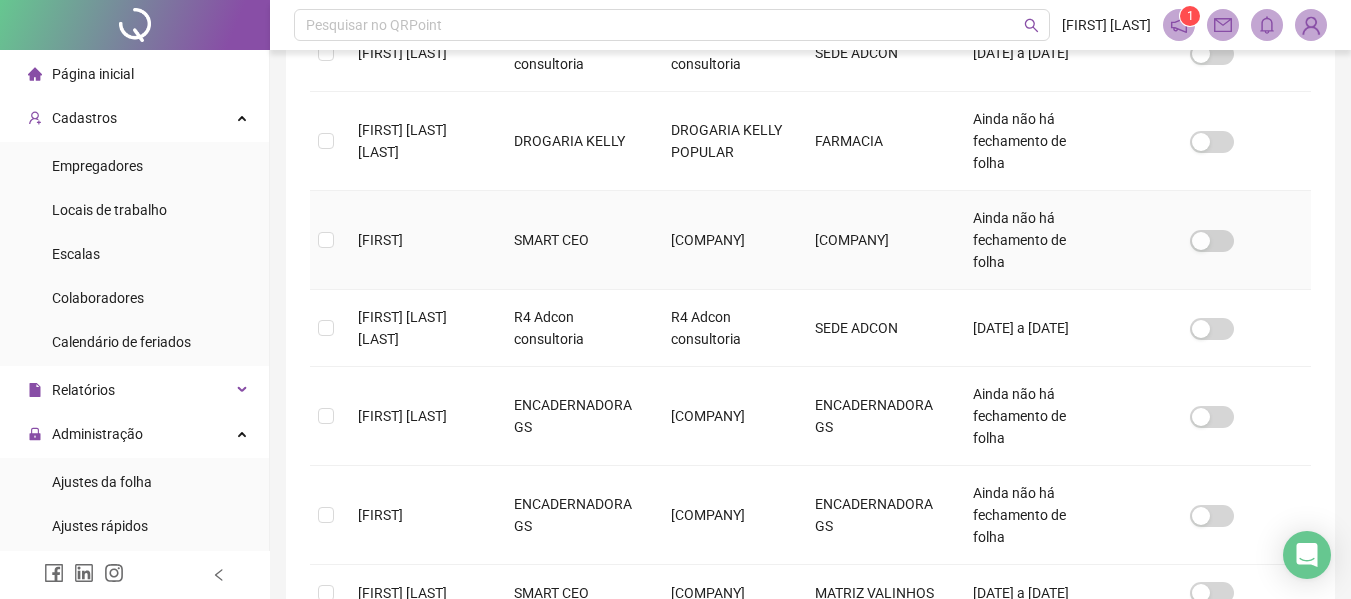 click on "[FIRST] [LAST] [LAST]" at bounding box center (420, 328) 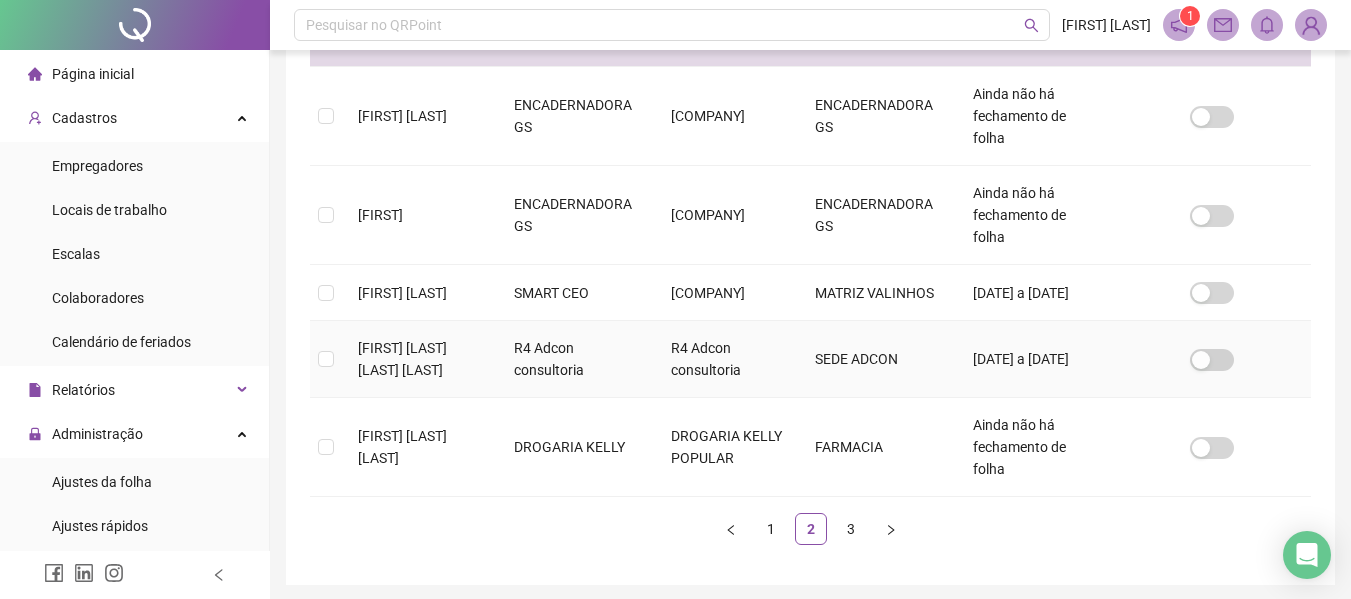 drag, startPoint x: 453, startPoint y: 435, endPoint x: 520, endPoint y: 353, distance: 105.89146 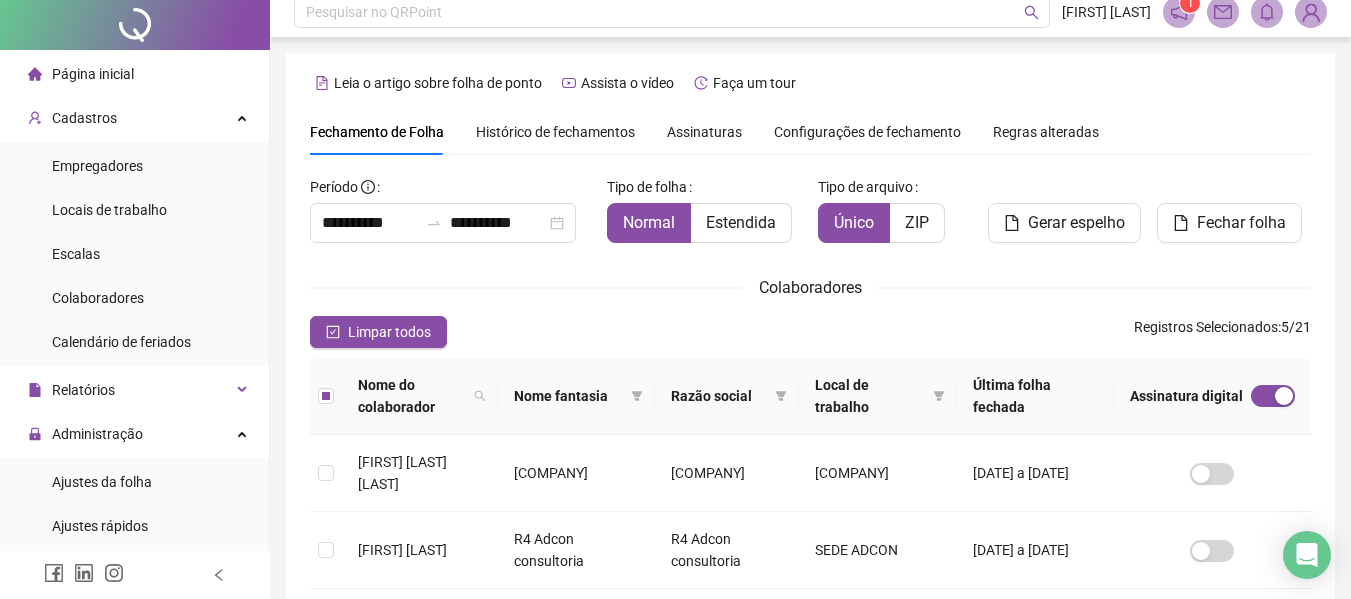 scroll, scrollTop: 0, scrollLeft: 0, axis: both 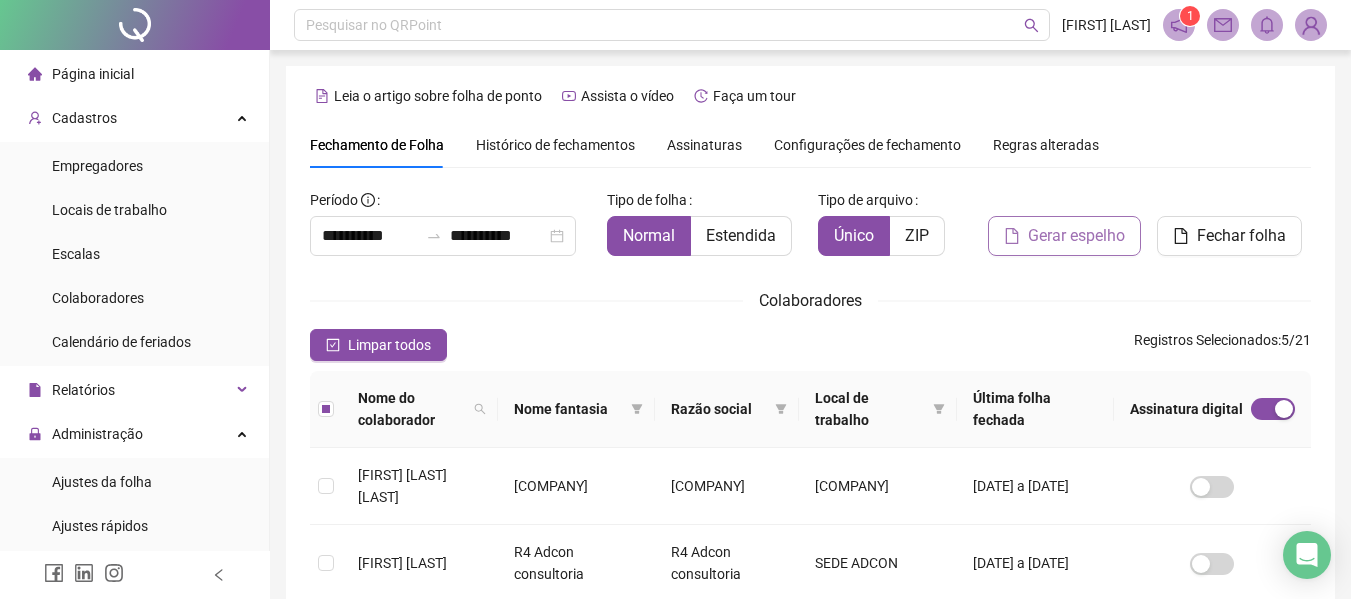 click on "Gerar espelho" at bounding box center (1076, 236) 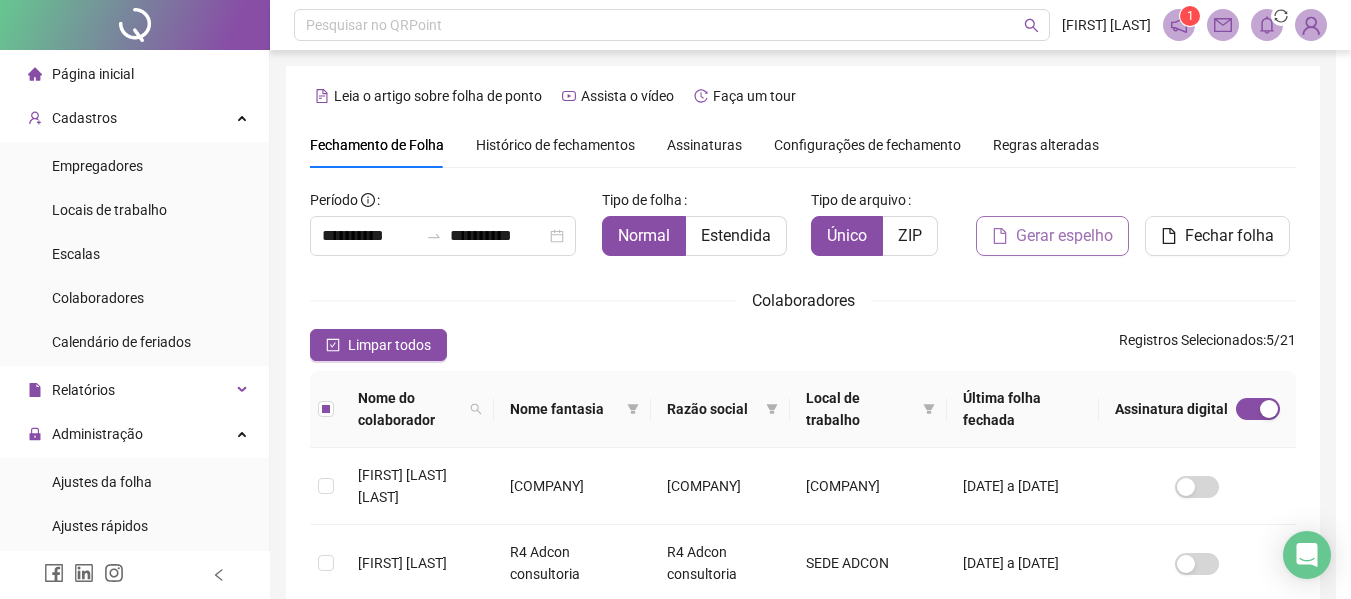 scroll, scrollTop: 110, scrollLeft: 0, axis: vertical 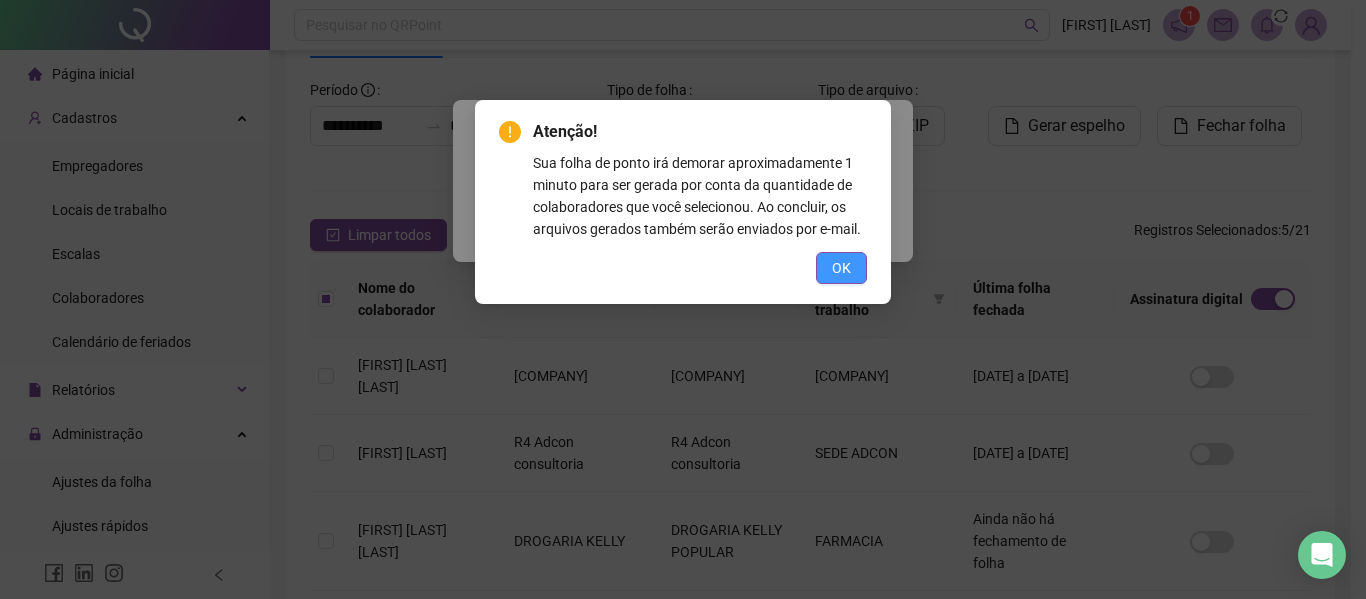 click on "OK" at bounding box center [841, 268] 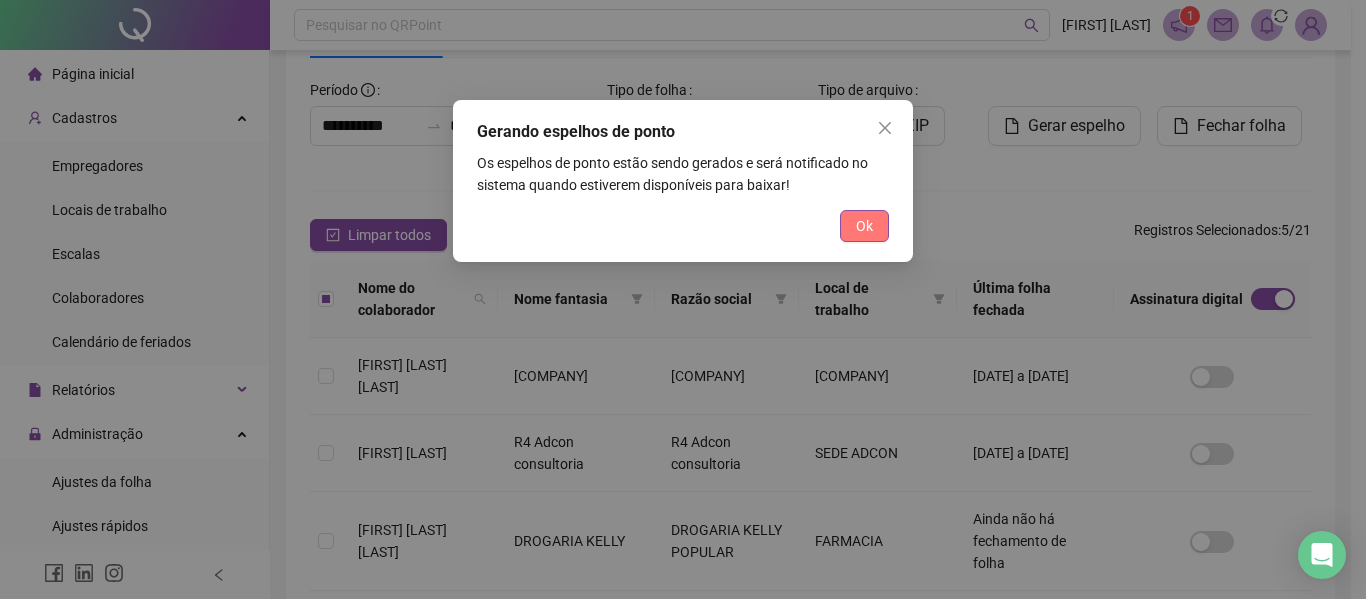 click on "Ok" at bounding box center [864, 226] 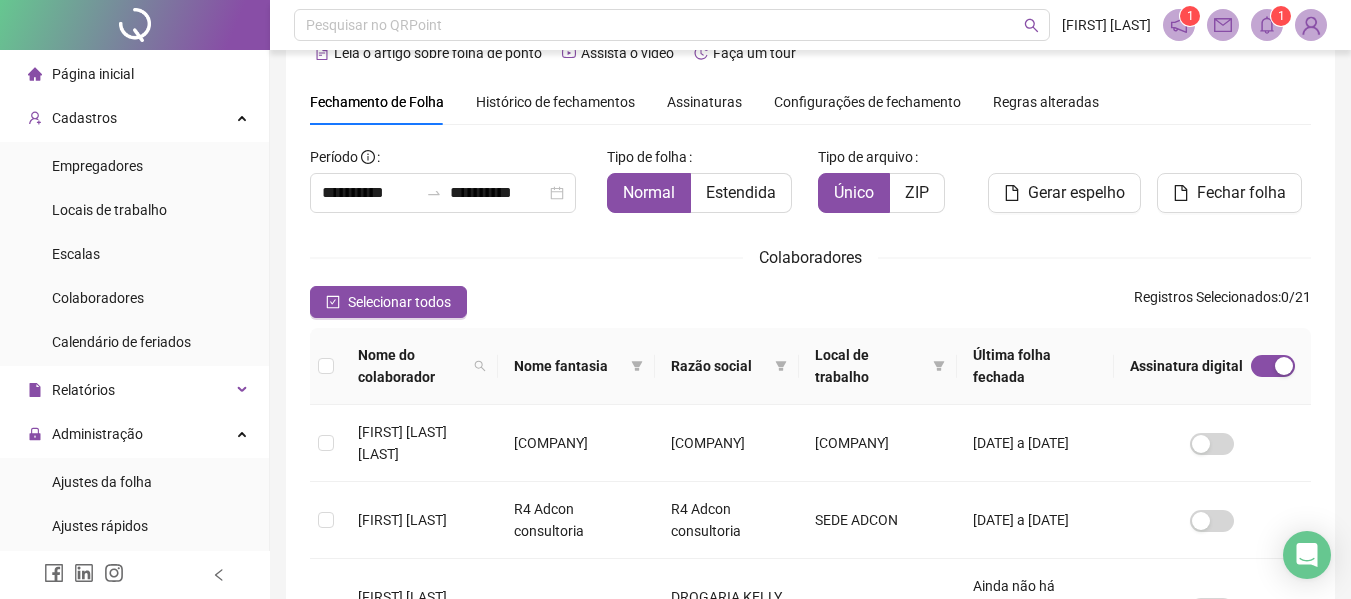 scroll, scrollTop: 110, scrollLeft: 0, axis: vertical 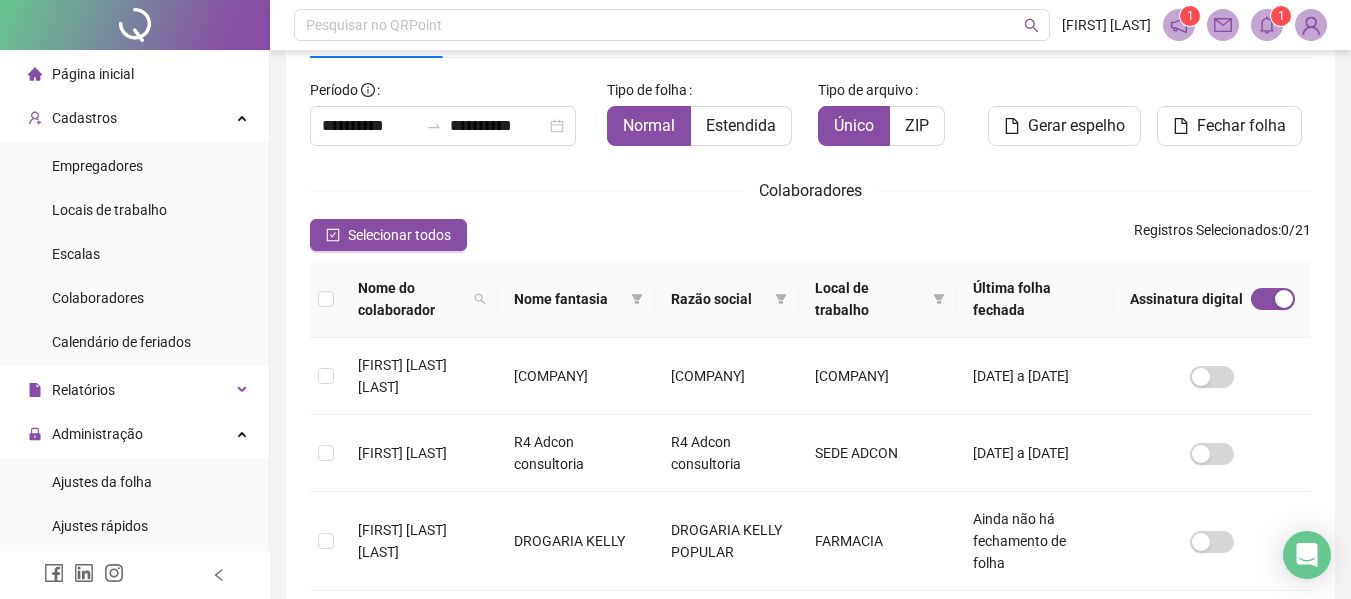 click 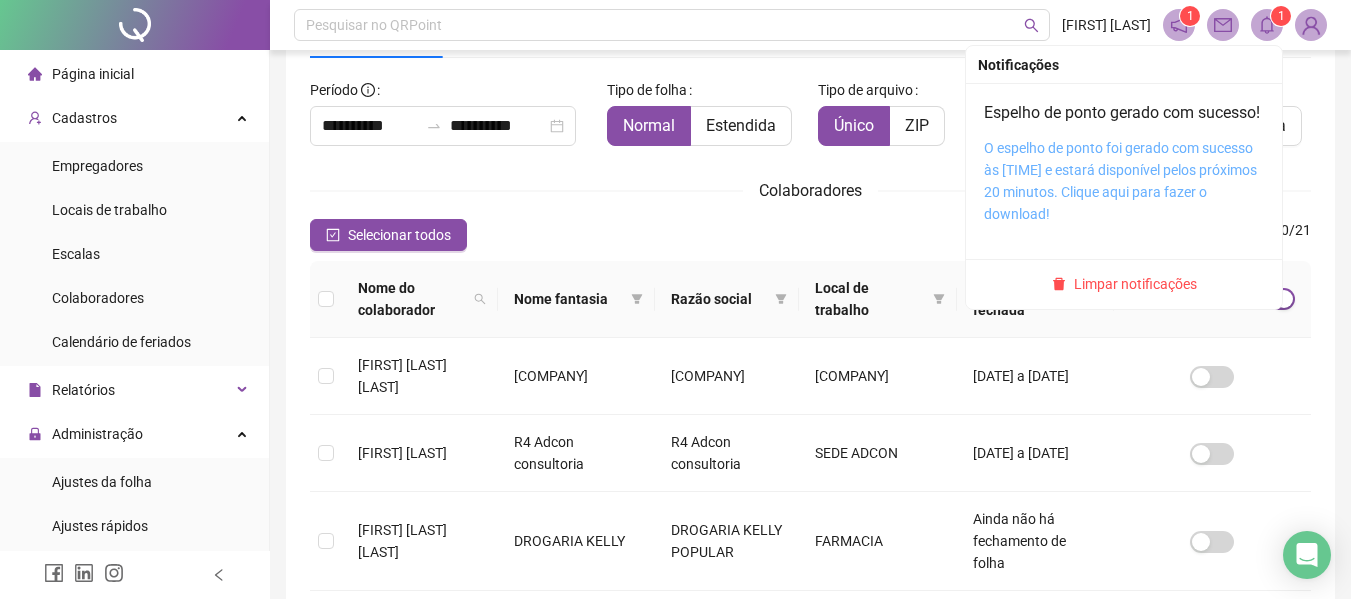 click on "O espelho de ponto foi gerado com sucesso às [TIME] e estará disponível pelos próximos 20 minutos.
Clique aqui para fazer o download!" at bounding box center (1120, 181) 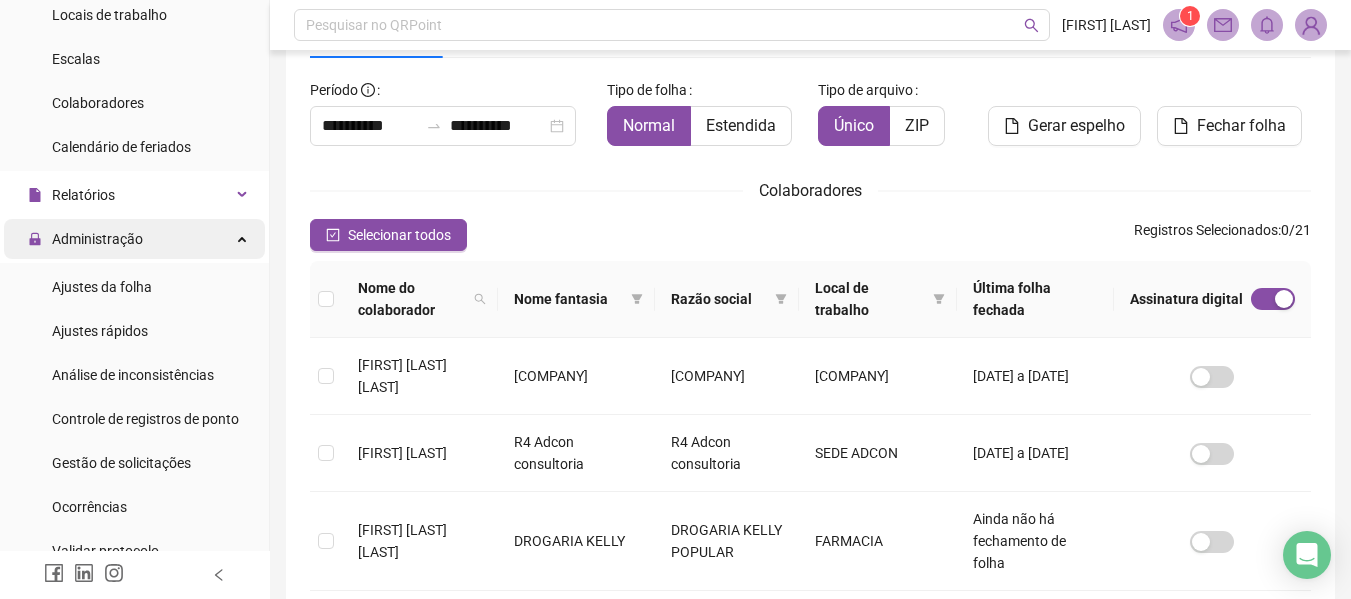 scroll, scrollTop: 200, scrollLeft: 0, axis: vertical 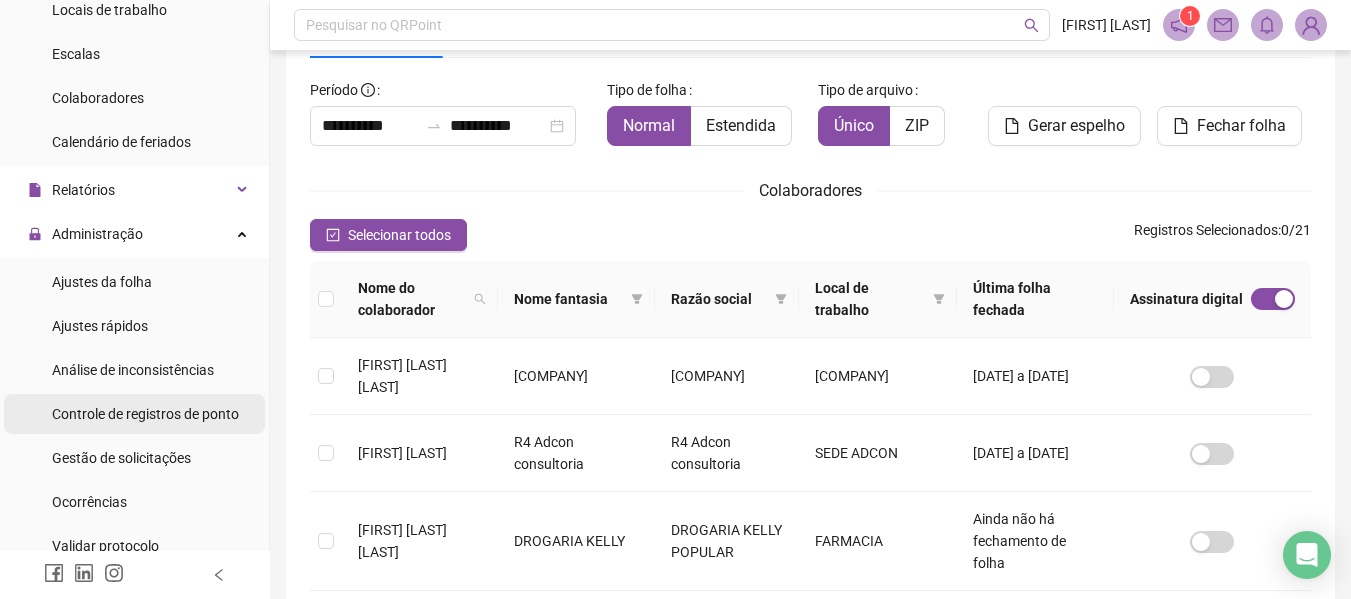 click on "Controle de registros de ponto" at bounding box center (145, 414) 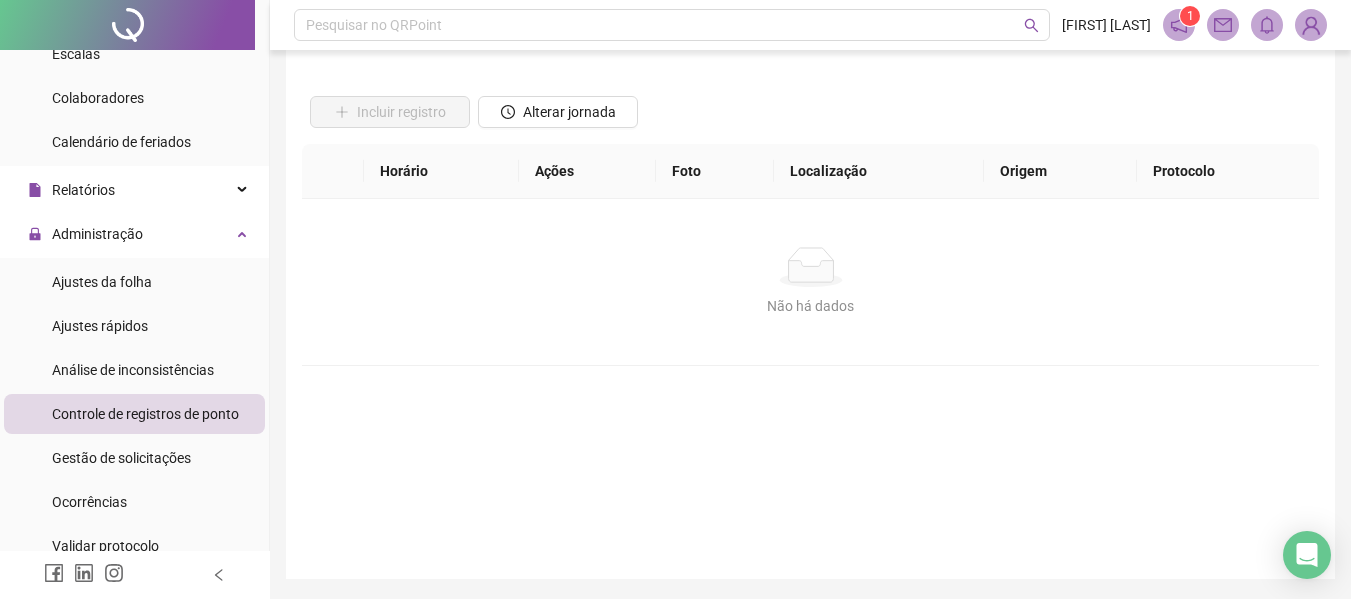 scroll, scrollTop: 0, scrollLeft: 0, axis: both 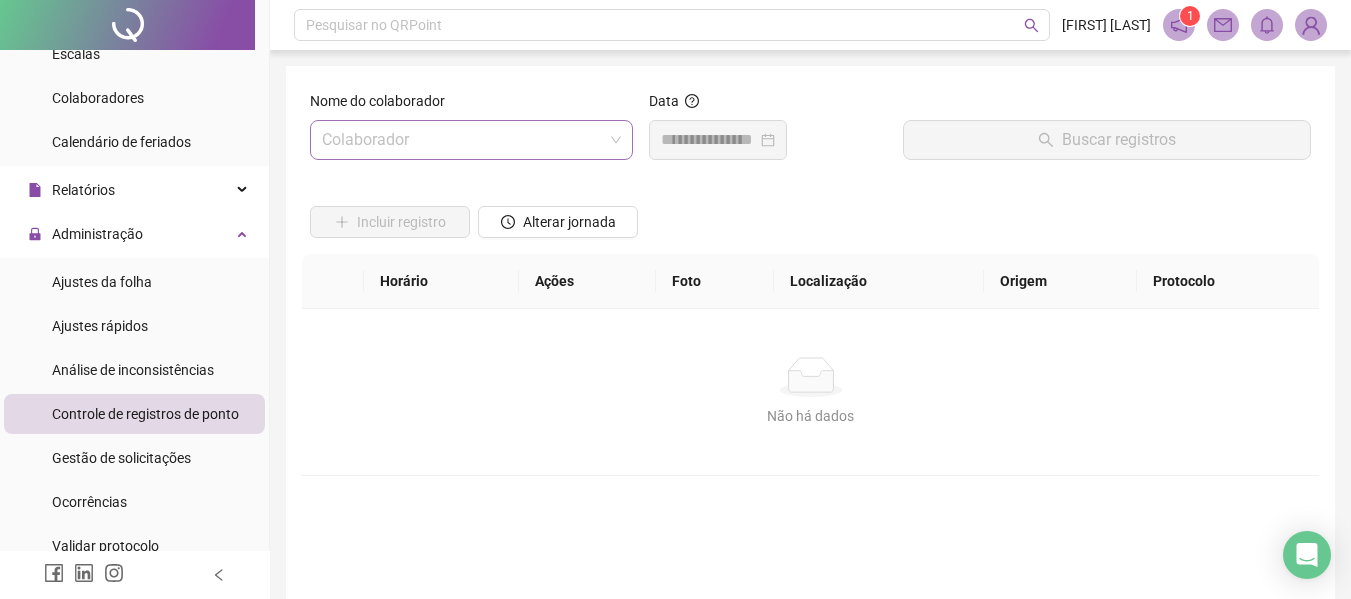 click at bounding box center (462, 140) 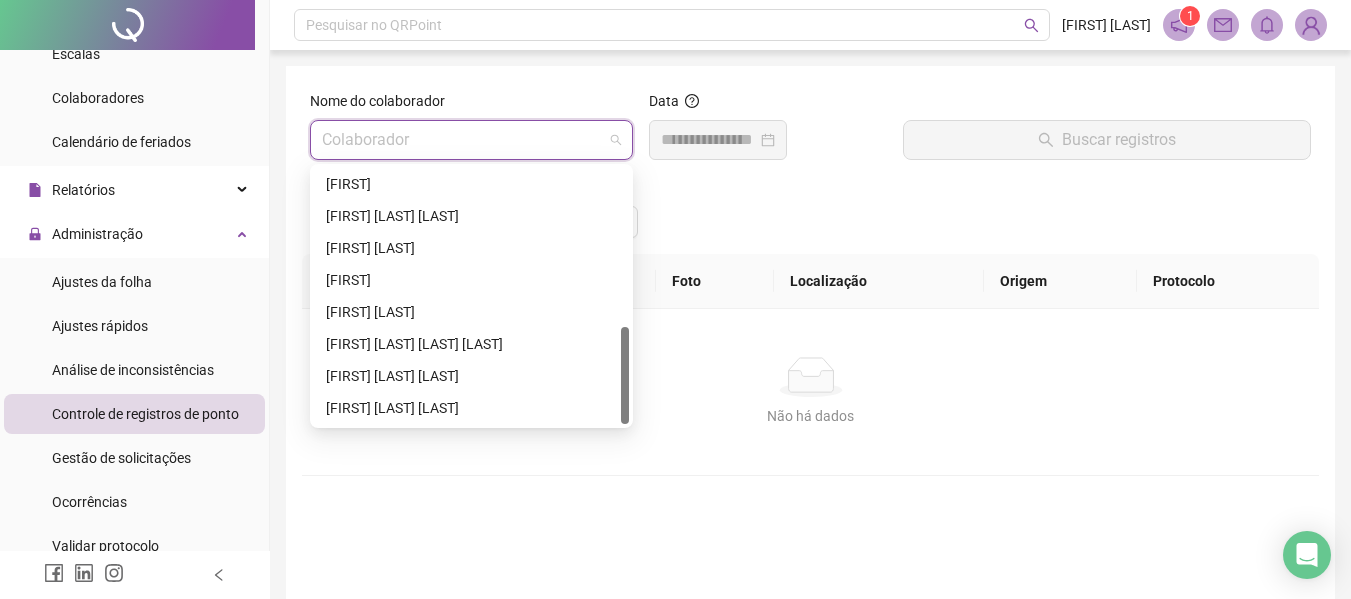 scroll, scrollTop: 416, scrollLeft: 0, axis: vertical 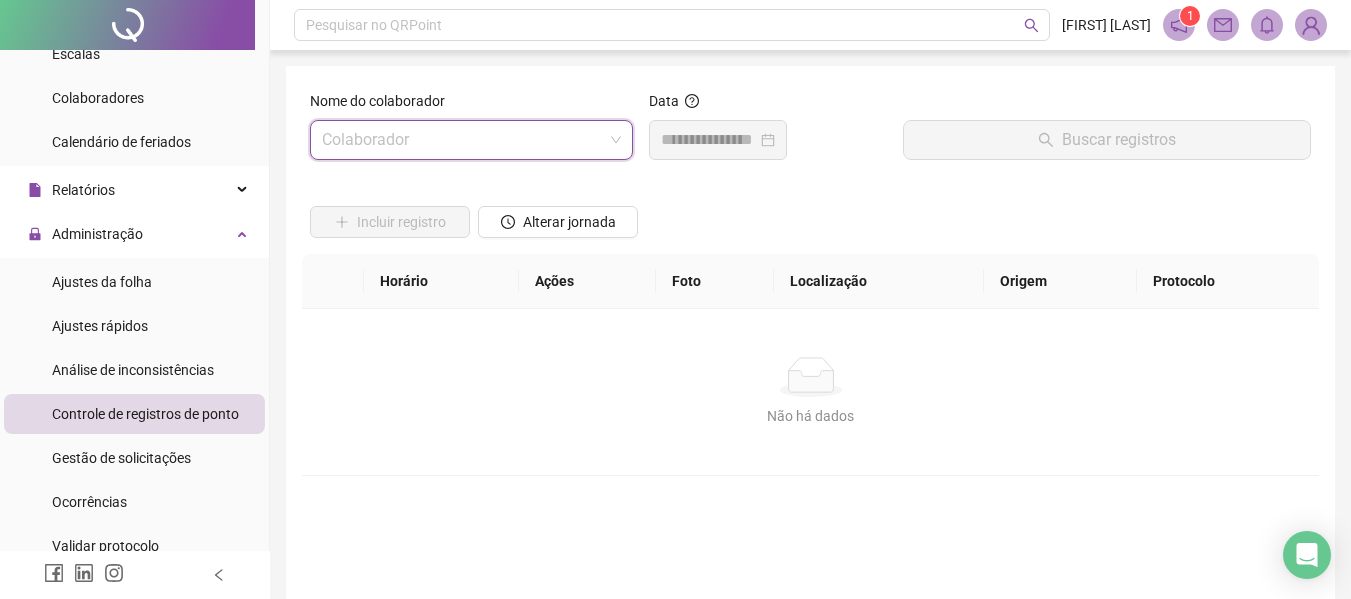 click at bounding box center [462, 140] 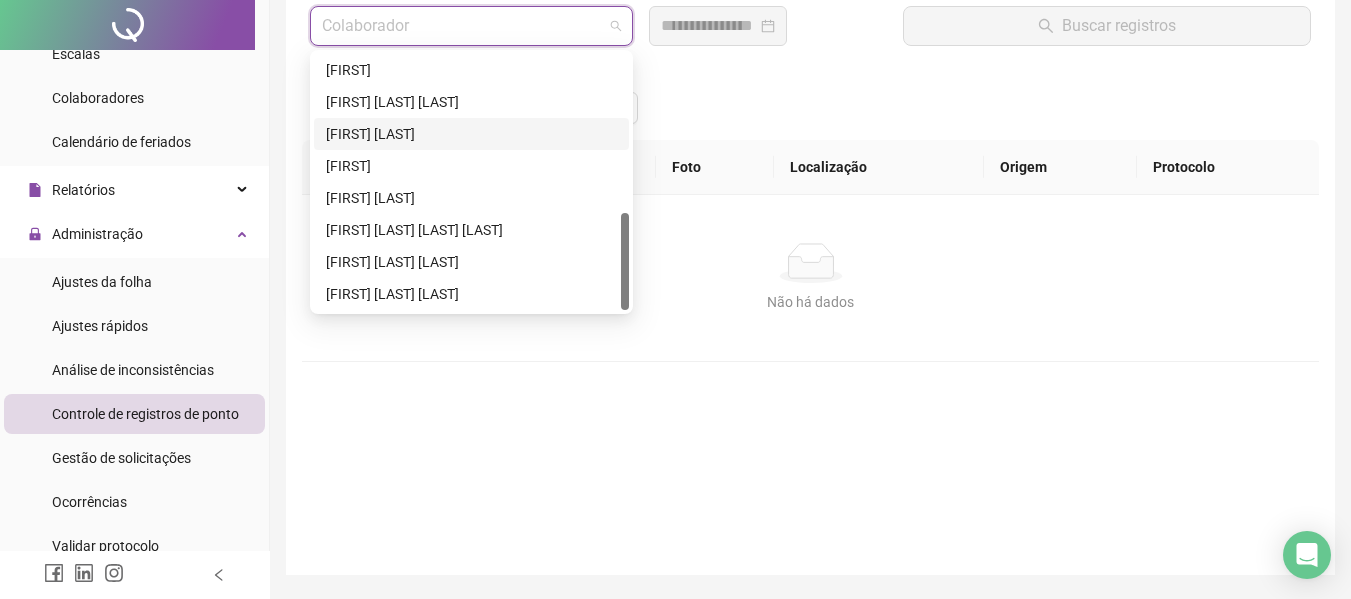 scroll, scrollTop: 176, scrollLeft: 0, axis: vertical 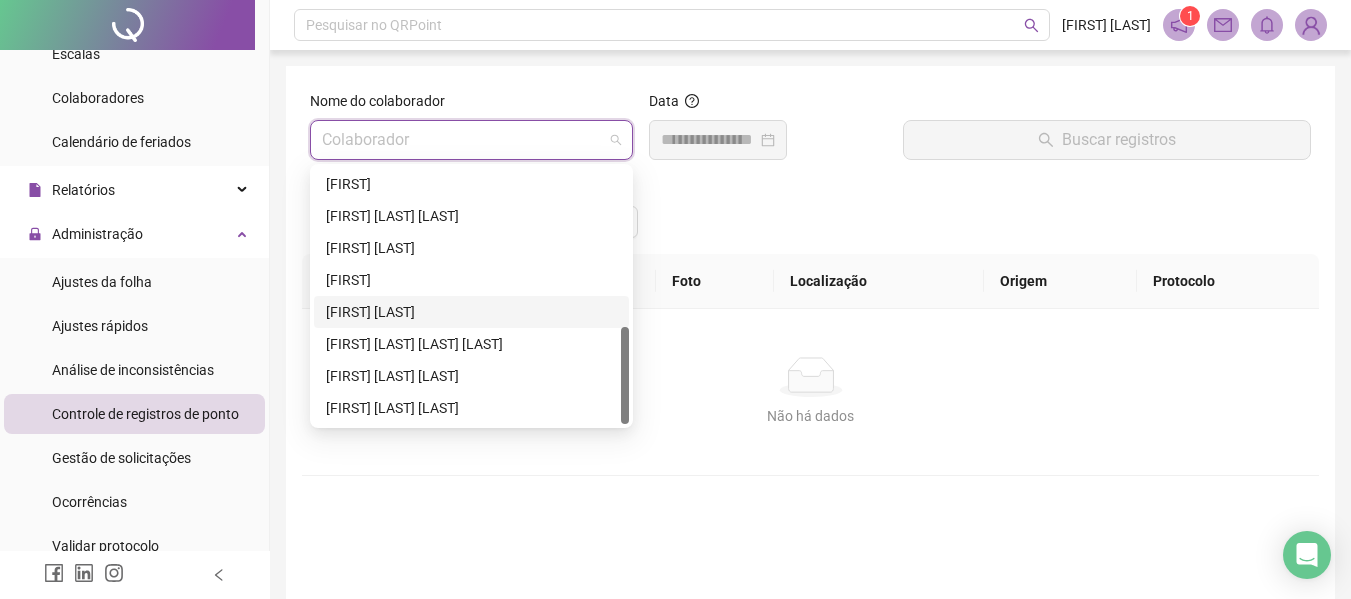 click on "[FIRST] [LAST]" at bounding box center (471, 312) 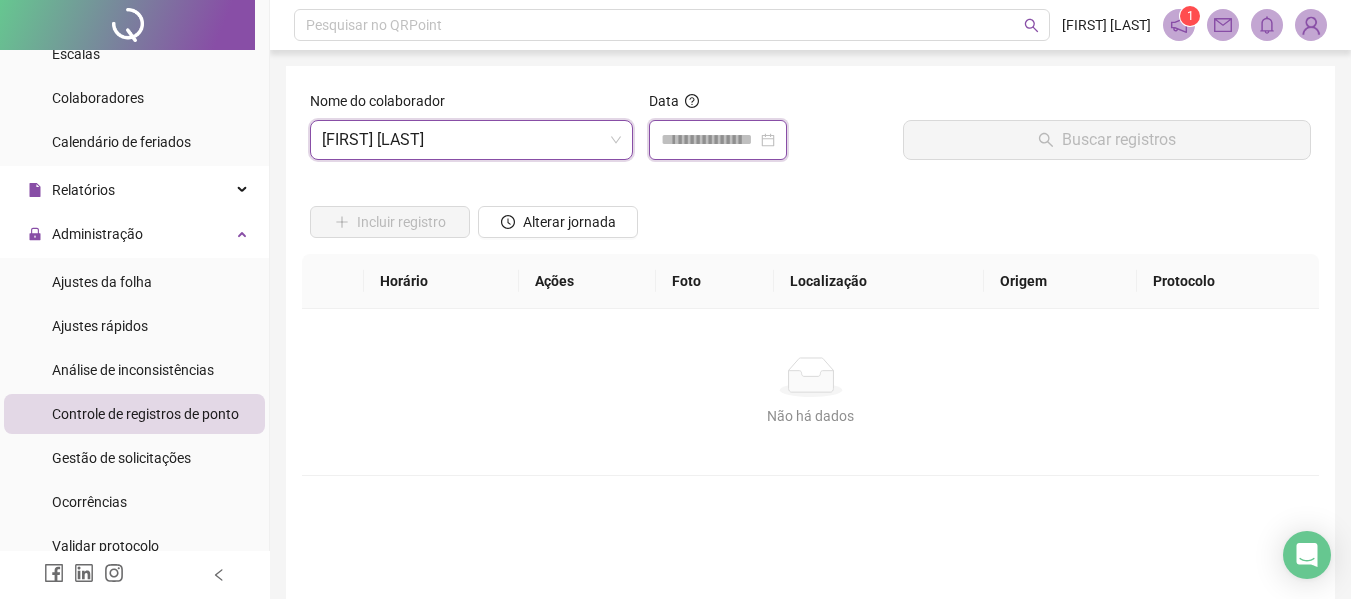 click at bounding box center (709, 140) 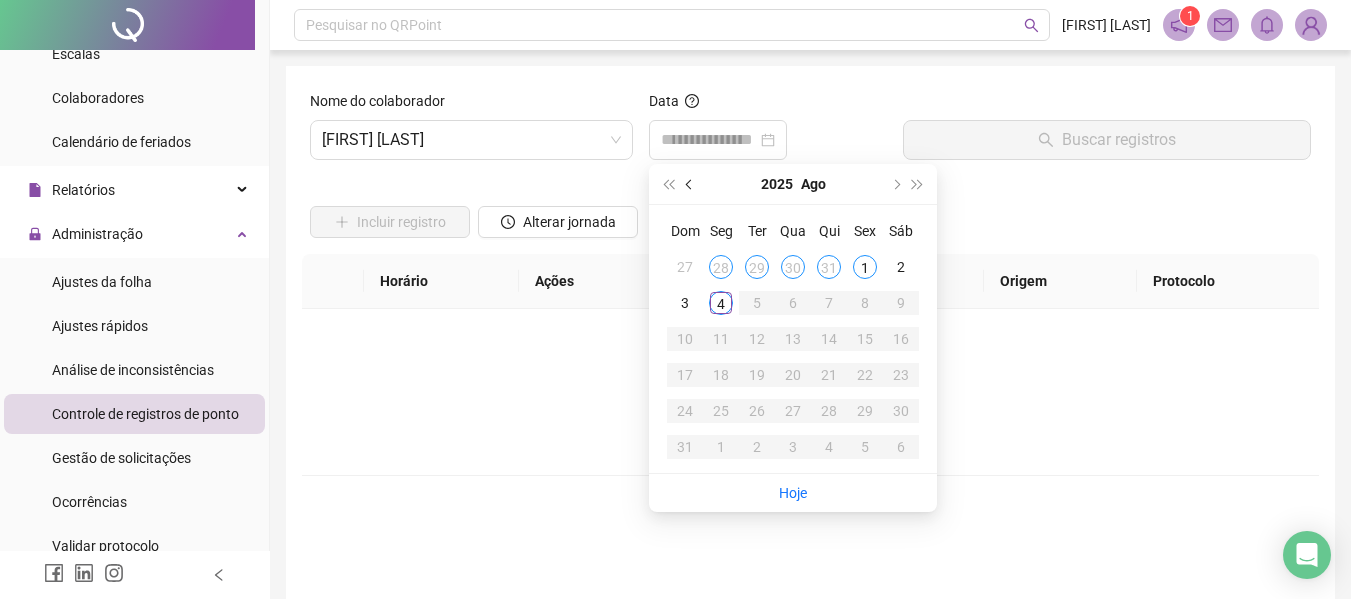 click at bounding box center (691, 184) 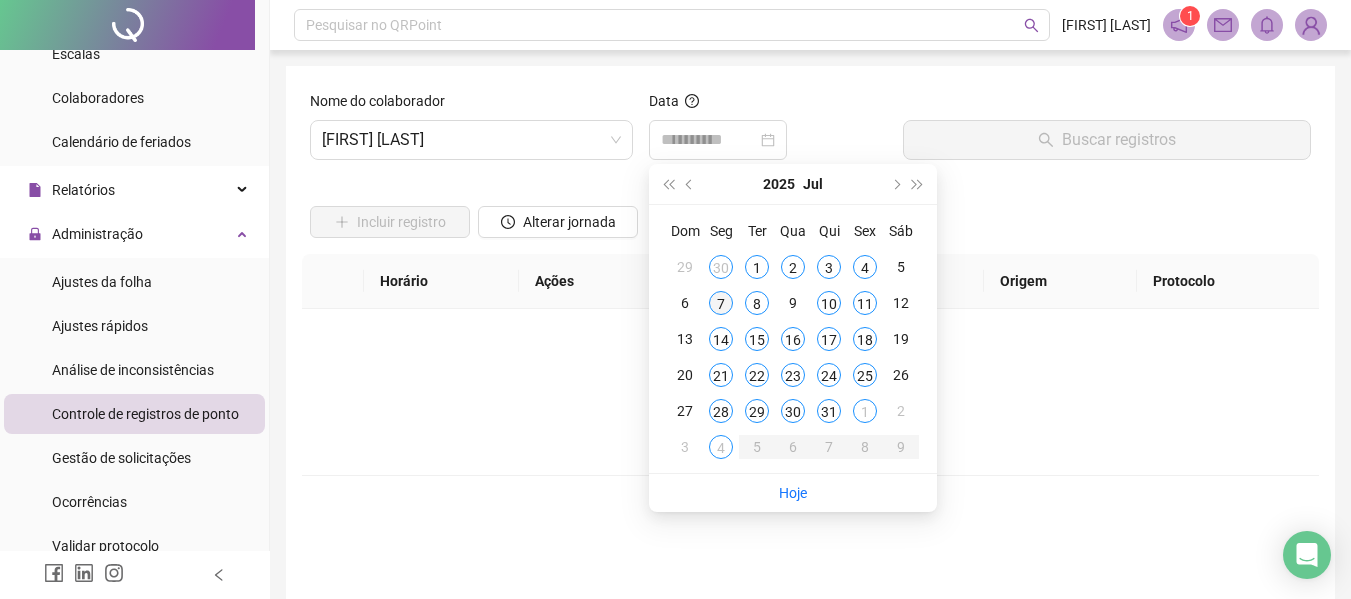 type on "**********" 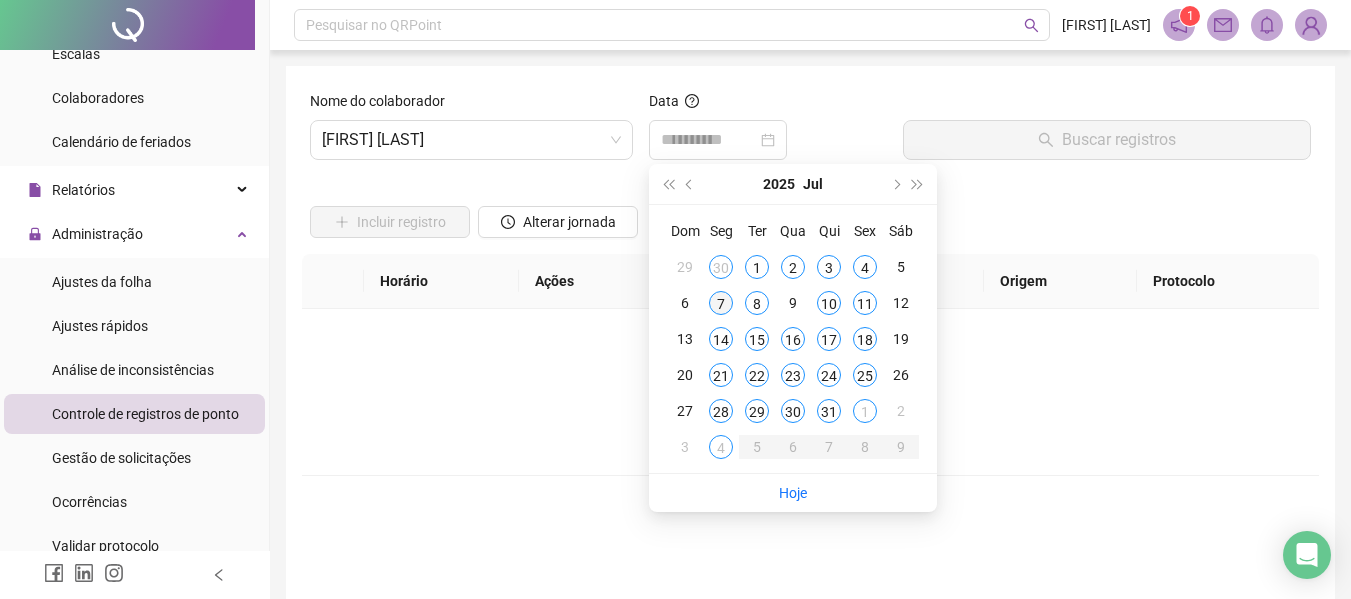 click on "7" at bounding box center (721, 303) 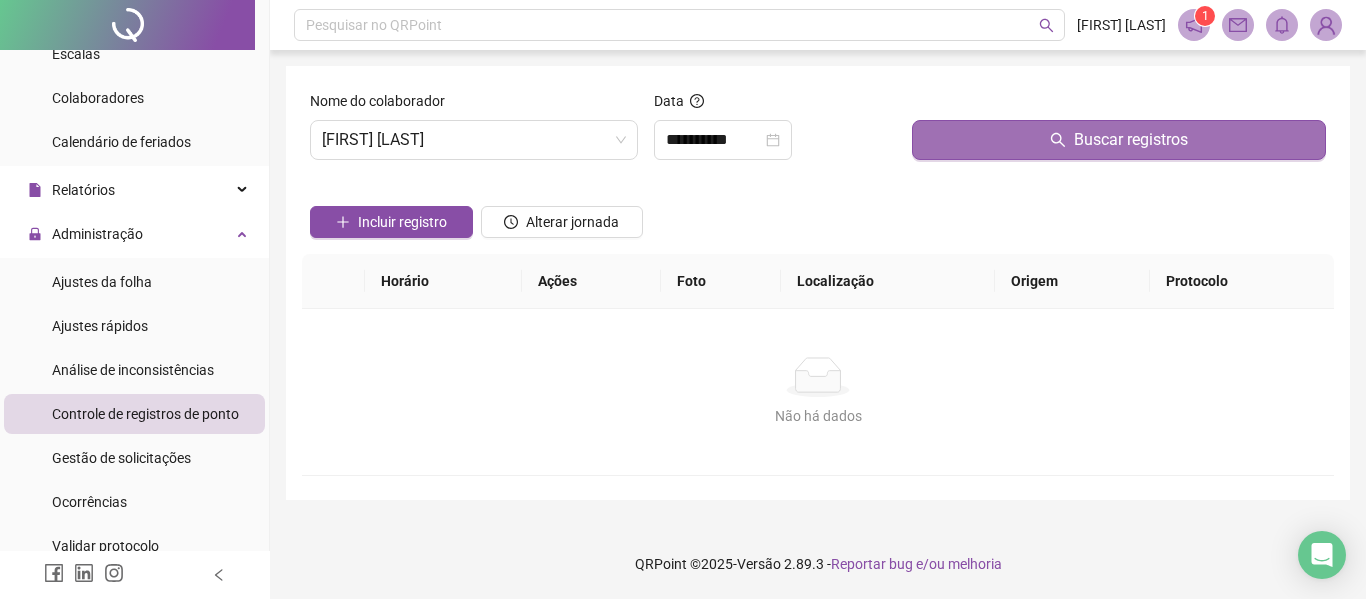 click on "Buscar registros" at bounding box center (1119, 140) 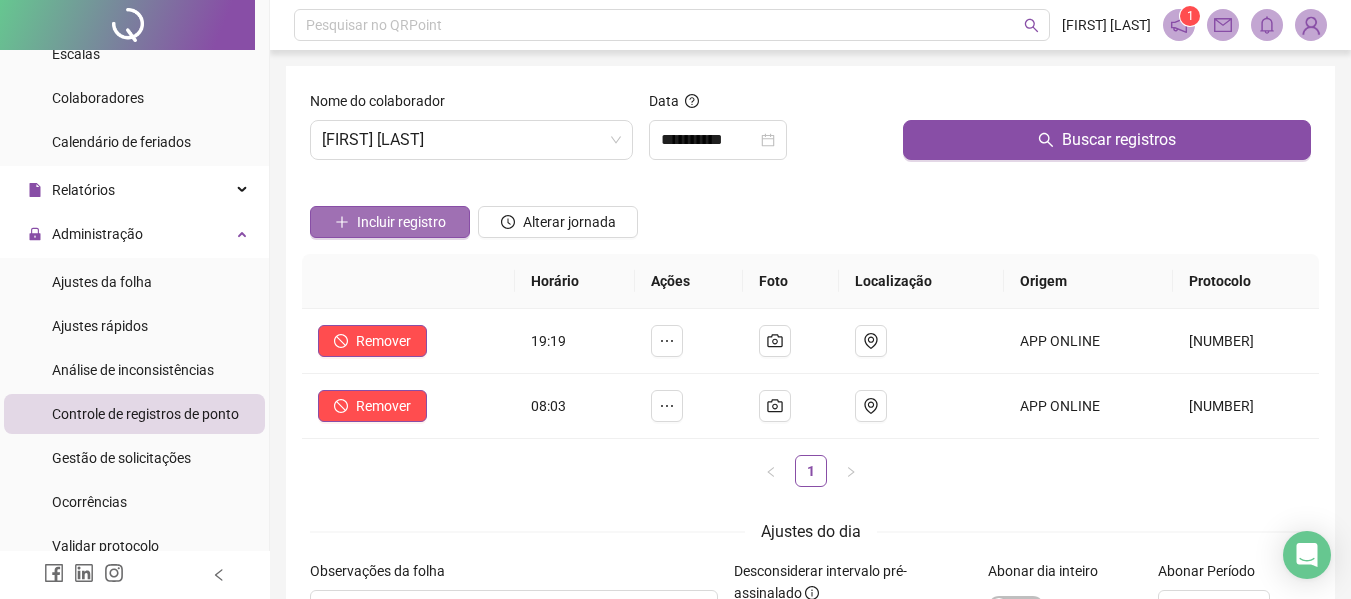 click on "Incluir registro" at bounding box center [401, 222] 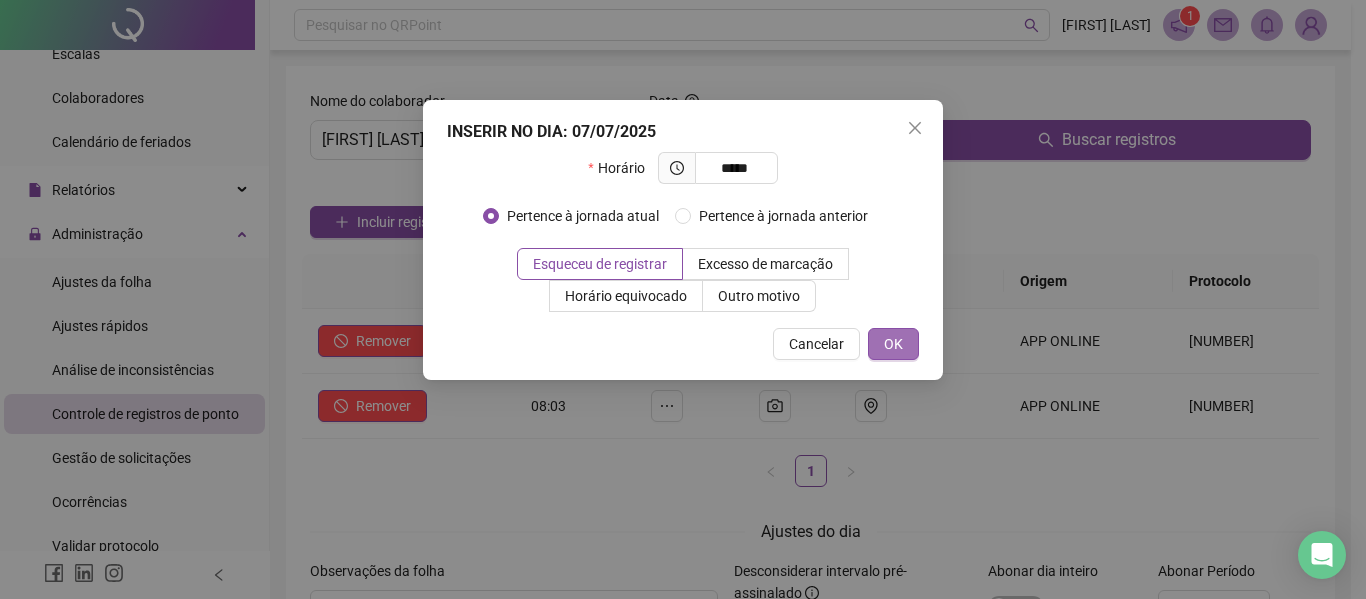 type on "*****" 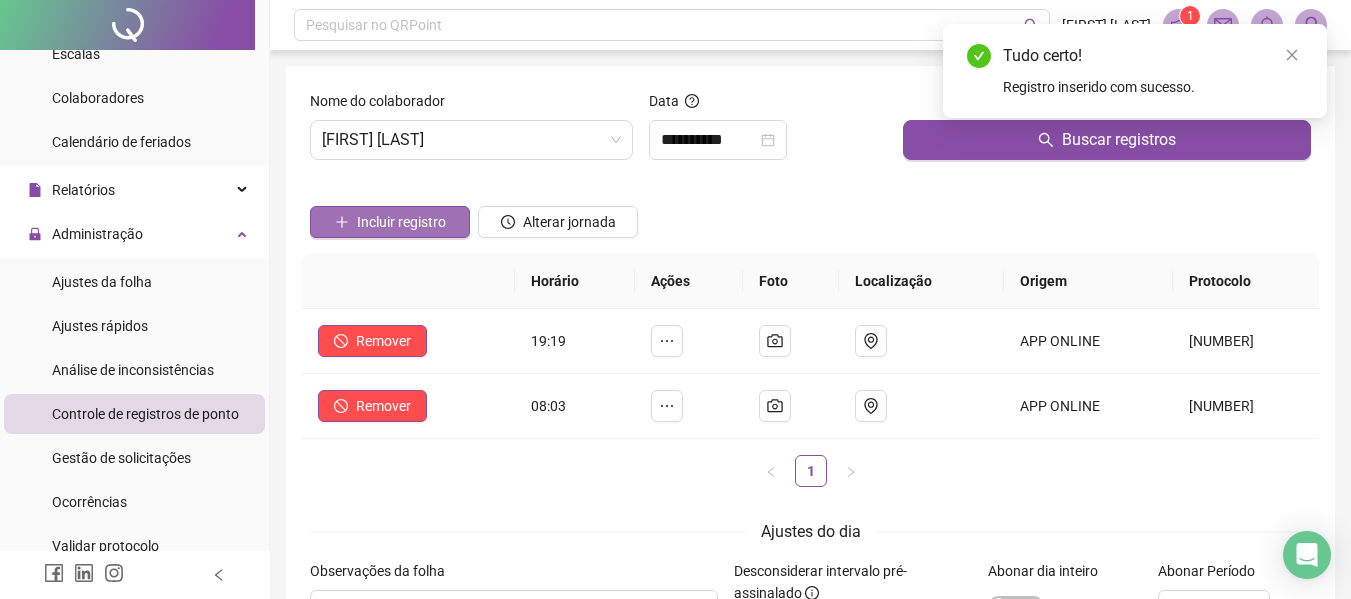 click on "Incluir registro" at bounding box center [401, 222] 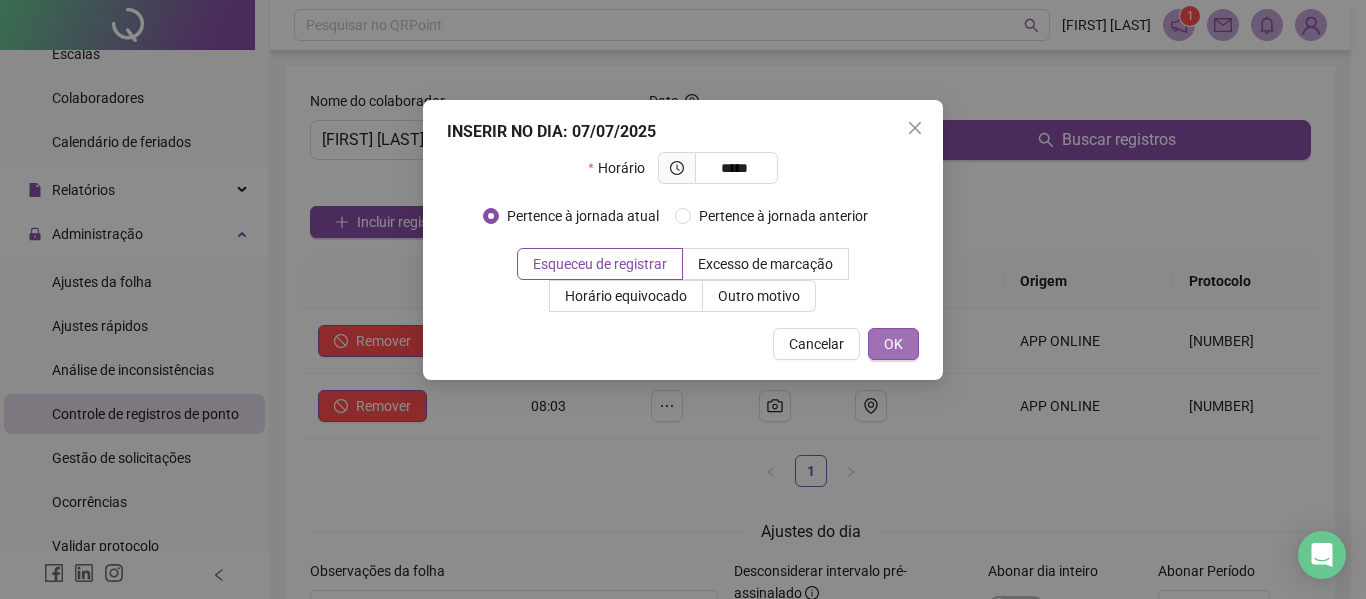 type on "*****" 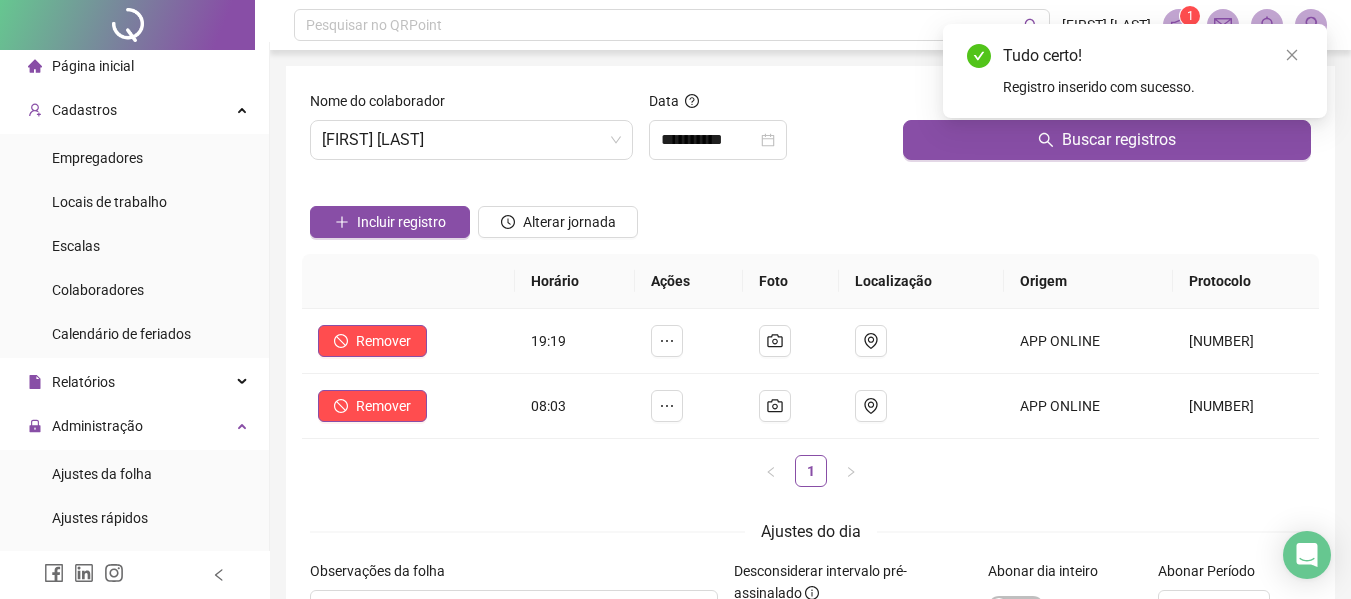scroll, scrollTop: 0, scrollLeft: 0, axis: both 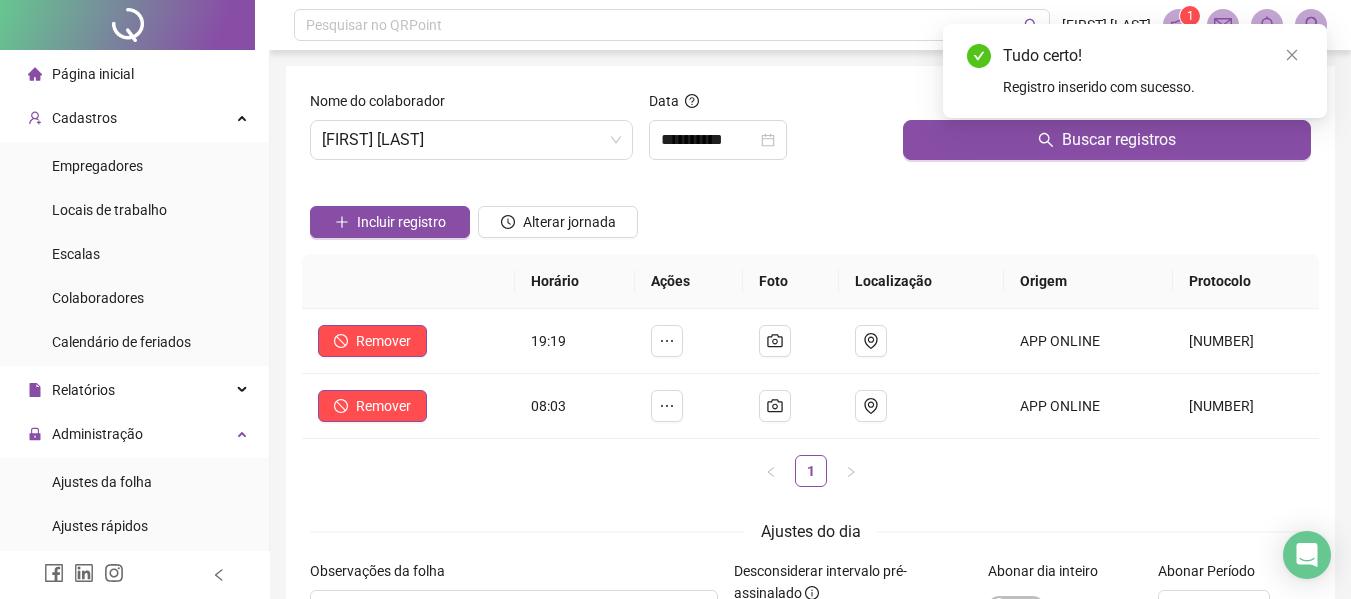 click on "Página inicial" at bounding box center (93, 74) 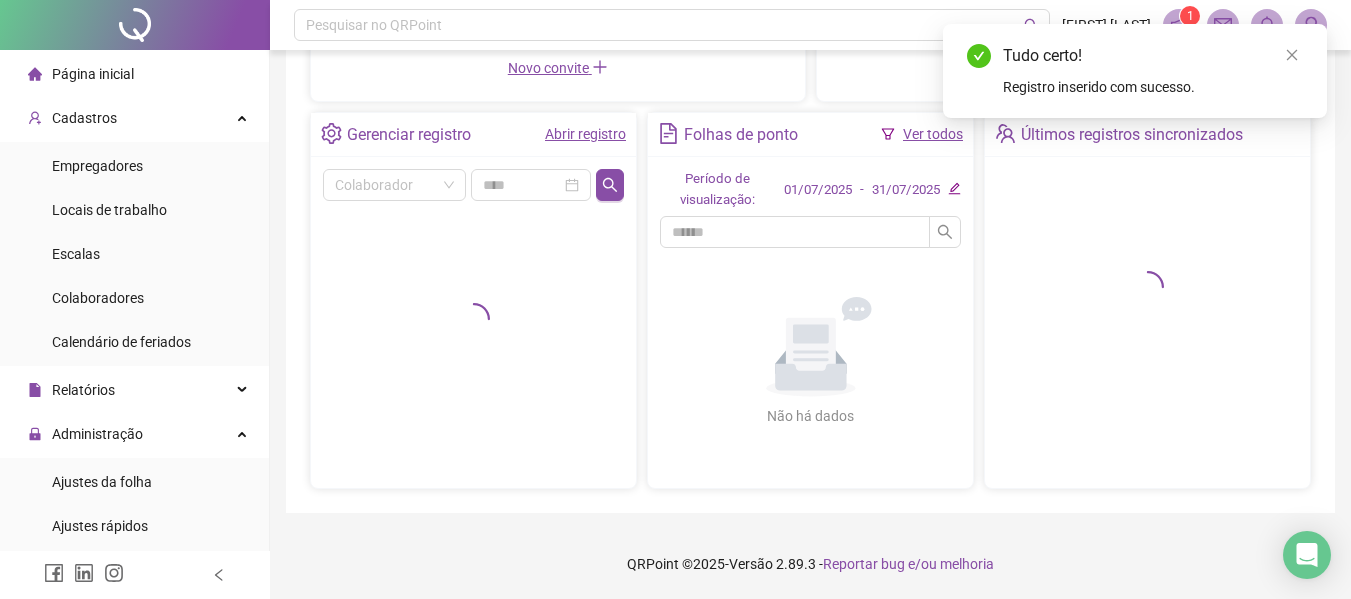 click on "Ver todos" at bounding box center (933, 134) 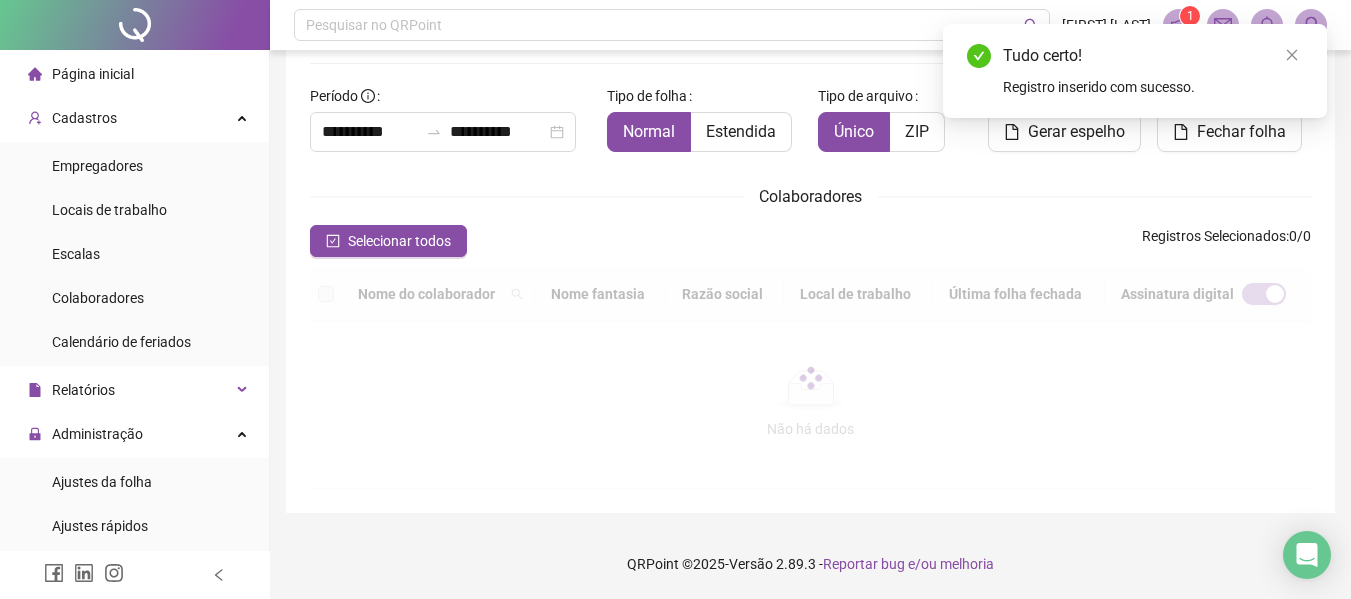scroll, scrollTop: 104, scrollLeft: 0, axis: vertical 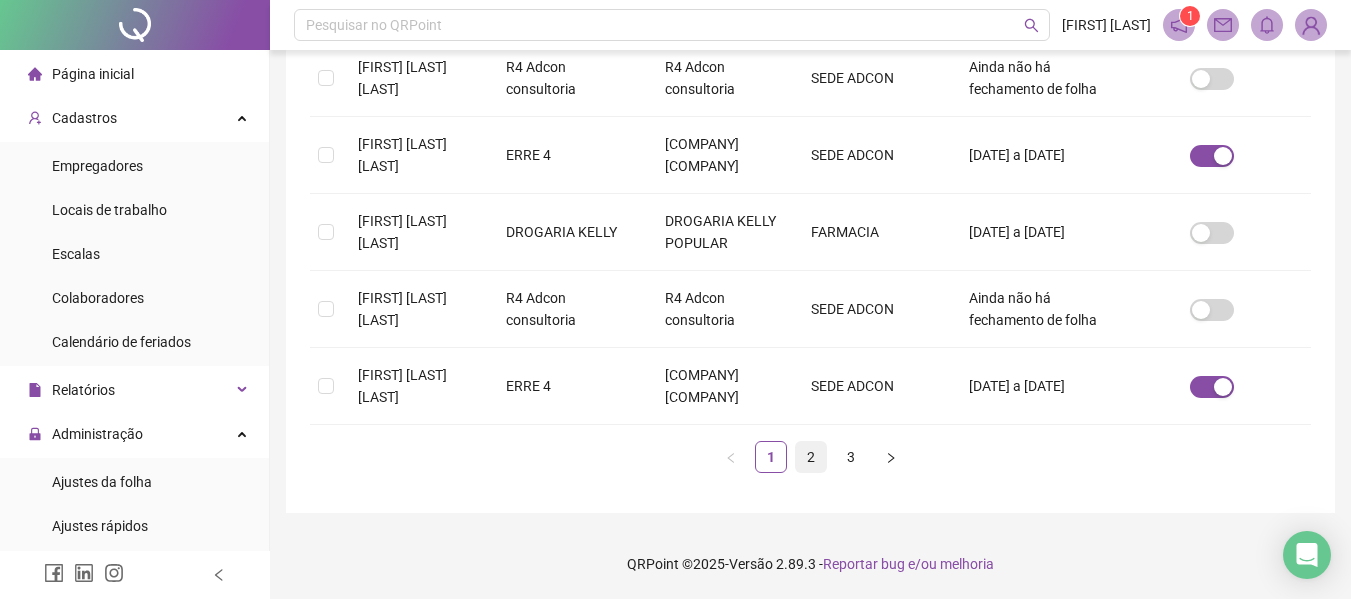 click on "2" at bounding box center (811, 457) 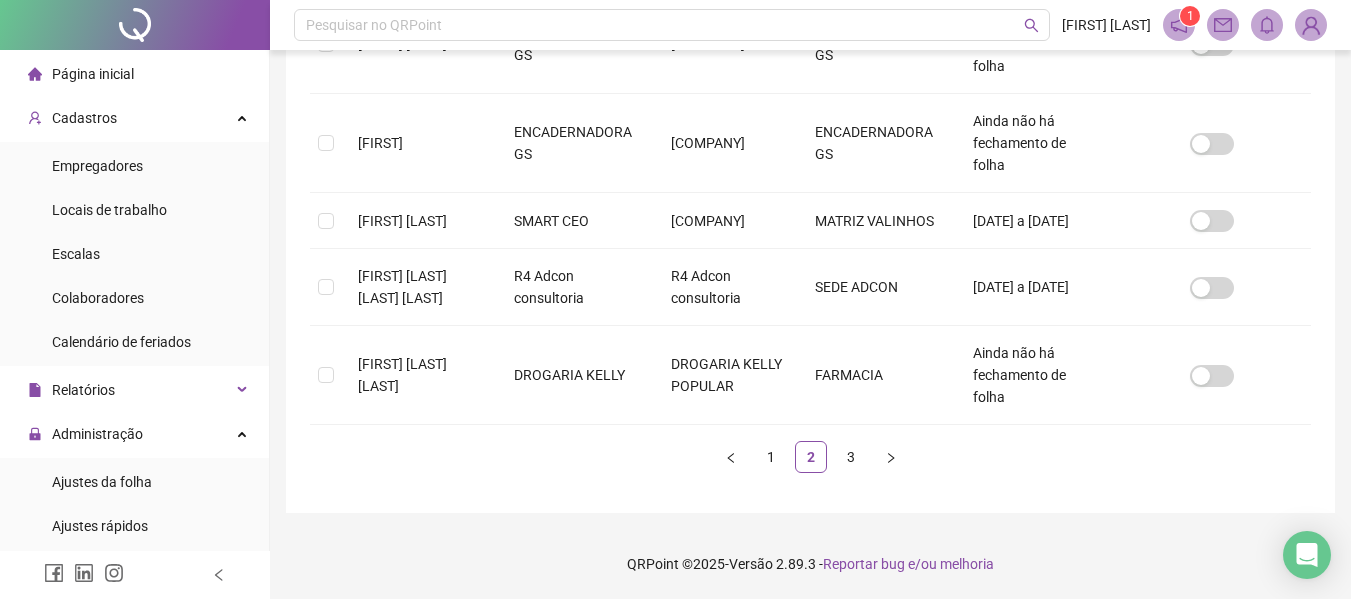 scroll, scrollTop: 969, scrollLeft: 0, axis: vertical 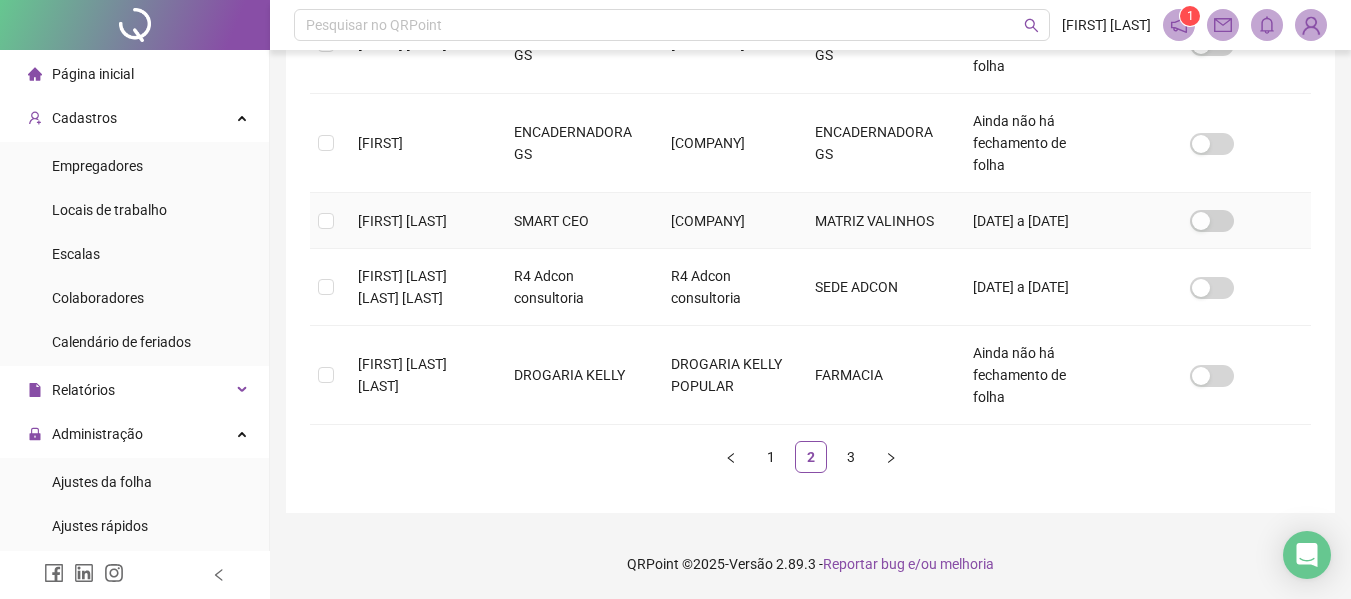 click on "[FIRST] [LAST]" at bounding box center [402, 221] 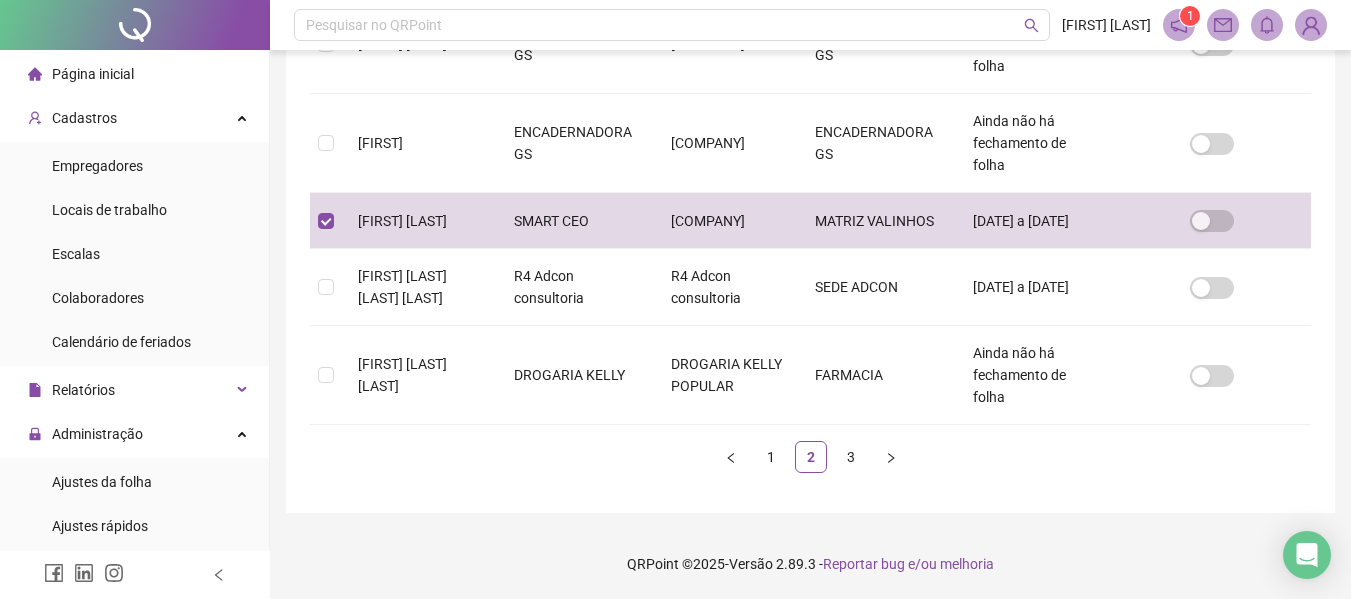scroll, scrollTop: 110, scrollLeft: 0, axis: vertical 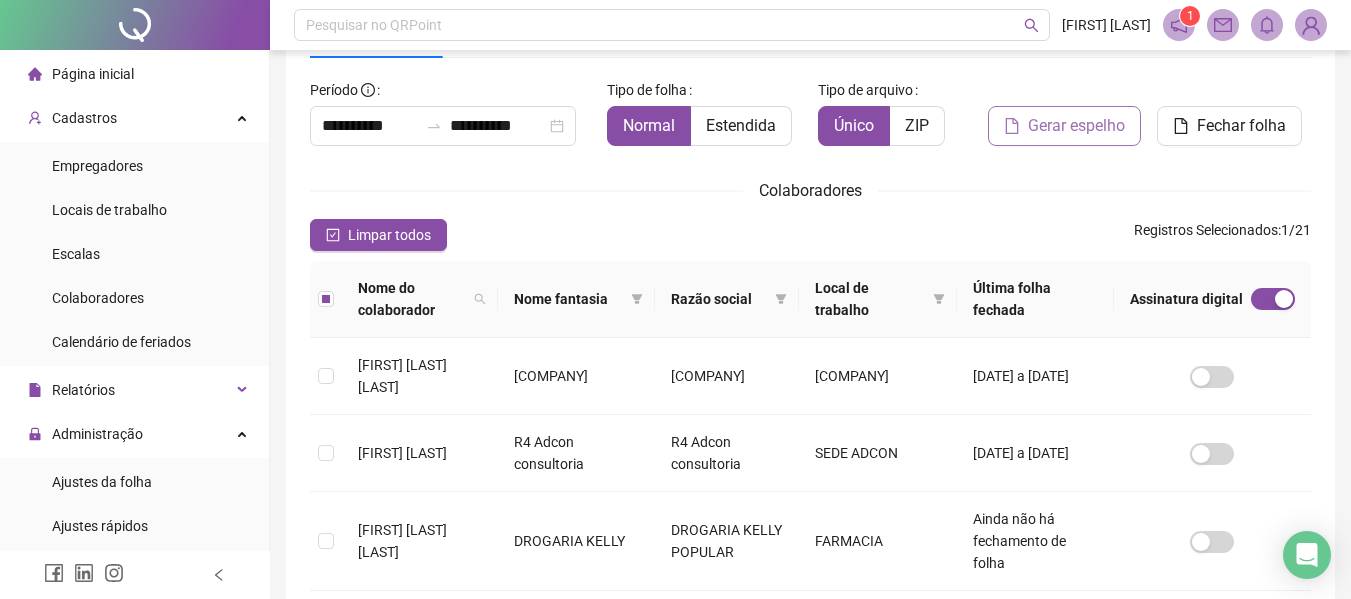 click on "Gerar espelho" at bounding box center [1076, 126] 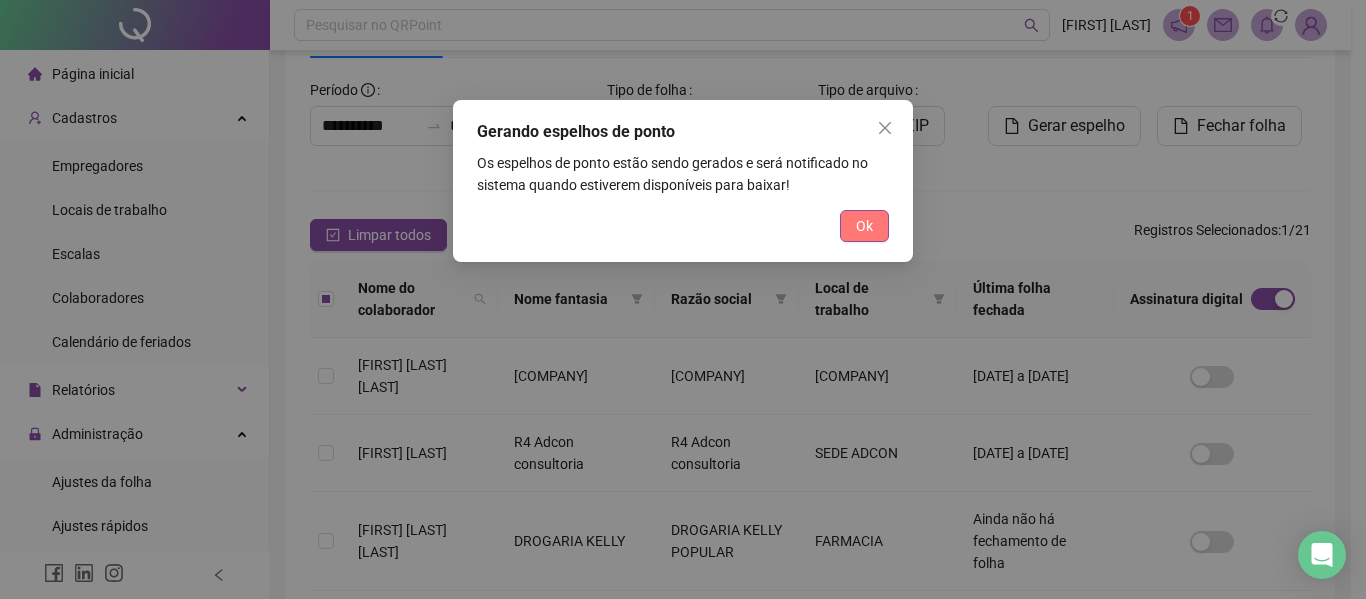 click on "Ok" at bounding box center [864, 226] 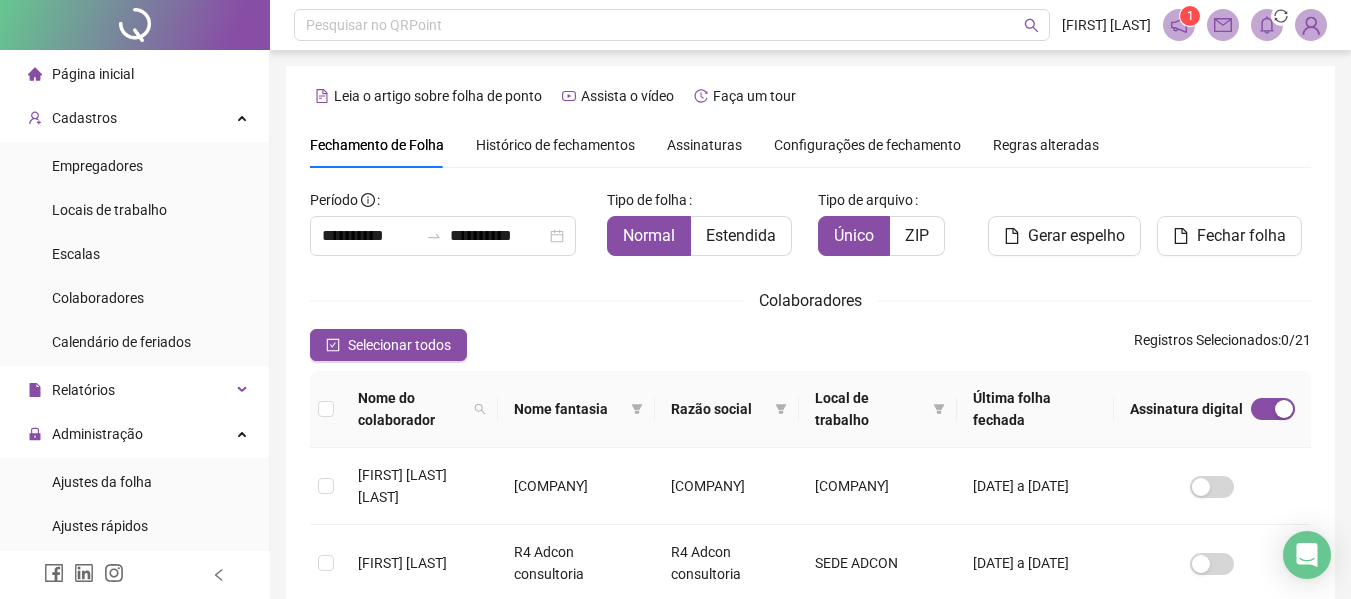 scroll, scrollTop: 110, scrollLeft: 0, axis: vertical 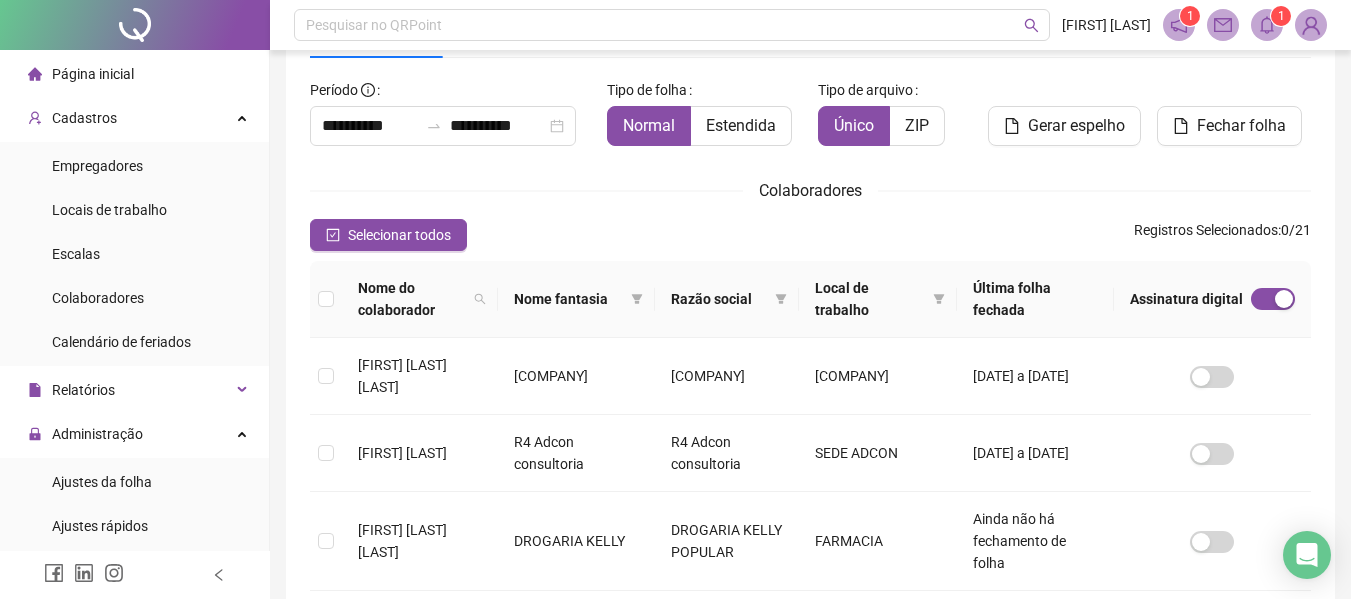 click 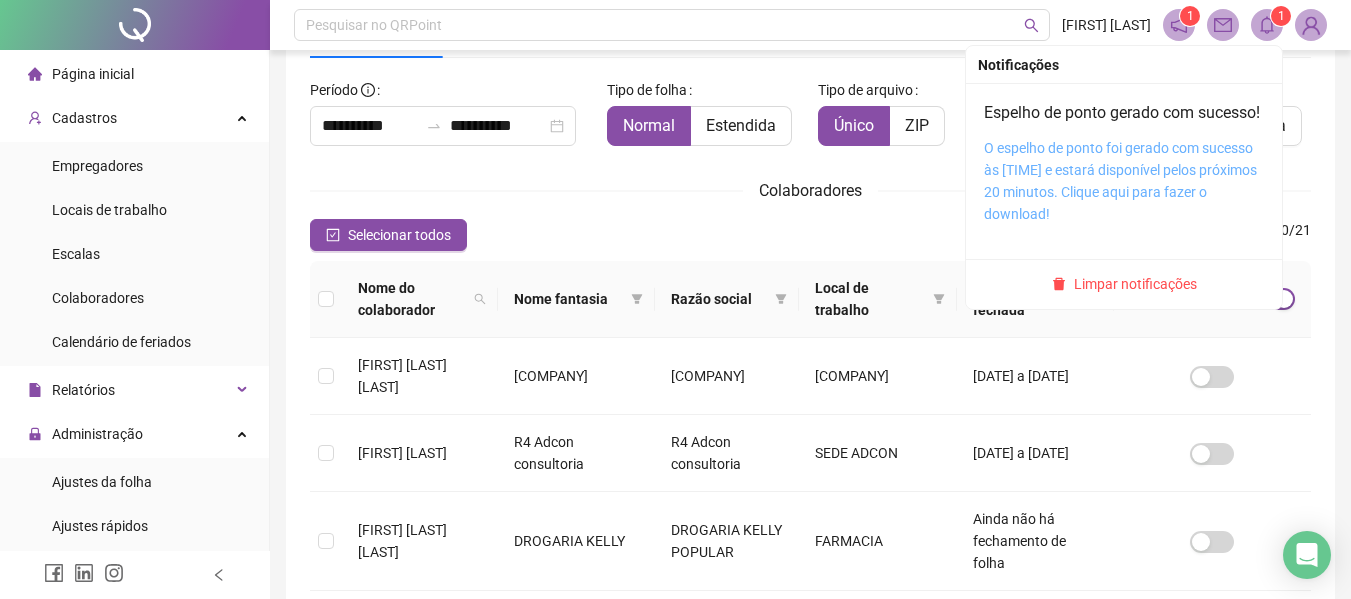 click on "O espelho de ponto foi gerado com sucesso às [TIME] e estará disponível pelos próximos 20 minutos.
Clique aqui para fazer o download!" at bounding box center (1120, 181) 